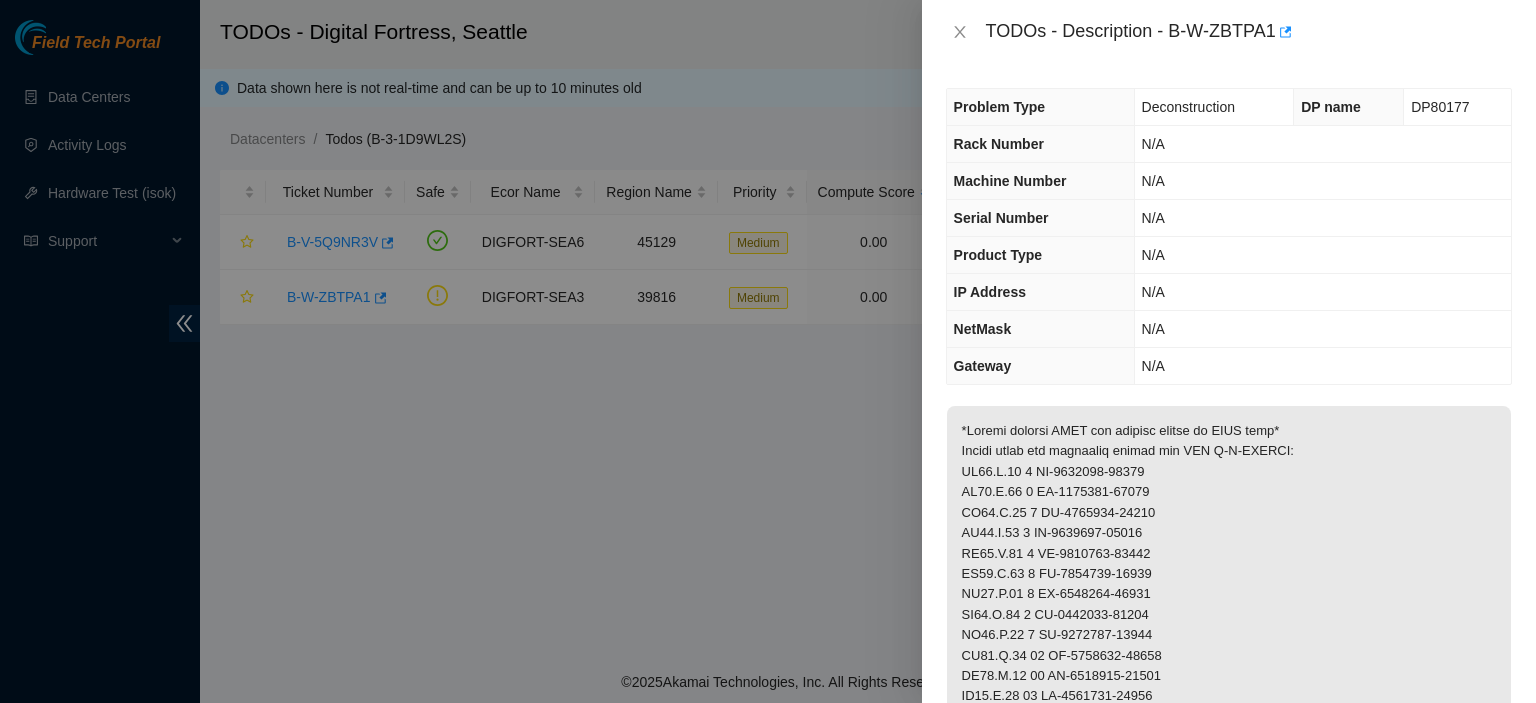 scroll, scrollTop: 0, scrollLeft: 0, axis: both 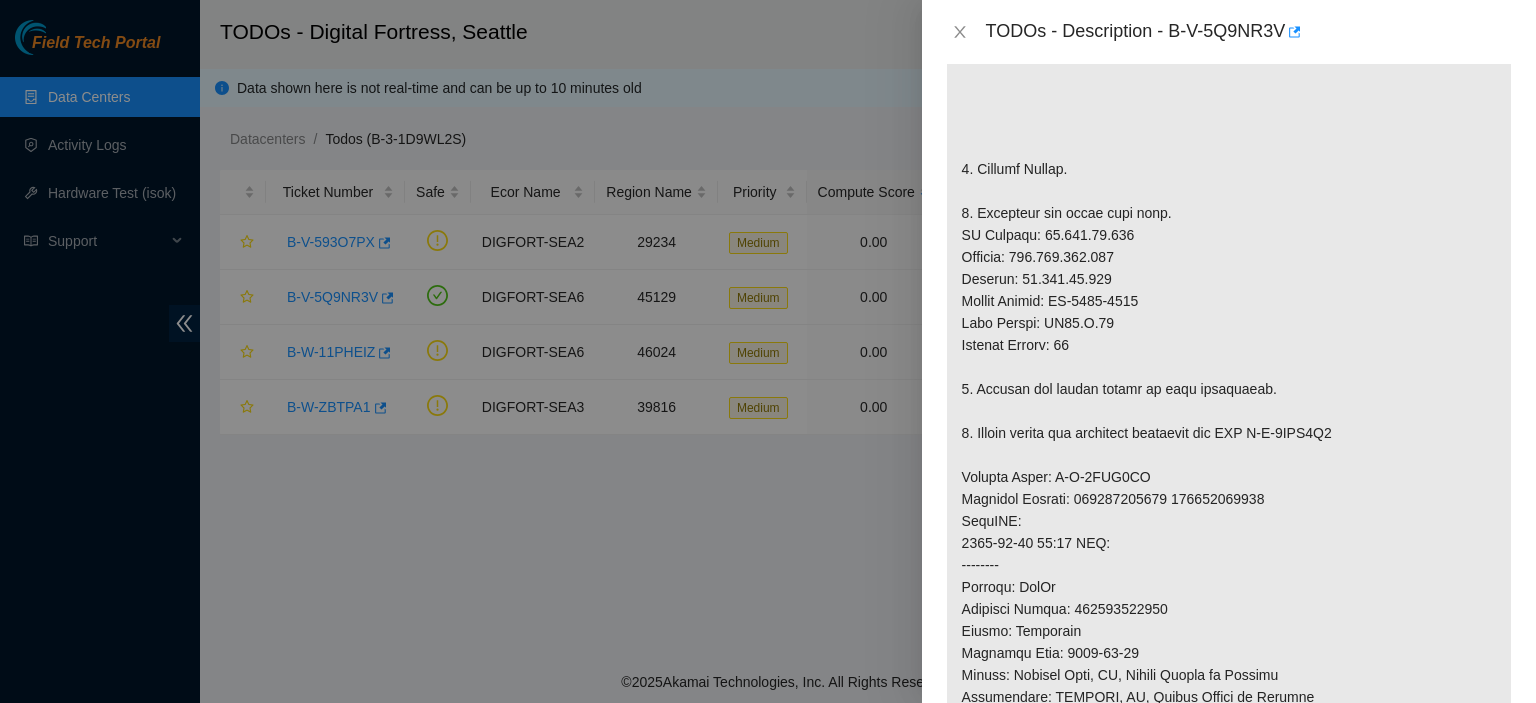 click at bounding box center [768, 351] 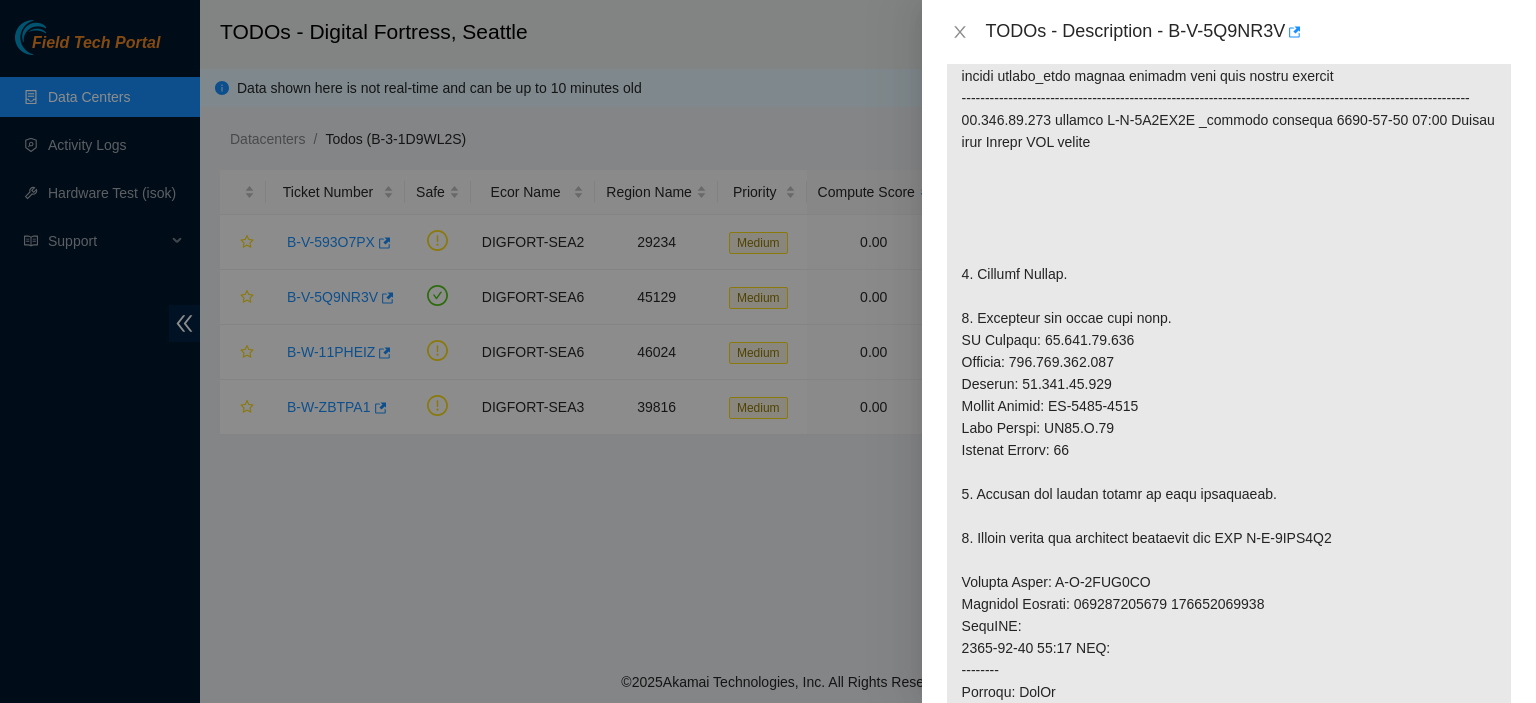scroll, scrollTop: 388, scrollLeft: 0, axis: vertical 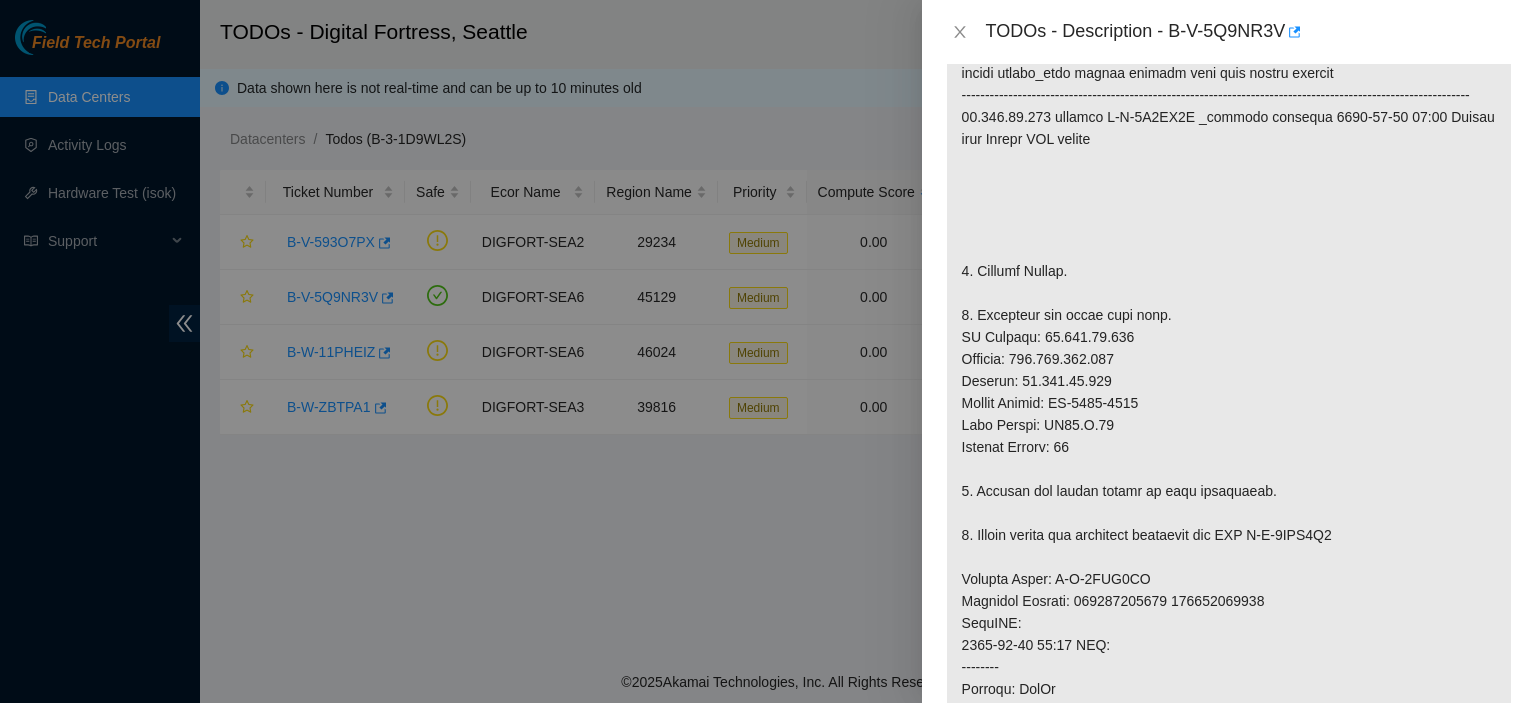 drag, startPoint x: 1535, startPoint y: 103, endPoint x: 1104, endPoint y: 268, distance: 461.50406 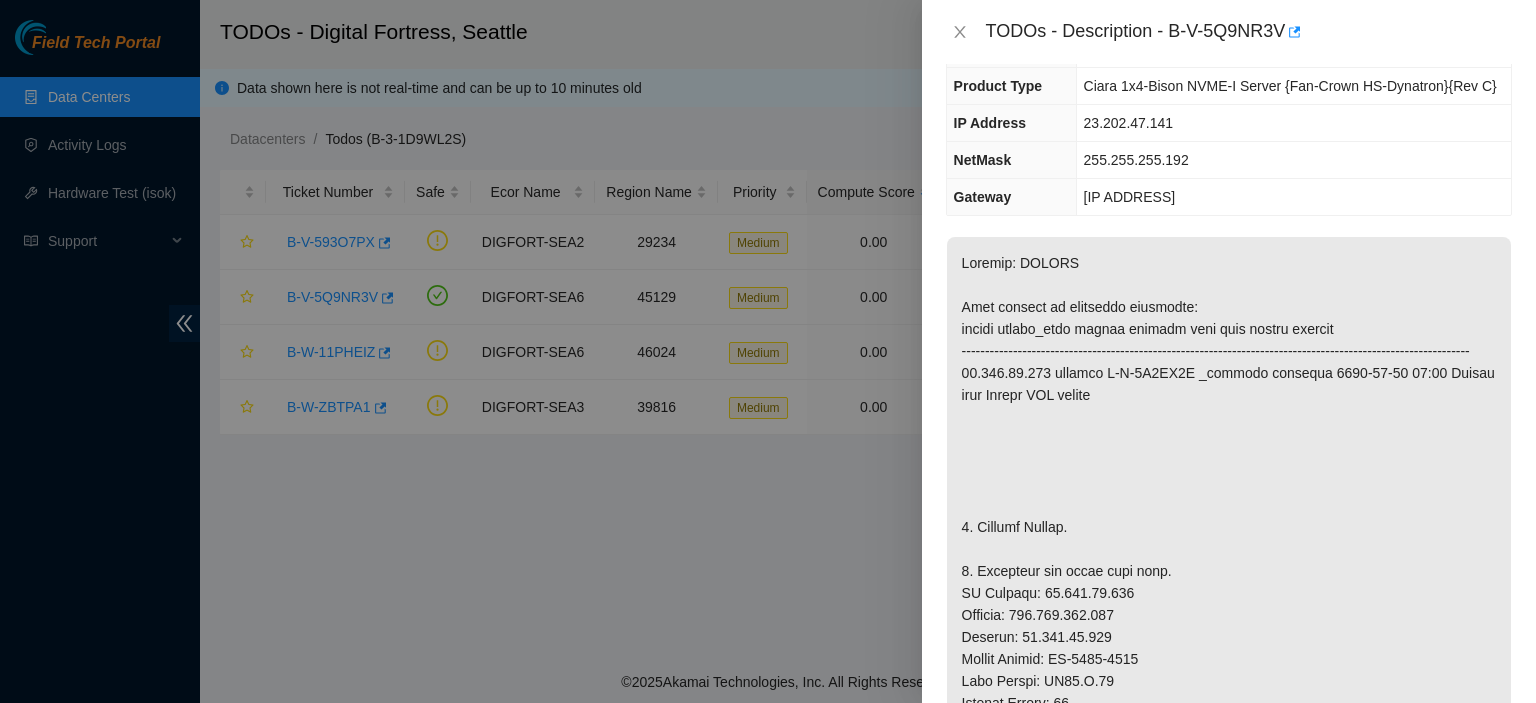 scroll, scrollTop: 0, scrollLeft: 0, axis: both 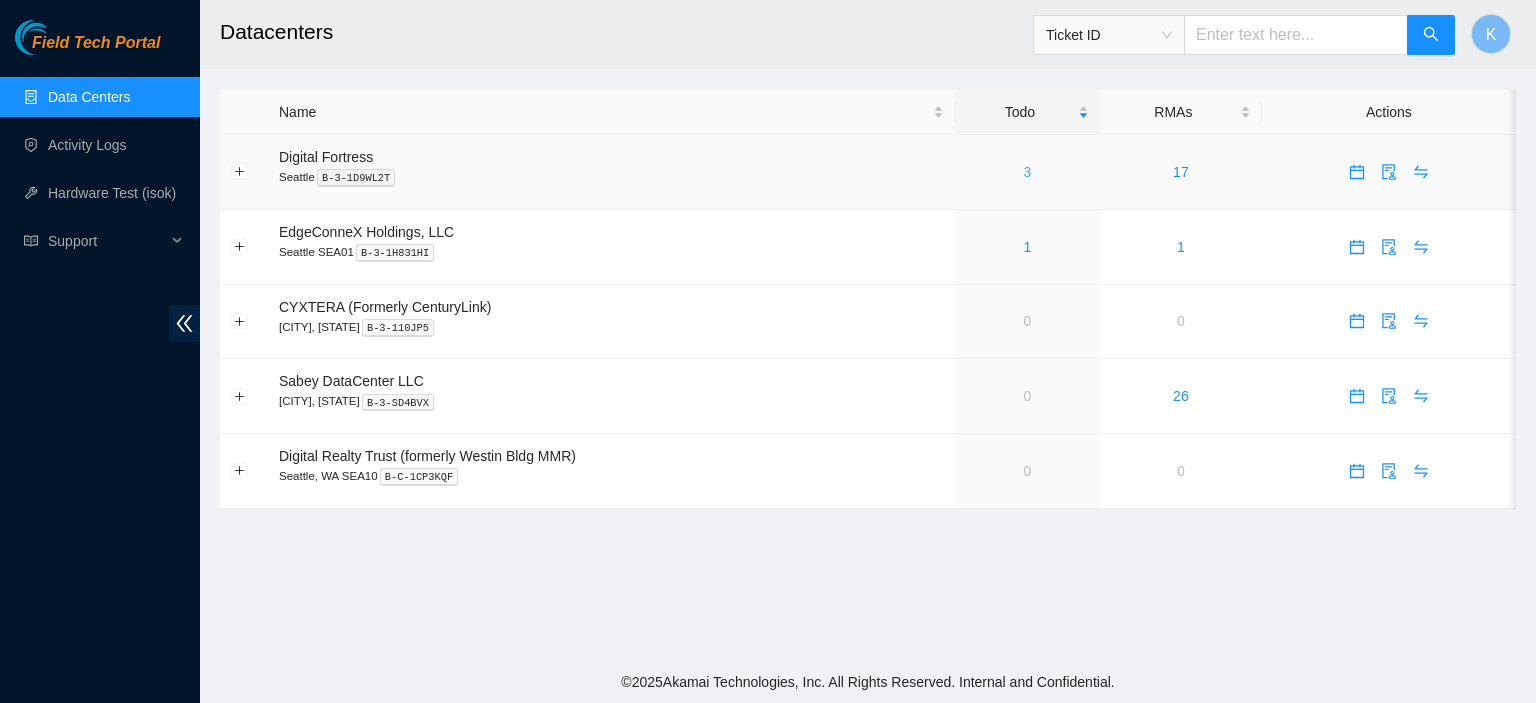 click on "3" at bounding box center (1028, 172) 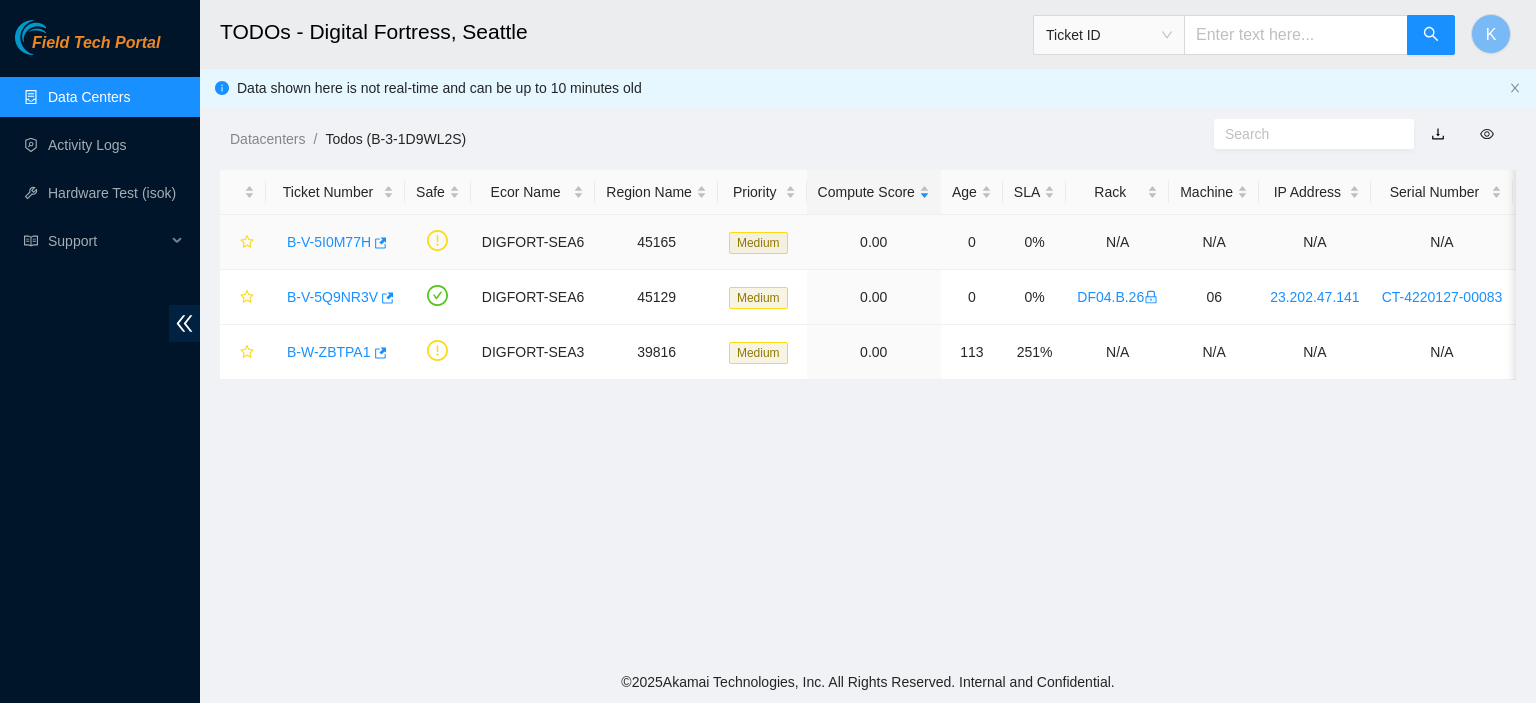 click on "B-V-5I0M77H" at bounding box center [329, 242] 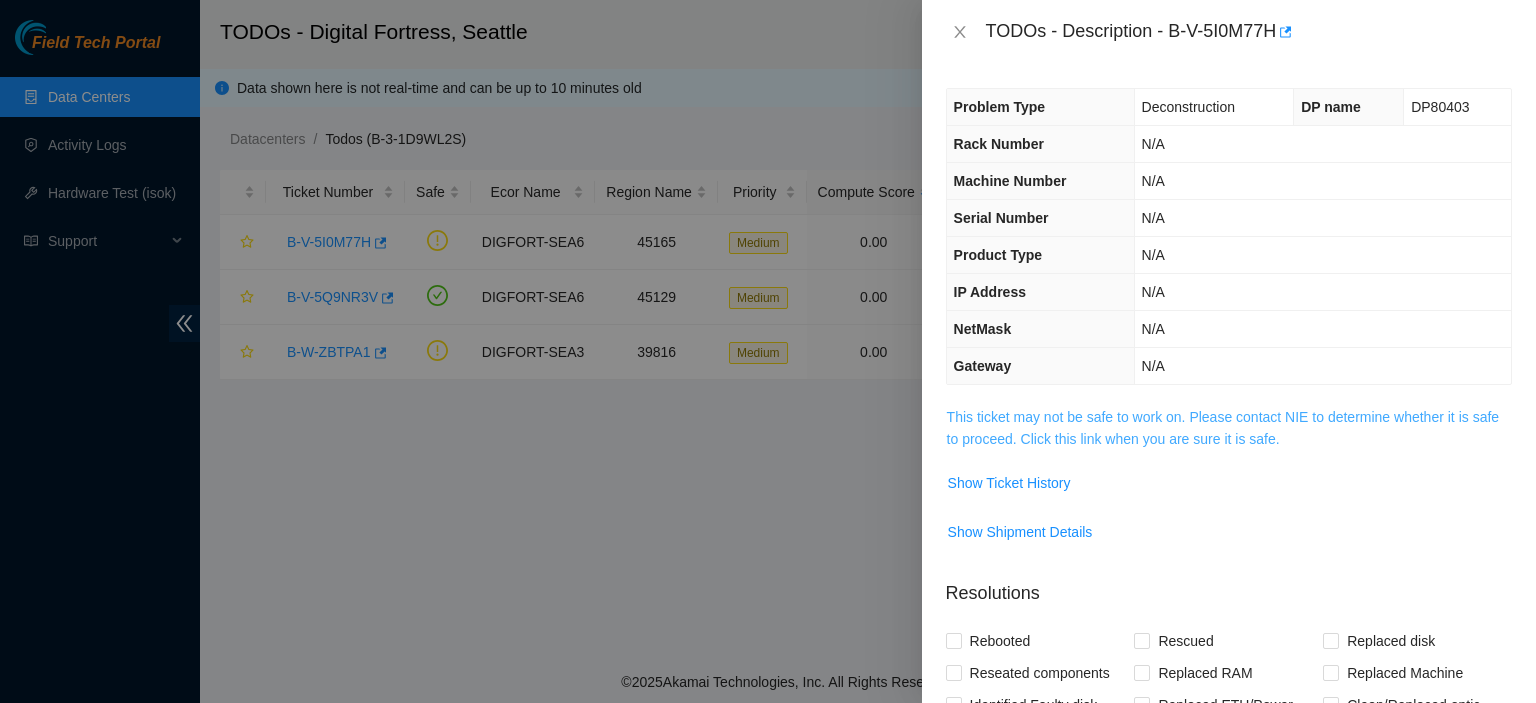 click on "This ticket may not be safe to work on. Please contact NIE to determine whether it is safe to proceed. Click this link when you are sure it is safe." at bounding box center (1223, 428) 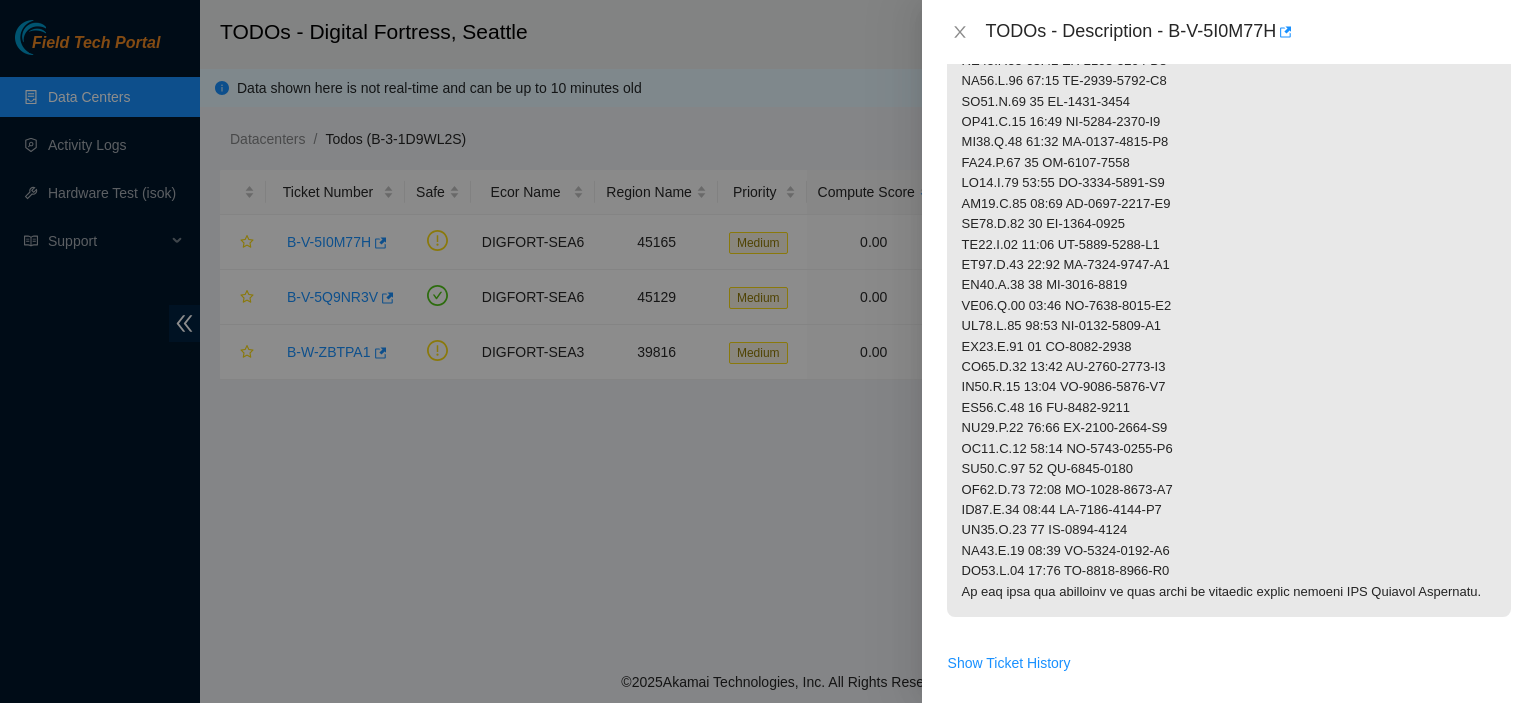 scroll, scrollTop: 1224, scrollLeft: 0, axis: vertical 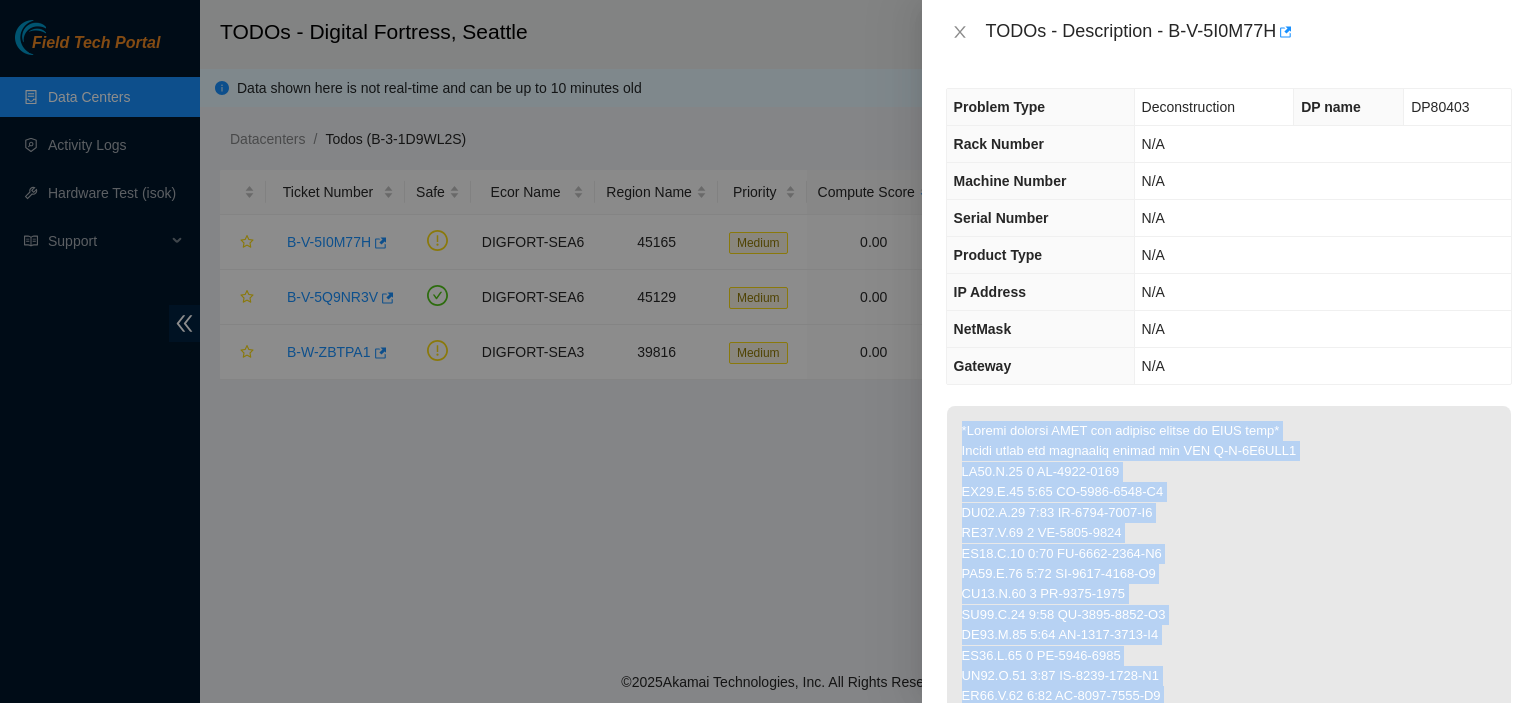 drag, startPoint x: 1053, startPoint y: 615, endPoint x: 1250, endPoint y: 331, distance: 345.6371 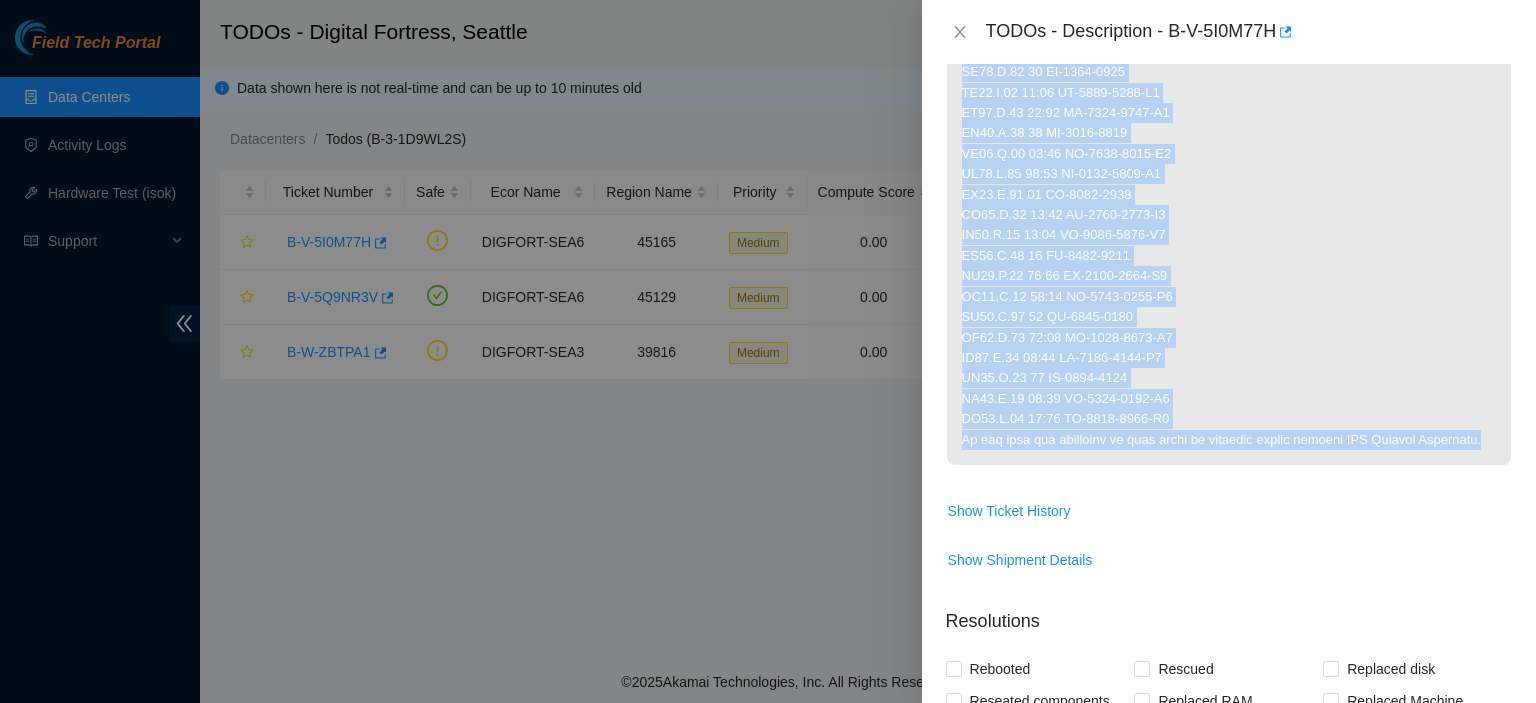 scroll, scrollTop: 1552, scrollLeft: 0, axis: vertical 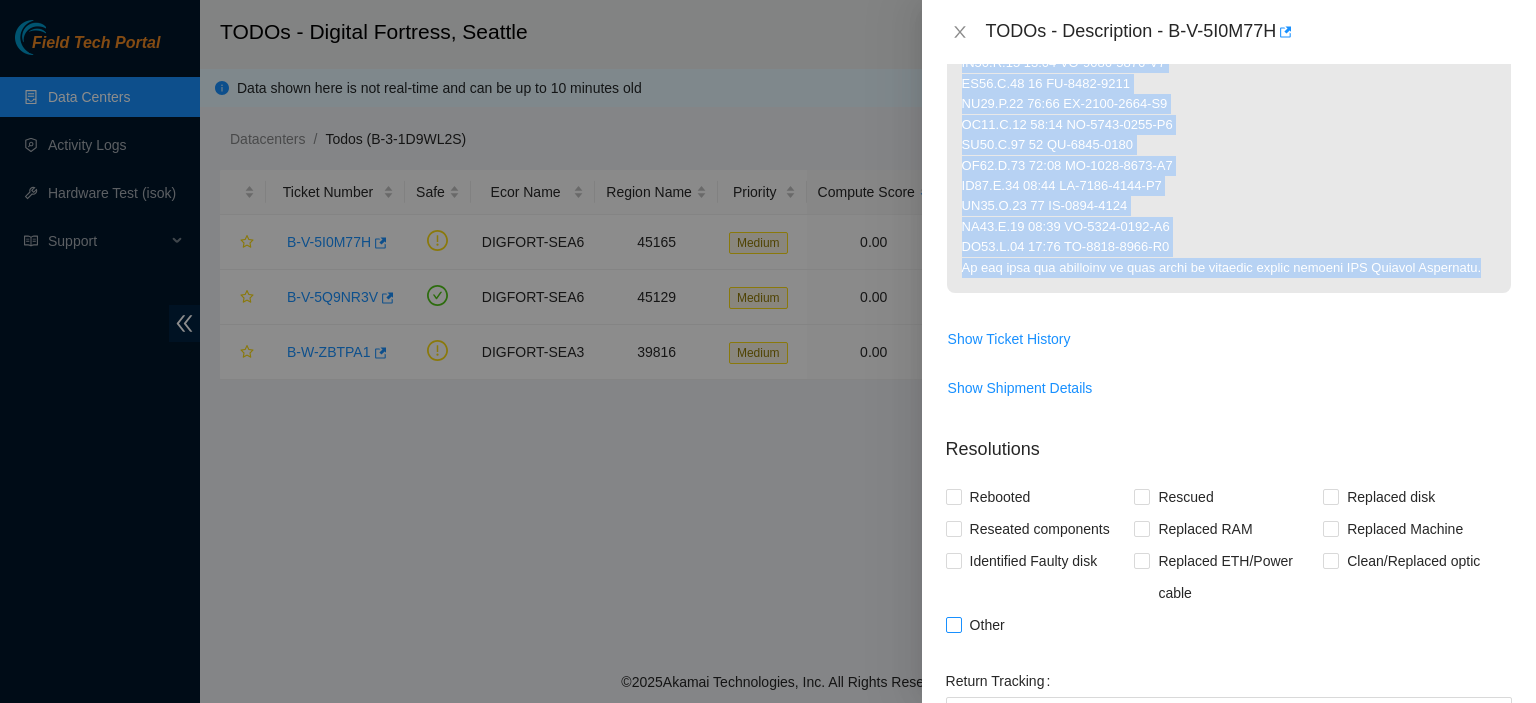 click on "Other" at bounding box center (953, 624) 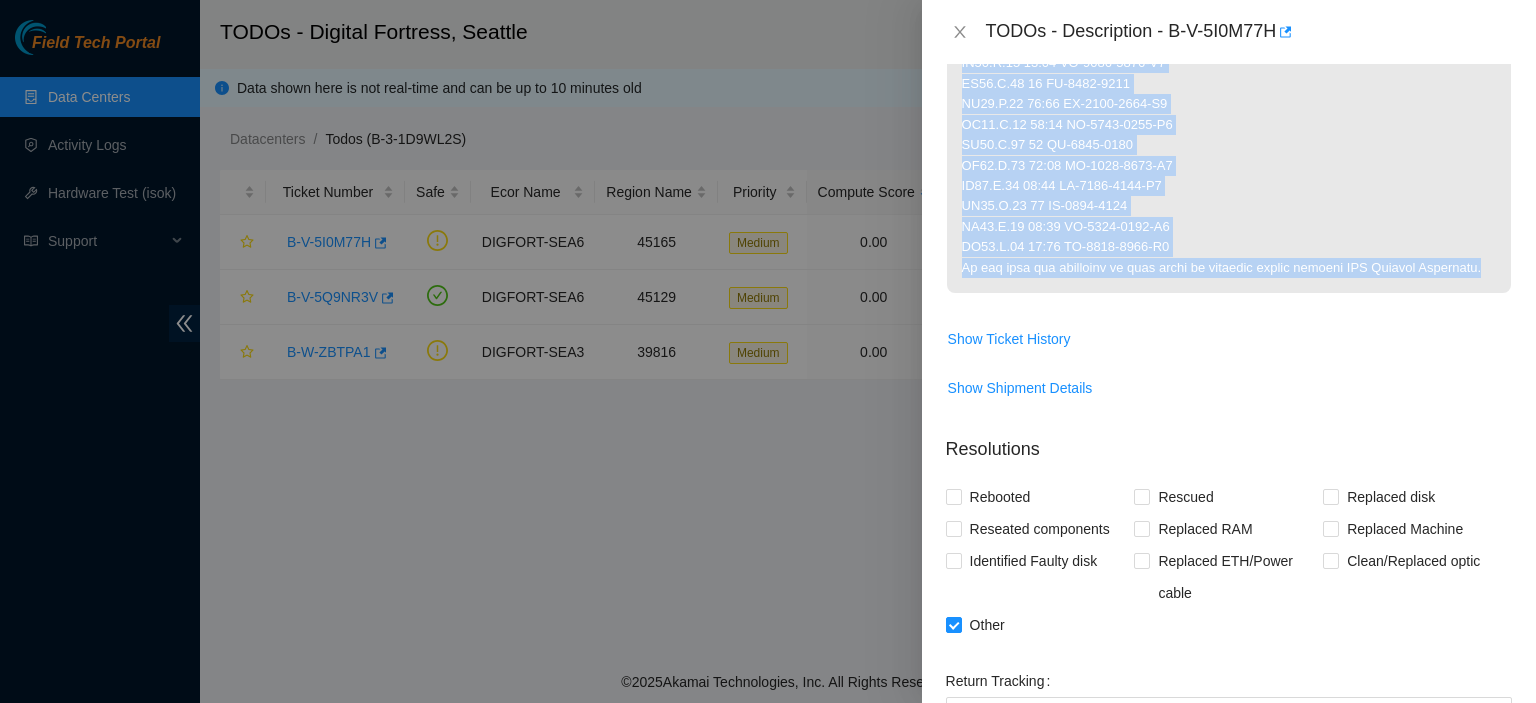 scroll, scrollTop: 1844, scrollLeft: 0, axis: vertical 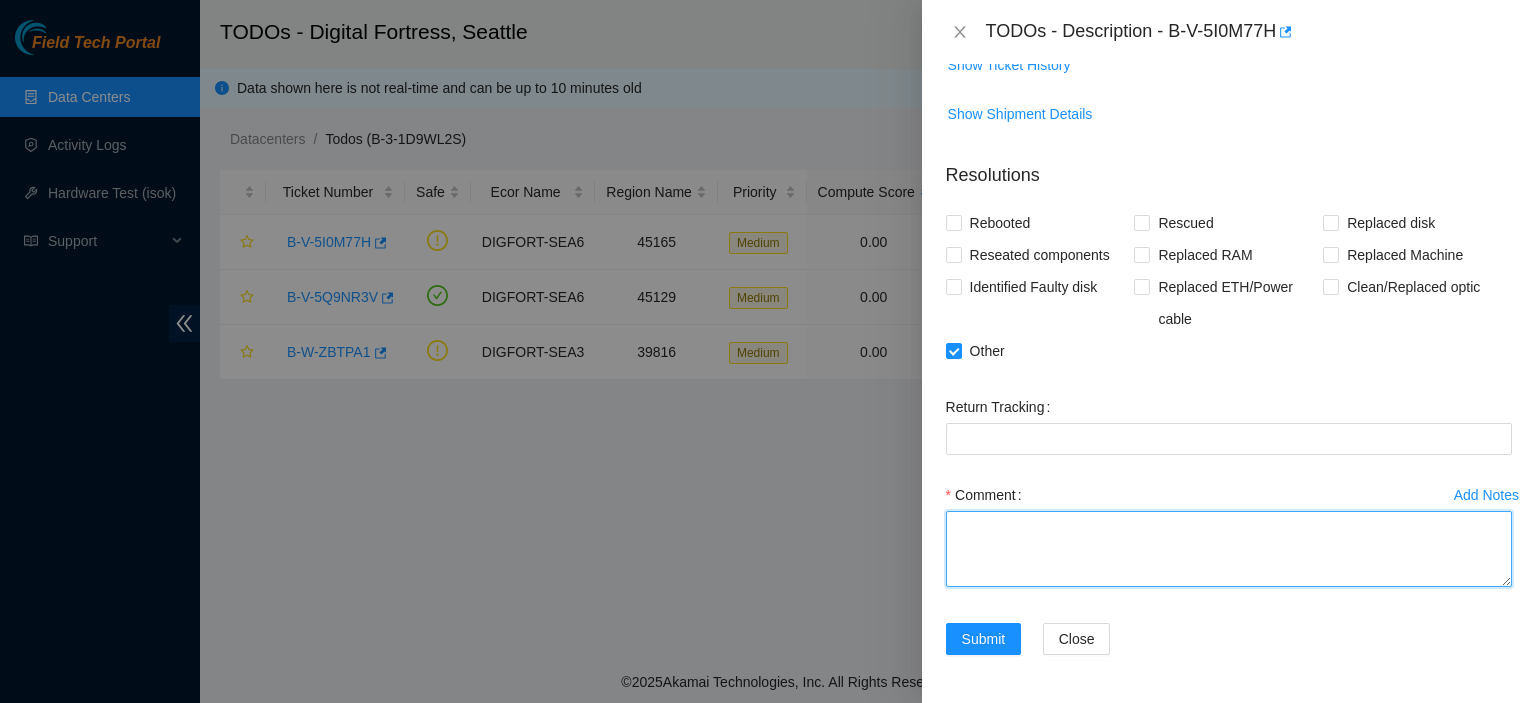 click on "Comment" at bounding box center [1229, 549] 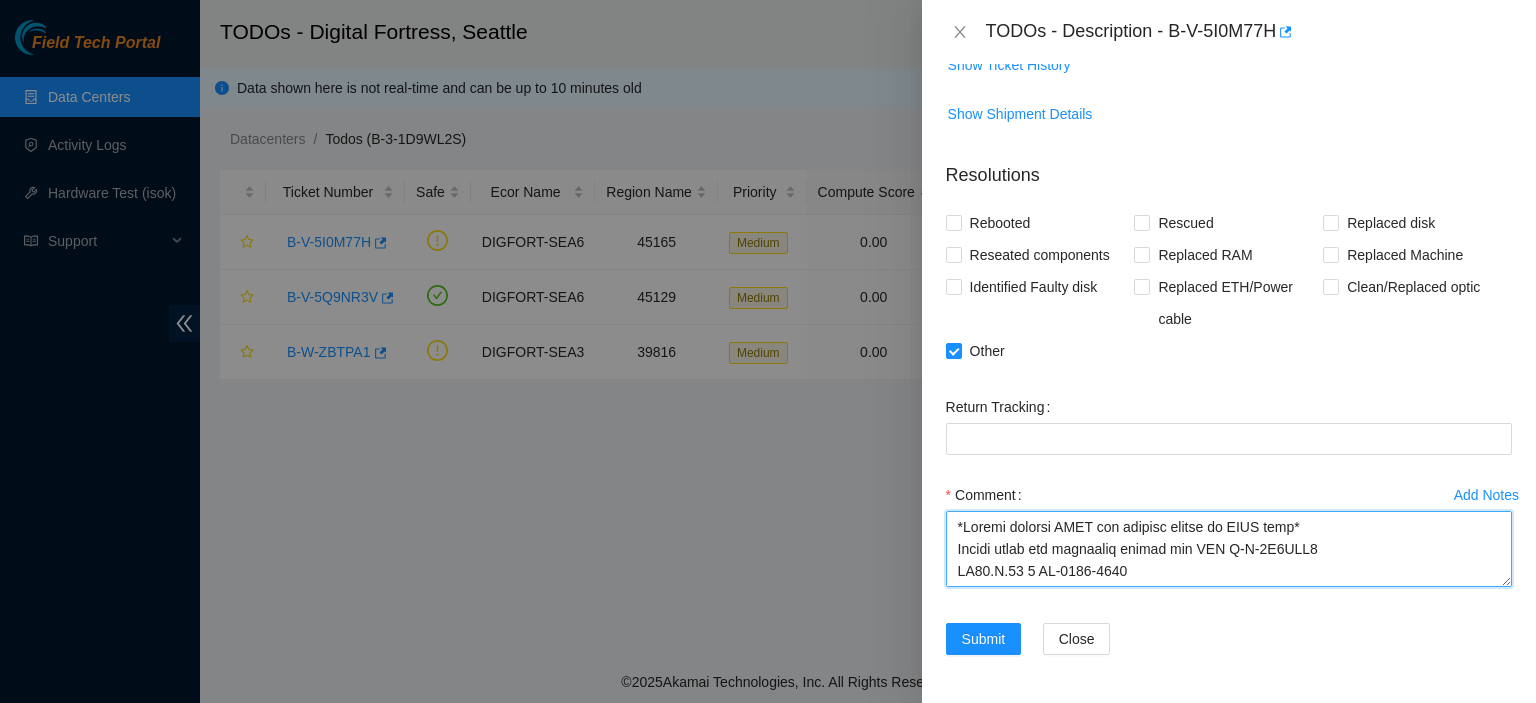 scroll, scrollTop: 1468, scrollLeft: 0, axis: vertical 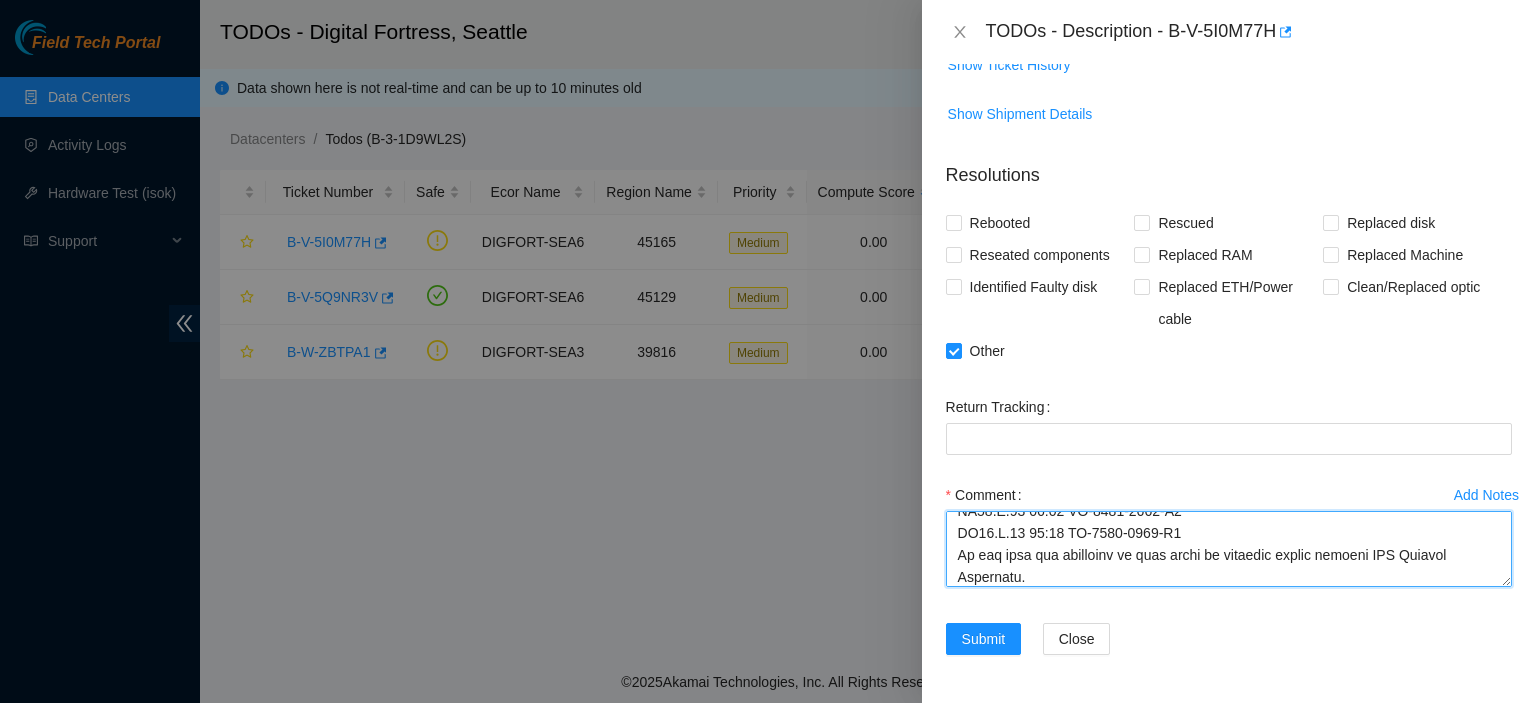 type on "*Please contact NOCC and request access to ESSL rack*
Please decon the following assets for RMA B-V-5I1AKL1
DF05.G.11 1 MX-2149-0203
DF05.G.11 1:00 MX-2149-0203-N0
DF05.G.11 1:01 MX-2149-0203-N1
DF05.G.11 2 MX-2149-0208
DF05.G.11 2:00 MX-2149-0208-N0
DF05.G.11 2:01 MX-2149-0208-N1
DF05.G.11 3 MX-2149-0209
DF05.G.11 3:00 MX-2149-0209-N0
DF05.G.11 3:01 MX-2149-0209-N1
DF05.G.11 4 MX-2149-0210
DF05.G.11 4:00 MX-2149-0210-N0
DF05.G.11 4:01 MX-2149-0210-N1
DF05.G.11 5 MX-2149-0211
DF05.G.11 5:00 MX-2149-0211-N0
DF05.G.11 5:01 MX-2149-0211-N1
DF05.G.11 6 MX-2149-0212
DF05.G.11 6:00 MX-2149-0212-N0
DF05.G.11 6:01 MX-2149-0212-N1
DF05.G.11 7 MX-2149-0196
DF05.G.11 7:00 MX-2149-0196-N0
DF05.G.11 7:01 MX-2149-0196-N1
DF05.G.11 8 MX-2149-0172
DF05.G.11 8:00 MX-2149-0172-N0
DF05.G.11 8:01 MX-2149-0172-N1
DF05.G.11 9 MX-2149-0174
DF05.G.11 9:00 MX-2149-0174-N0
DF05.G.11 9:01 MX-2149-0174-N1
DF05.G.11 10 MX-2149-0178
DF05.G.11 10:00 MX-2149-0178-N0
DF05.G.11 10:01 MX-2149-0178-N1
DF05.G.11 11 MX-2149-0177
DF05.G.11 11:0..." 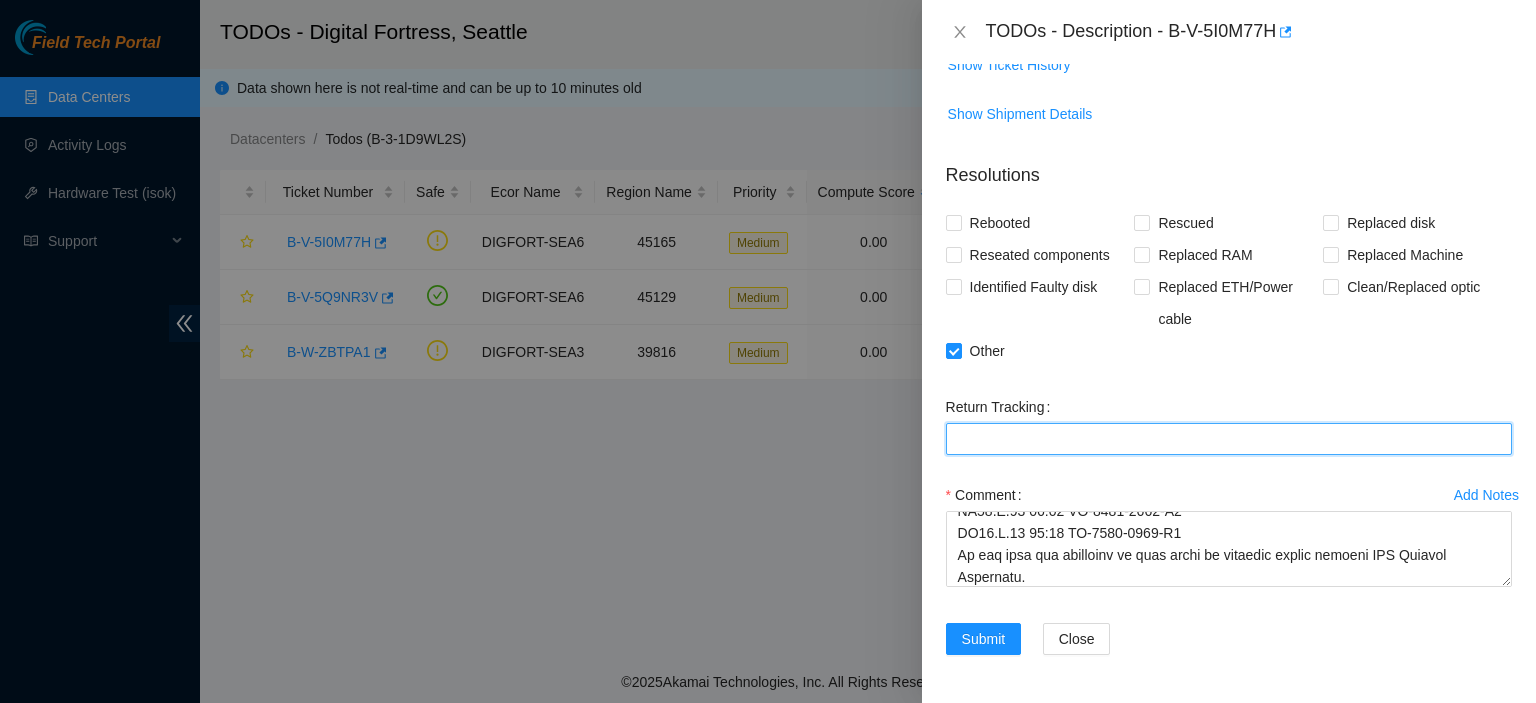 click on "Return Tracking" at bounding box center [1229, 439] 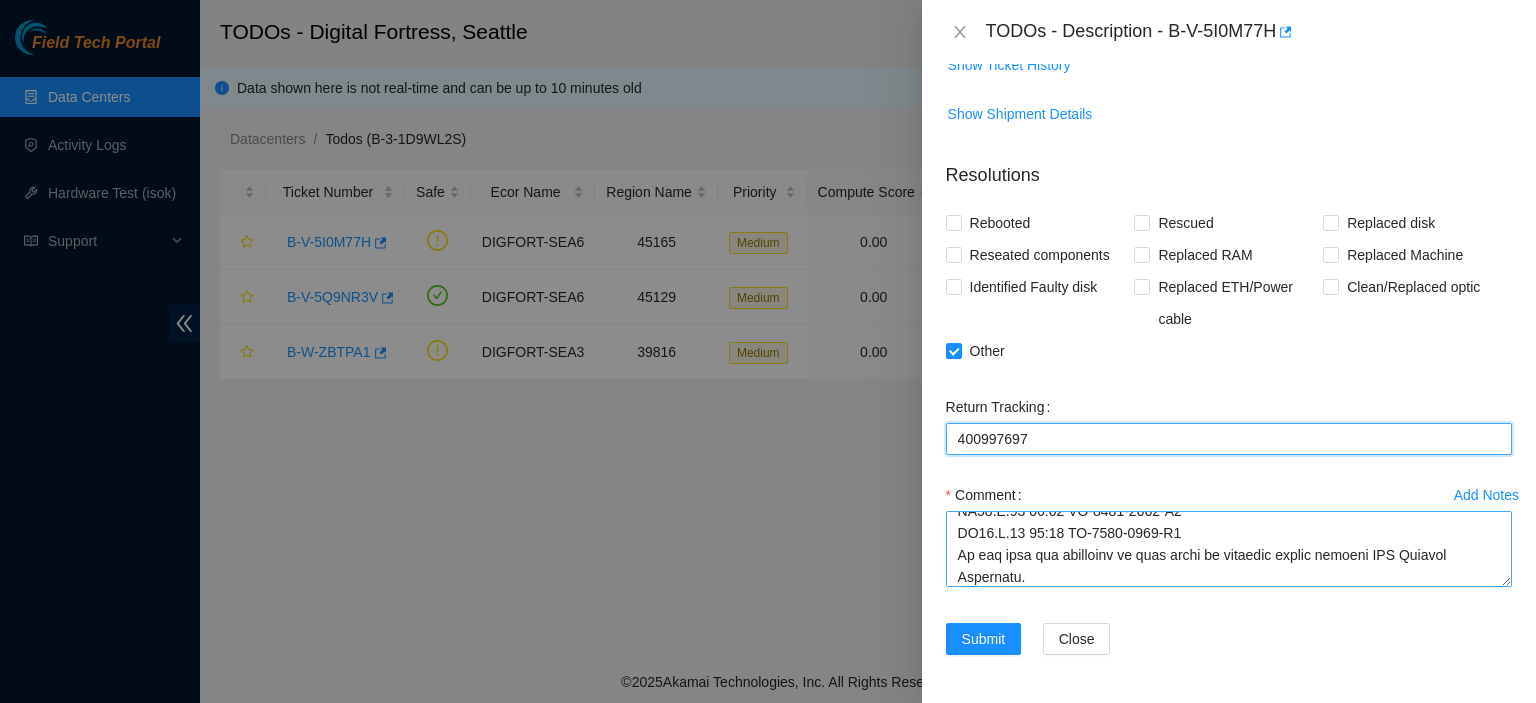 type on "400997697" 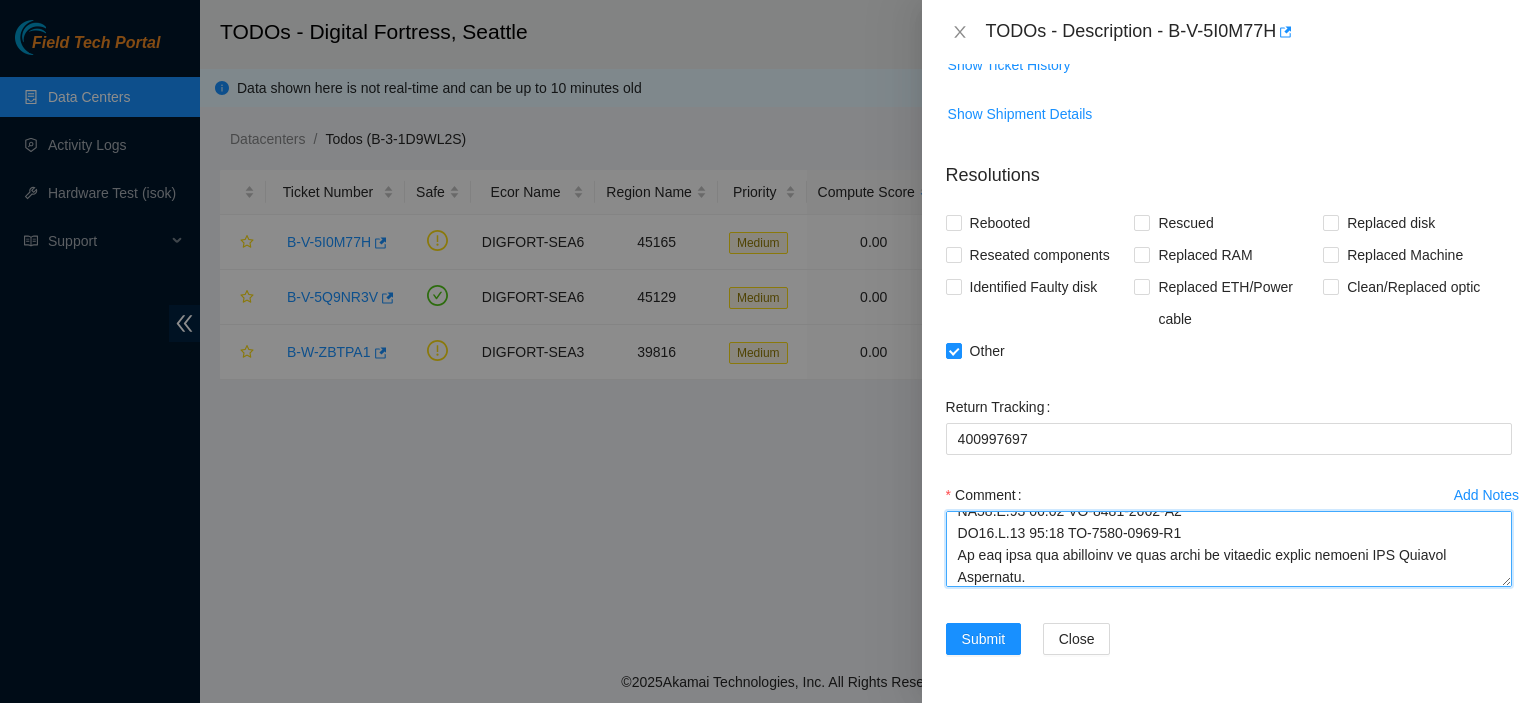 click on "Comment" at bounding box center [1229, 549] 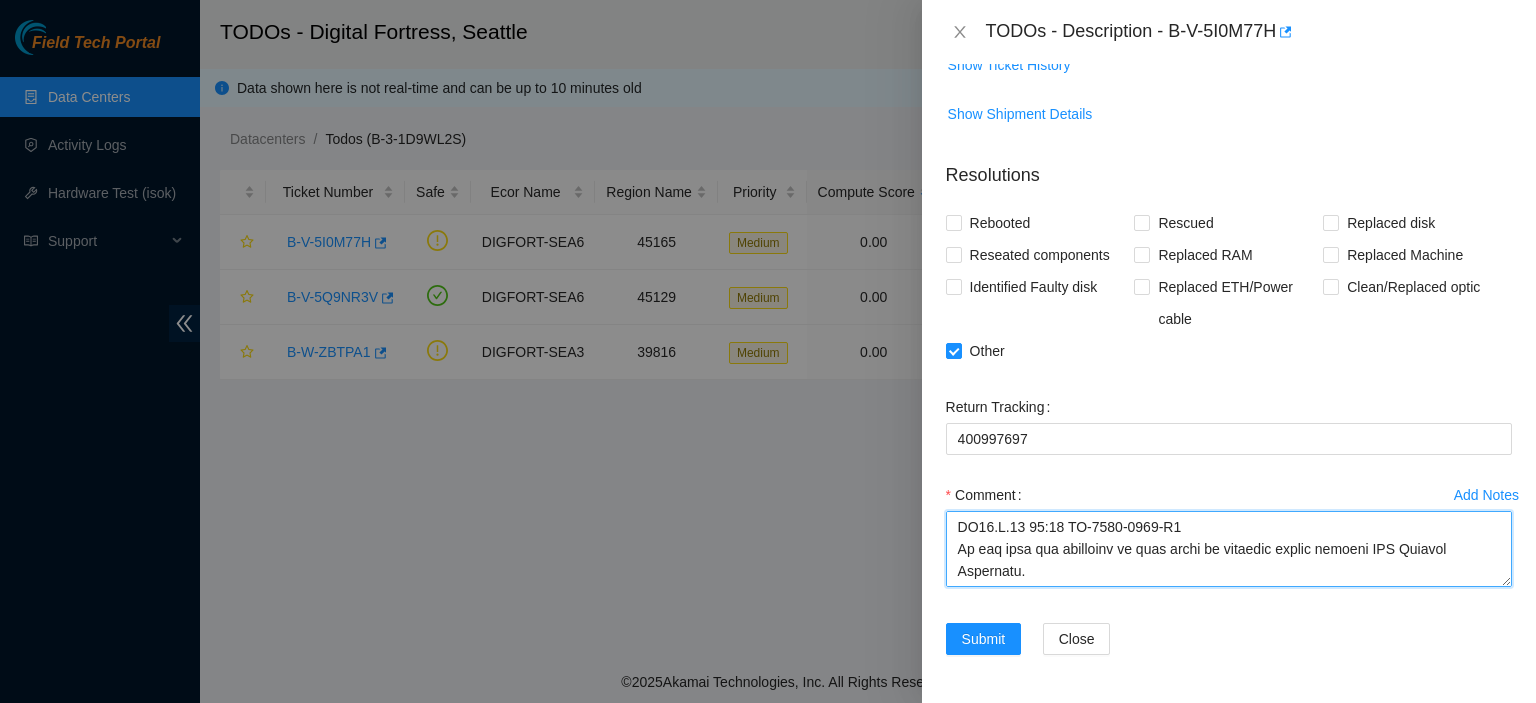 scroll, scrollTop: 1512, scrollLeft: 0, axis: vertical 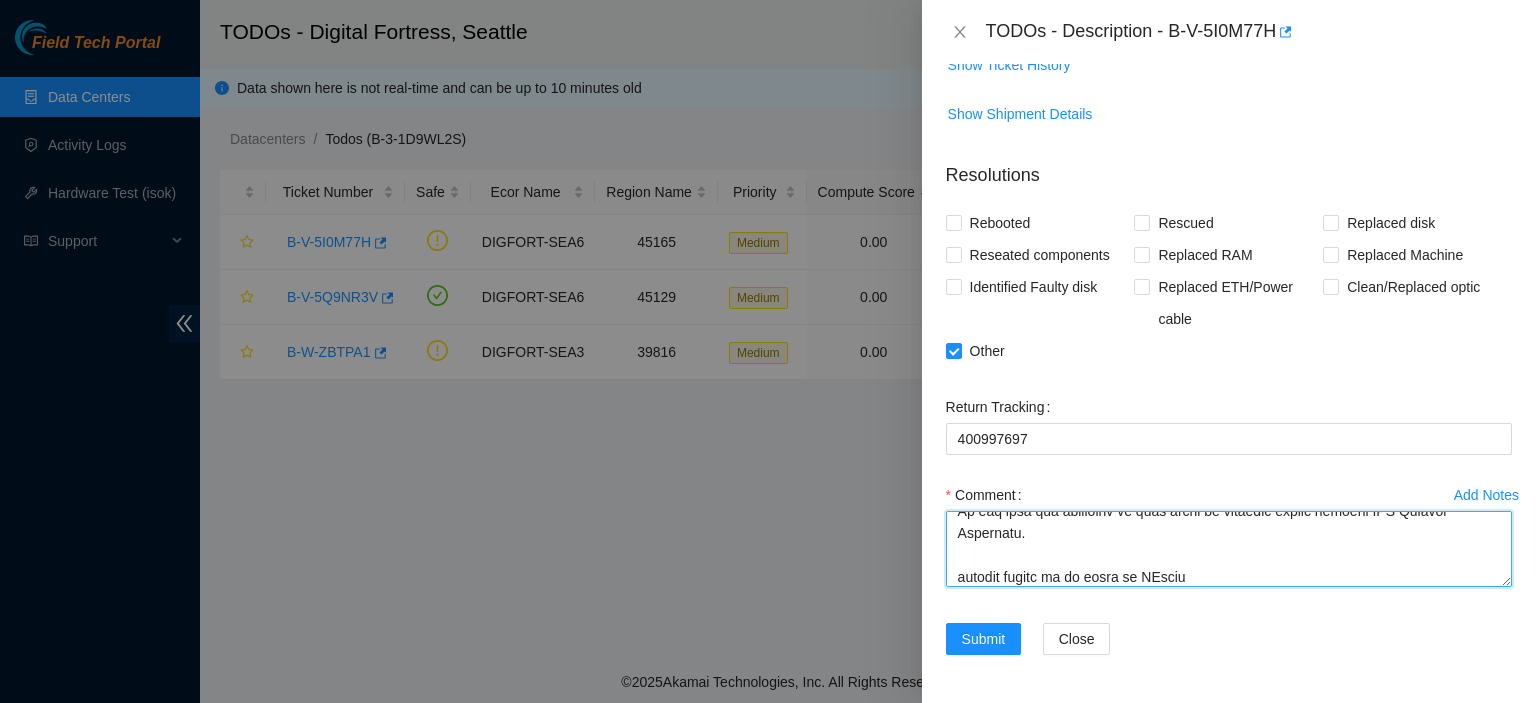 type on "*Please contact NOCC and request access to ESSL rack*
Please decon the following assets for RMA B-V-5I1AKL1
DF05.G.11 1 MX-2149-0203
DF05.G.11 1:00 MX-2149-0203-N0
DF05.G.11 1:01 MX-2149-0203-N1
DF05.G.11 2 MX-2149-0208
DF05.G.11 2:00 MX-2149-0208-N0
DF05.G.11 2:01 MX-2149-0208-N1
DF05.G.11 3 MX-2149-0209
DF05.G.11 3:00 MX-2149-0209-N0
DF05.G.11 3:01 MX-2149-0209-N1
DF05.G.11 4 MX-2149-0210
DF05.G.11 4:00 MX-2149-0210-N0
DF05.G.11 4:01 MX-2149-0210-N1
DF05.G.11 5 MX-2149-0211
DF05.G.11 5:00 MX-2149-0211-N0
DF05.G.11 5:01 MX-2149-0211-N1
DF05.G.11 6 MX-2149-0212
DF05.G.11 6:00 MX-2149-0212-N0
DF05.G.11 6:01 MX-2149-0212-N1
DF05.G.11 7 MX-2149-0196
DF05.G.11 7:00 MX-2149-0196-N0
DF05.G.11 7:01 MX-2149-0196-N1
DF05.G.11 8 MX-2149-0172
DF05.G.11 8:00 MX-2149-0172-N0
DF05.G.11 8:01 MX-2149-0172-N1
DF05.G.11 9 MX-2149-0174
DF05.G.11 9:00 MX-2149-0174-N0
DF05.G.11 9:01 MX-2149-0174-N1
DF05.G.11 10 MX-2149-0178
DF05.G.11 10:00 MX-2149-0178-N0
DF05.G.11 10:01 MX-2149-0178-N1
DF05.G.11 11 MX-2149-0177
DF05.G.11 11:0..." 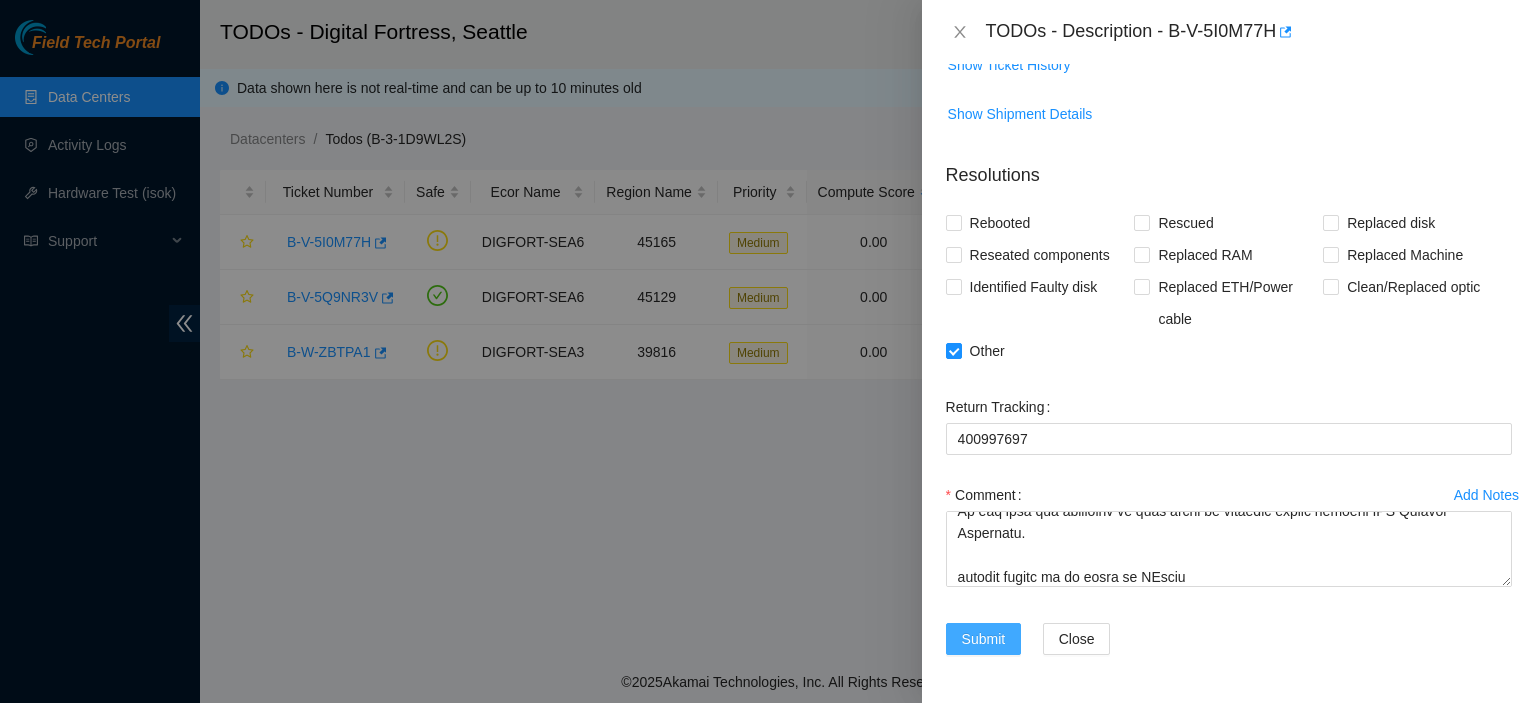 click on "Submit" at bounding box center [984, 639] 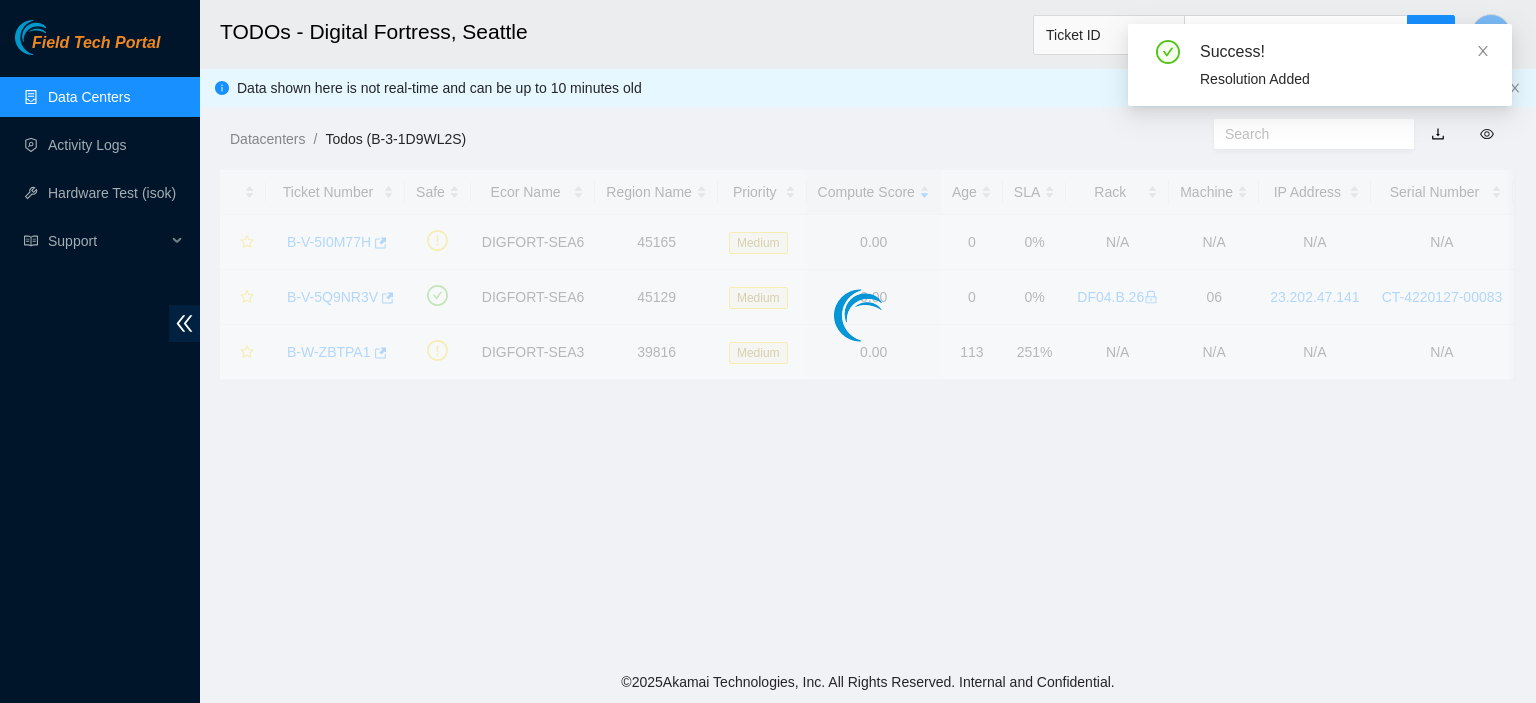 scroll, scrollTop: 444, scrollLeft: 0, axis: vertical 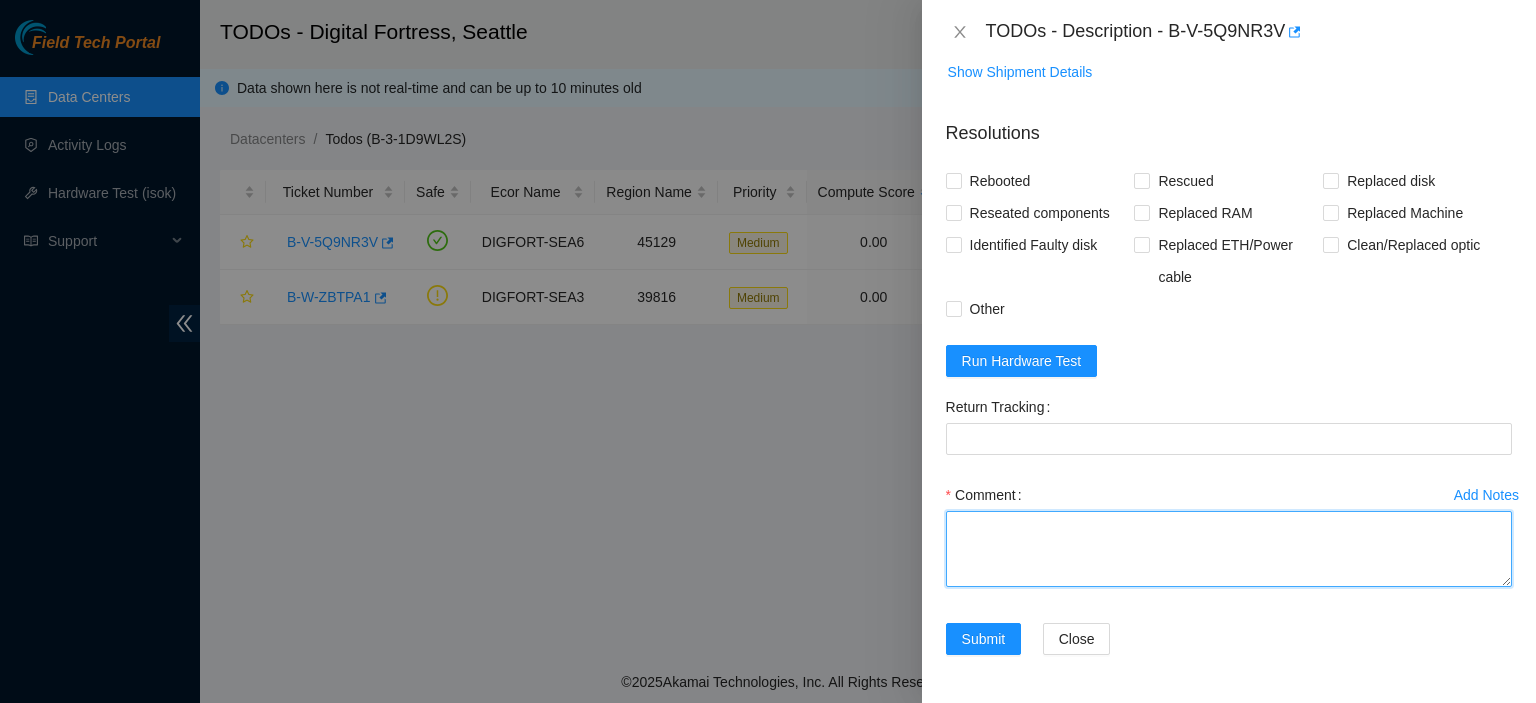 click on "Comment" at bounding box center [1229, 549] 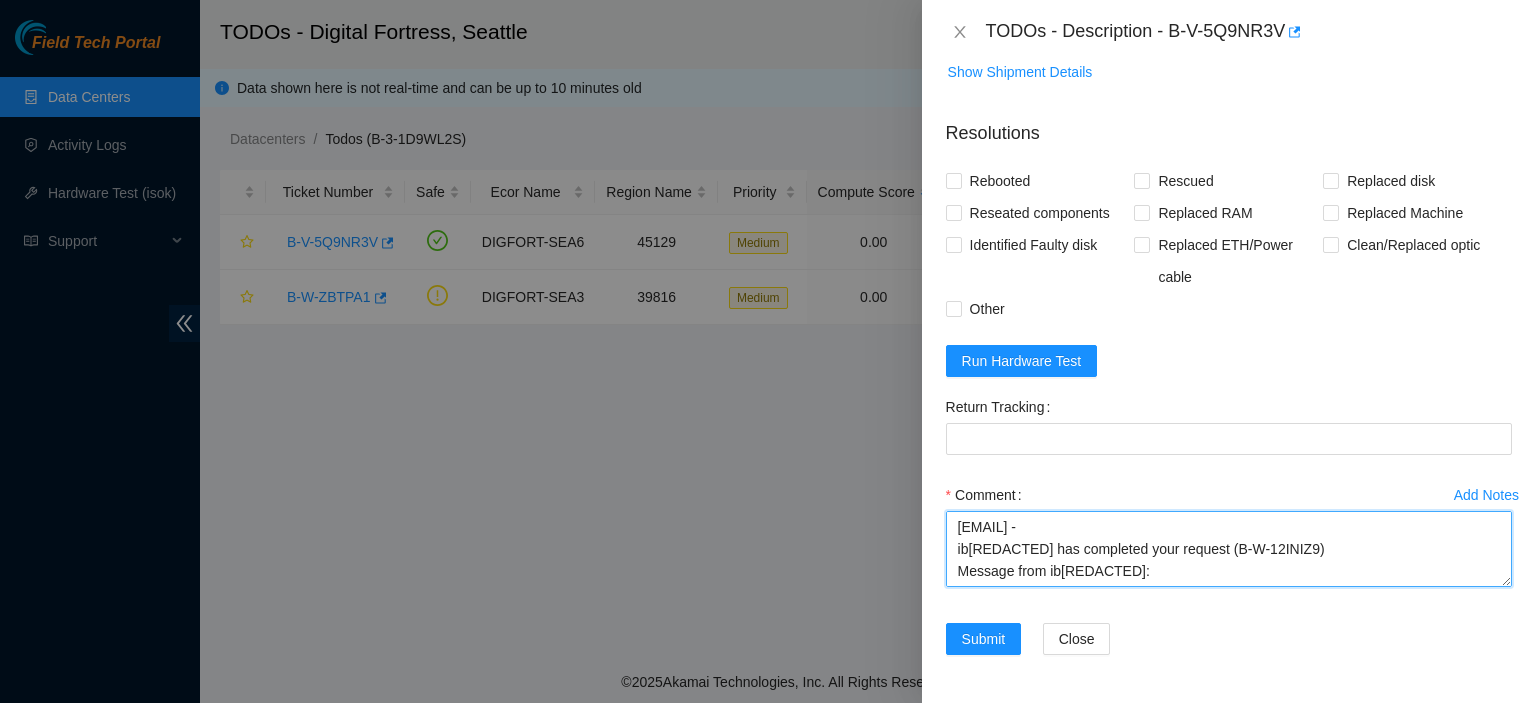 scroll, scrollTop: 16, scrollLeft: 0, axis: vertical 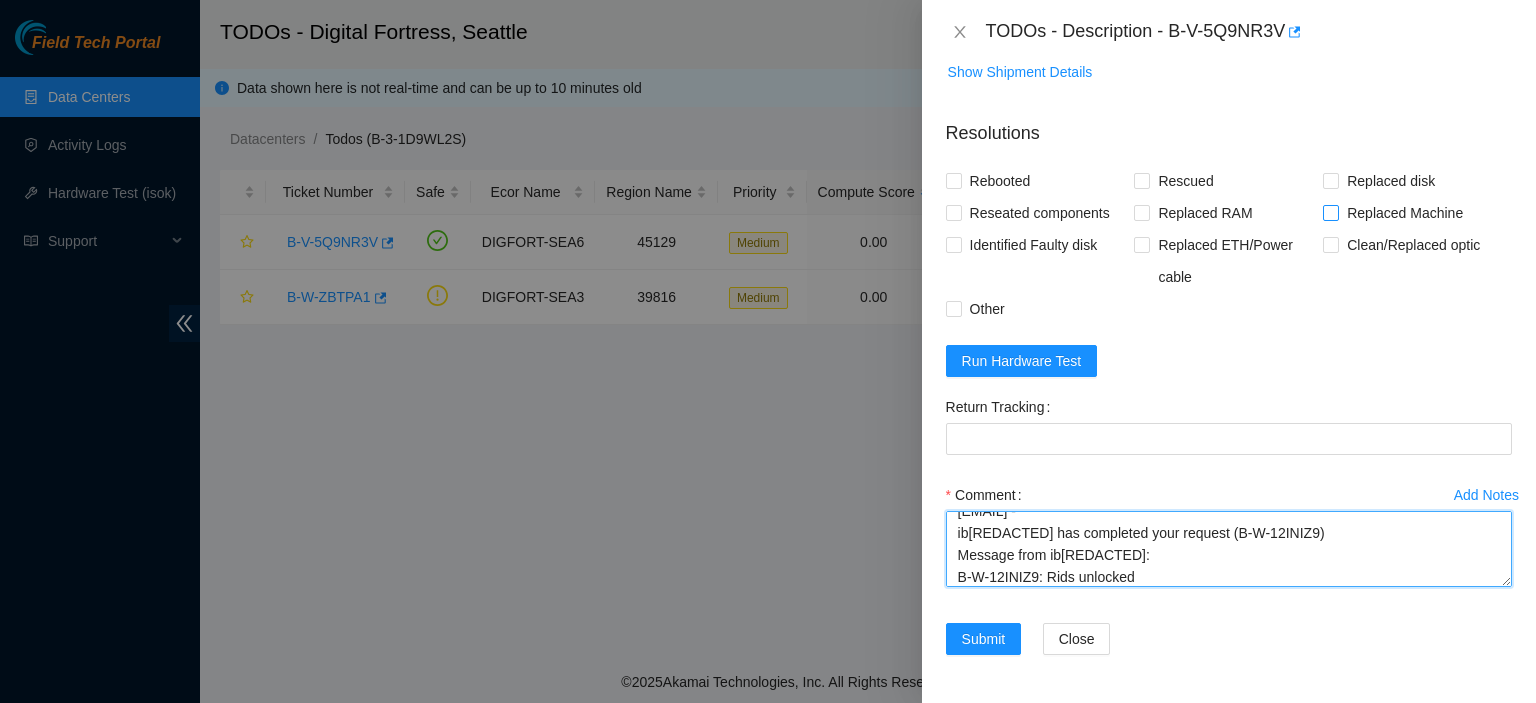 type on "[EMAIL] -
ib[REDACTED] has completed your request (B-W-12INIZ9)
Message from ib[REDACTED]:
B-W-12INIZ9: Rids unlocked" 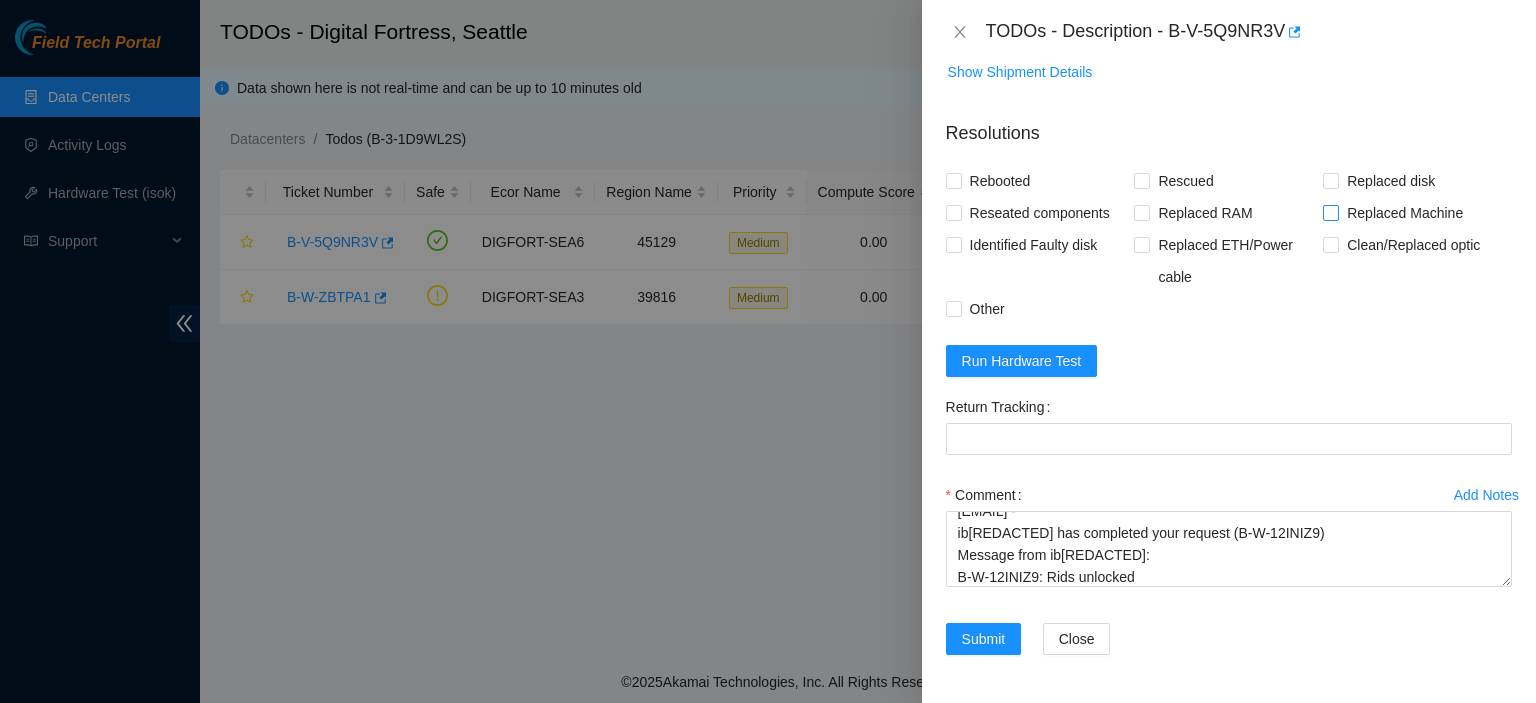 click on "Replaced Machine" at bounding box center [1330, 212] 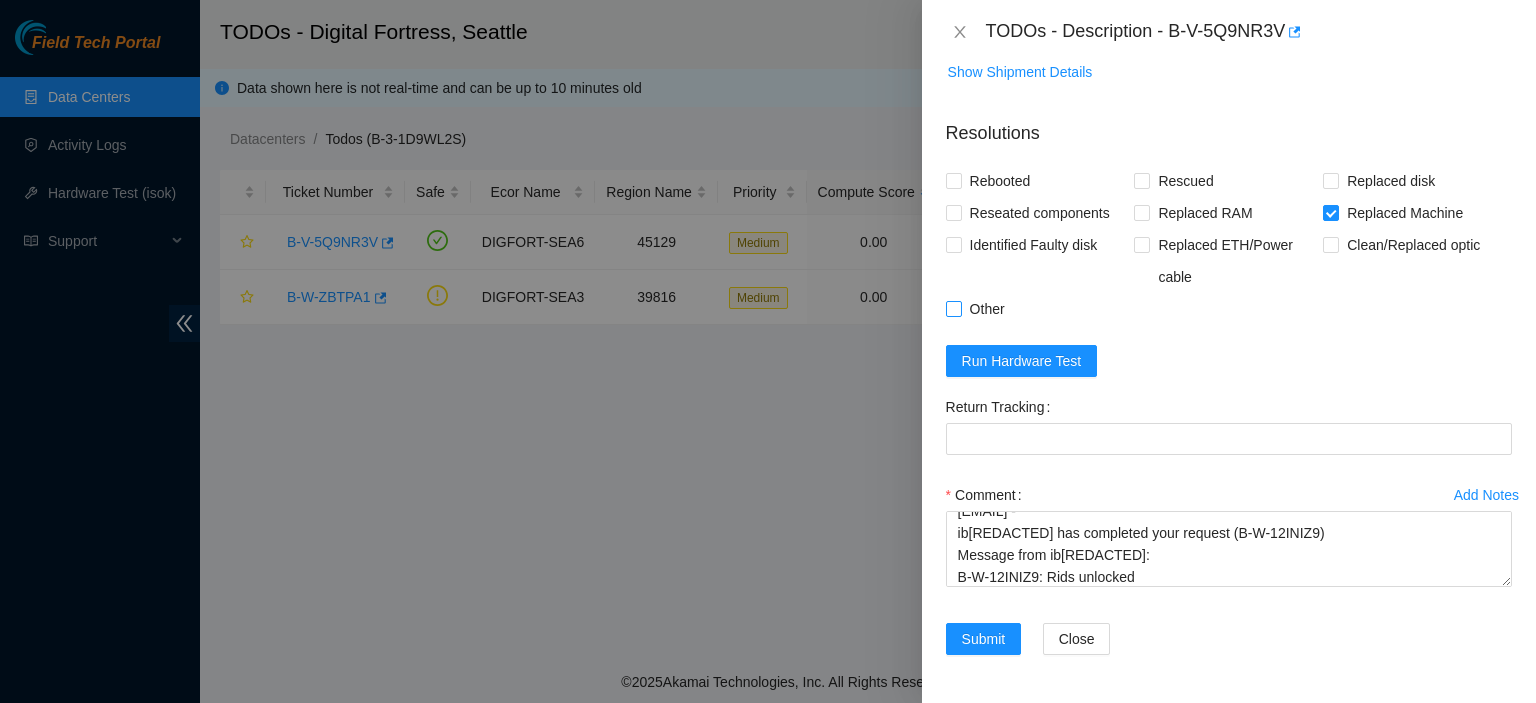 click on "Other" at bounding box center [953, 308] 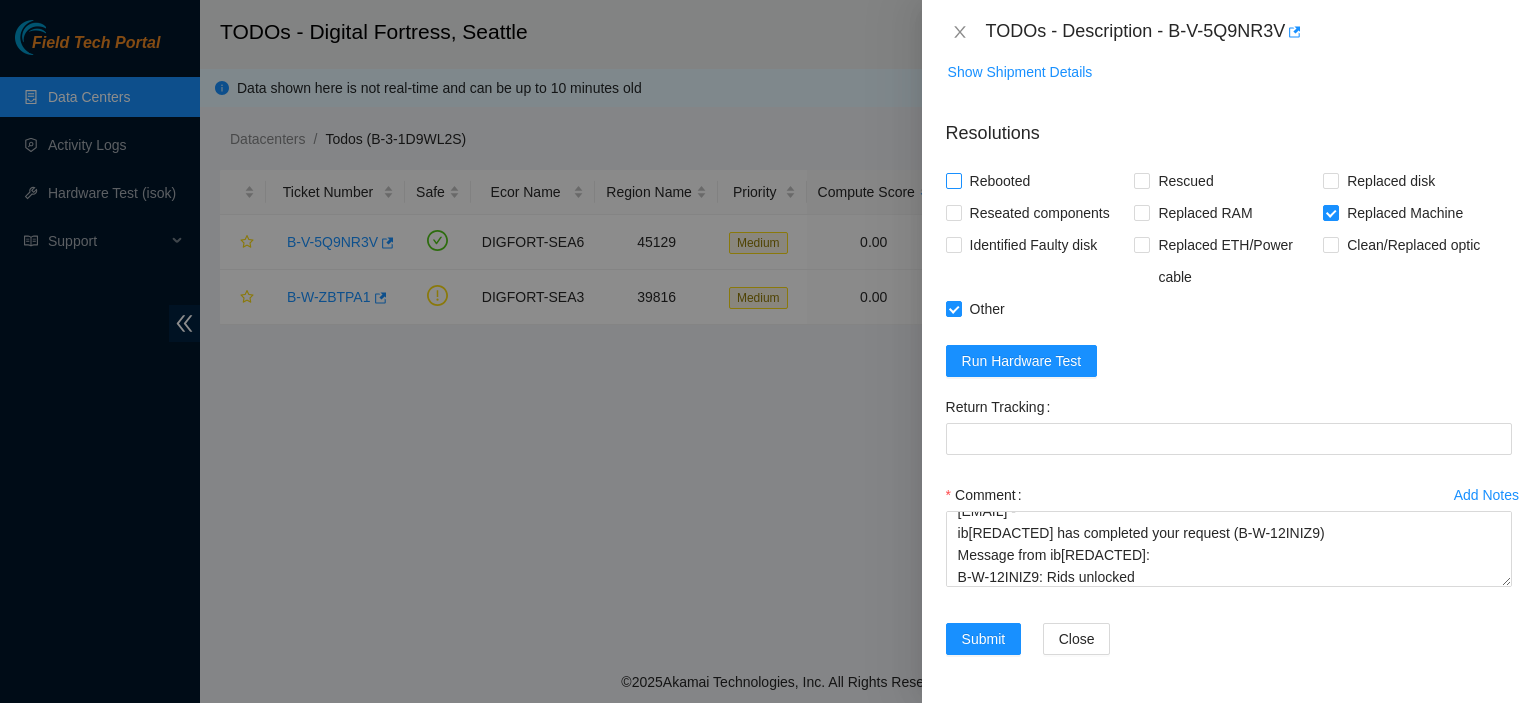 click on "Rebooted" at bounding box center (953, 180) 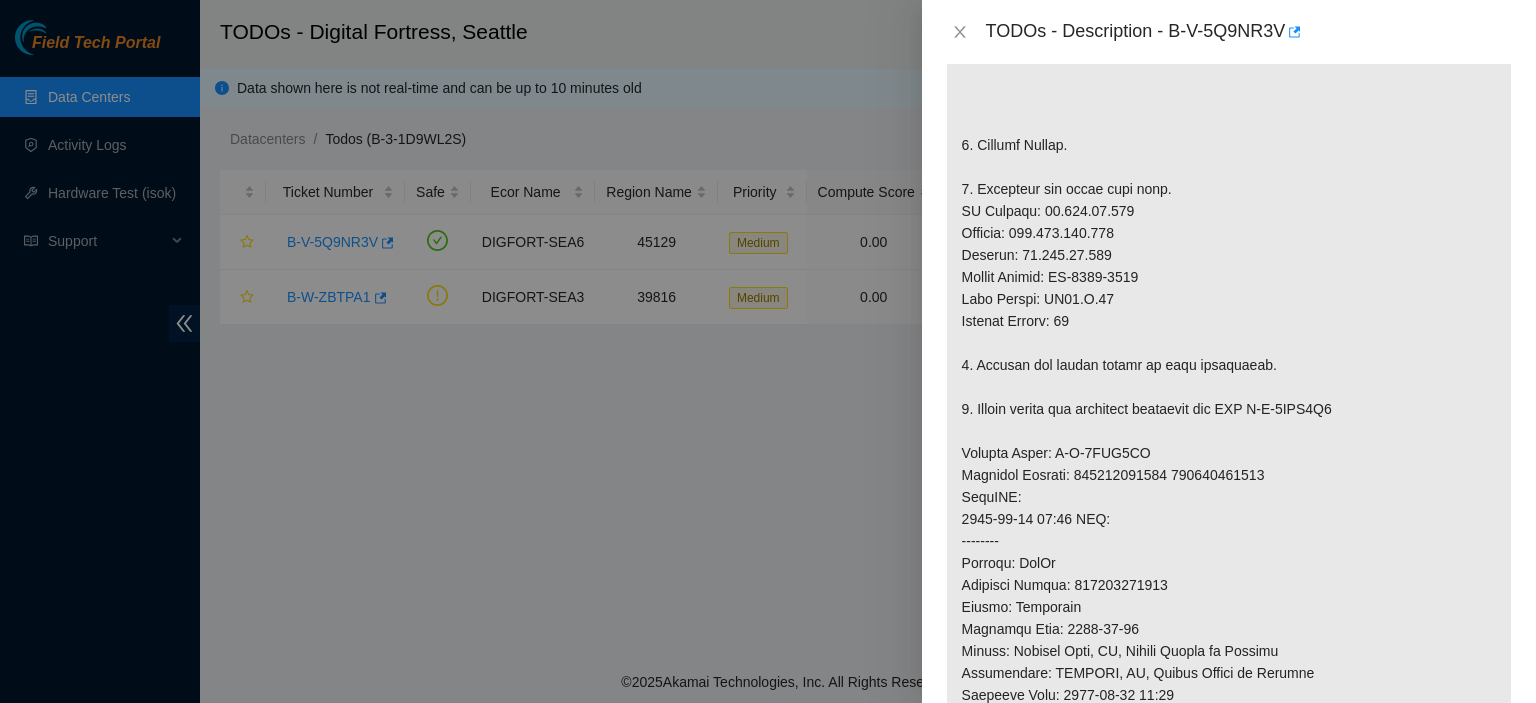 scroll, scrollTop: 511, scrollLeft: 0, axis: vertical 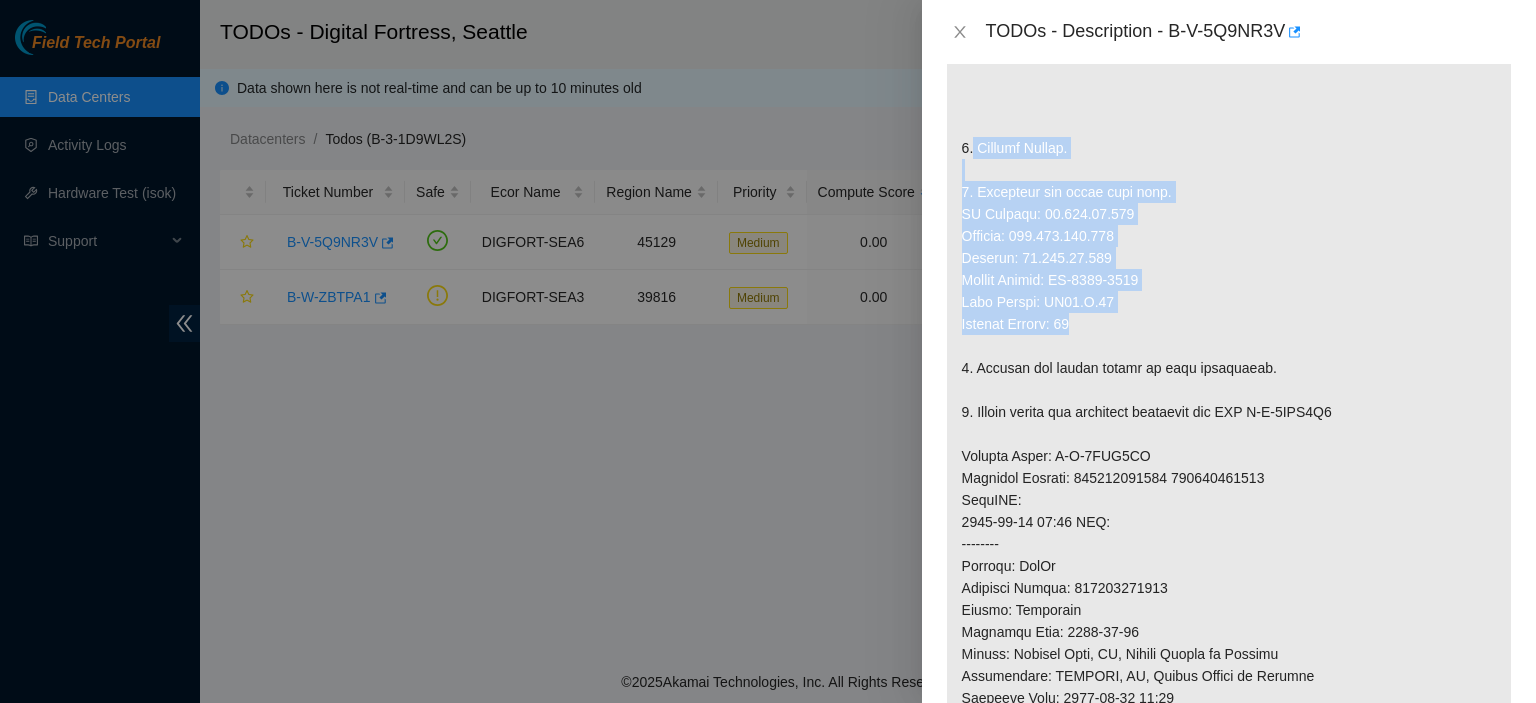 drag, startPoint x: 972, startPoint y: 167, endPoint x: 1095, endPoint y: 332, distance: 205.80087 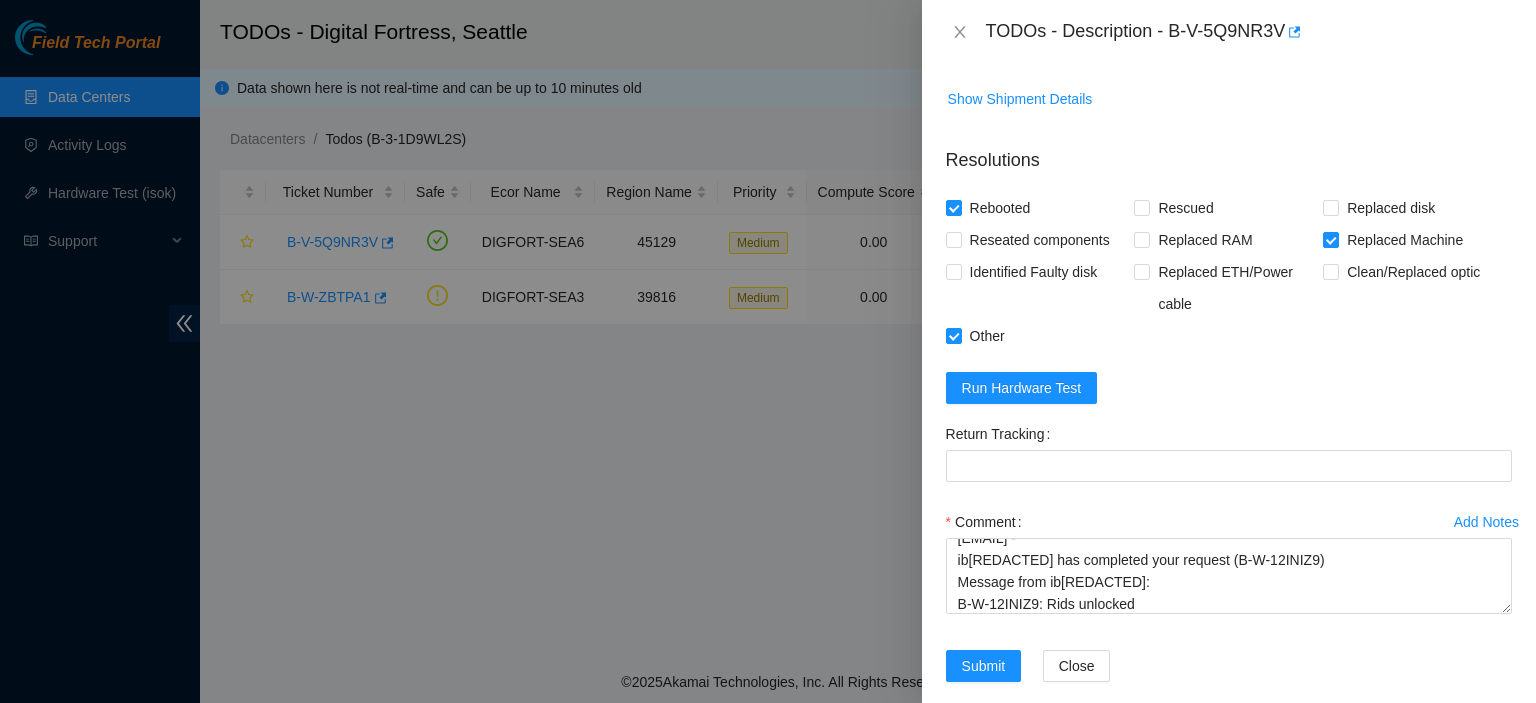 scroll, scrollTop: 1608, scrollLeft: 0, axis: vertical 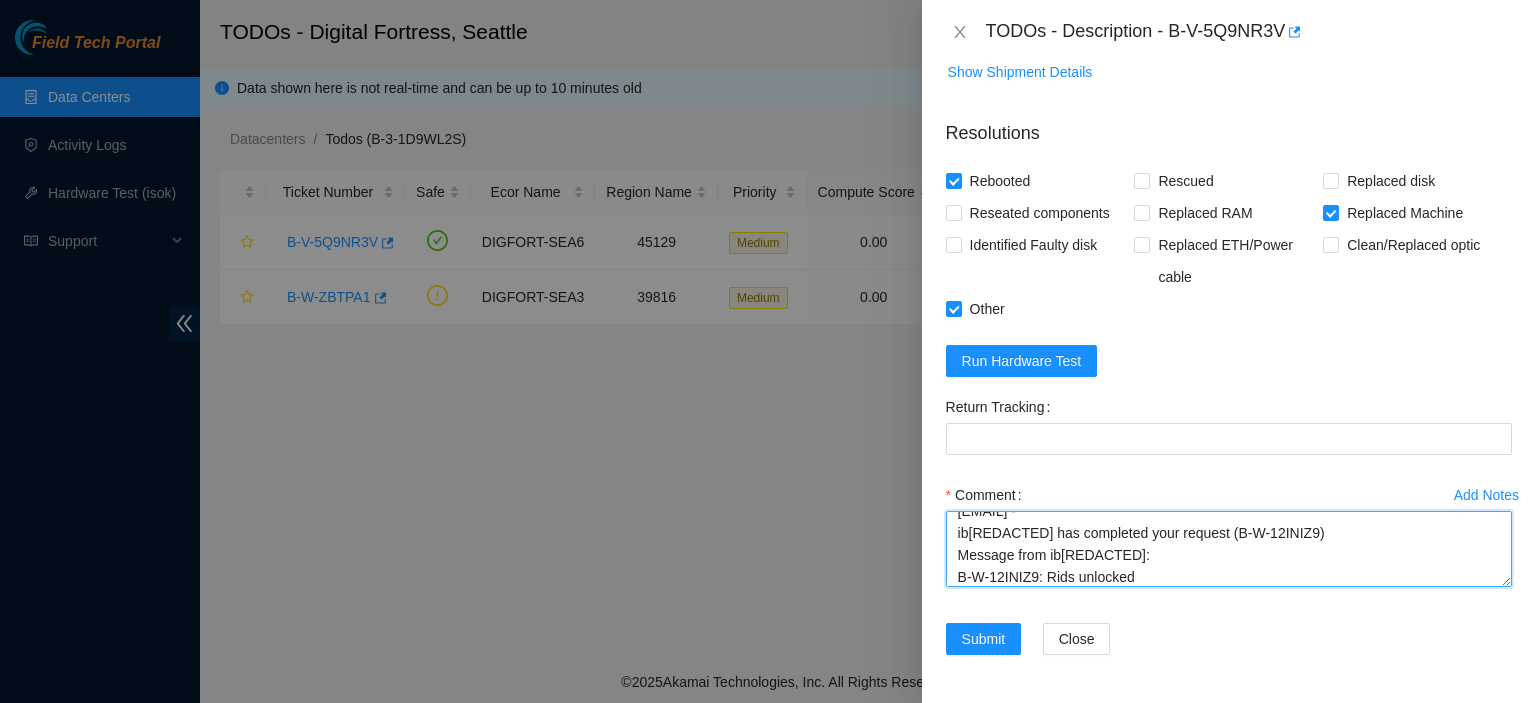click on "[EMAIL] -
ib[REDACTED] has completed your request (B-W-12INIZ9)
Message from ib[REDACTED]:
B-W-12INIZ9: Rids unlocked" at bounding box center (1229, 549) 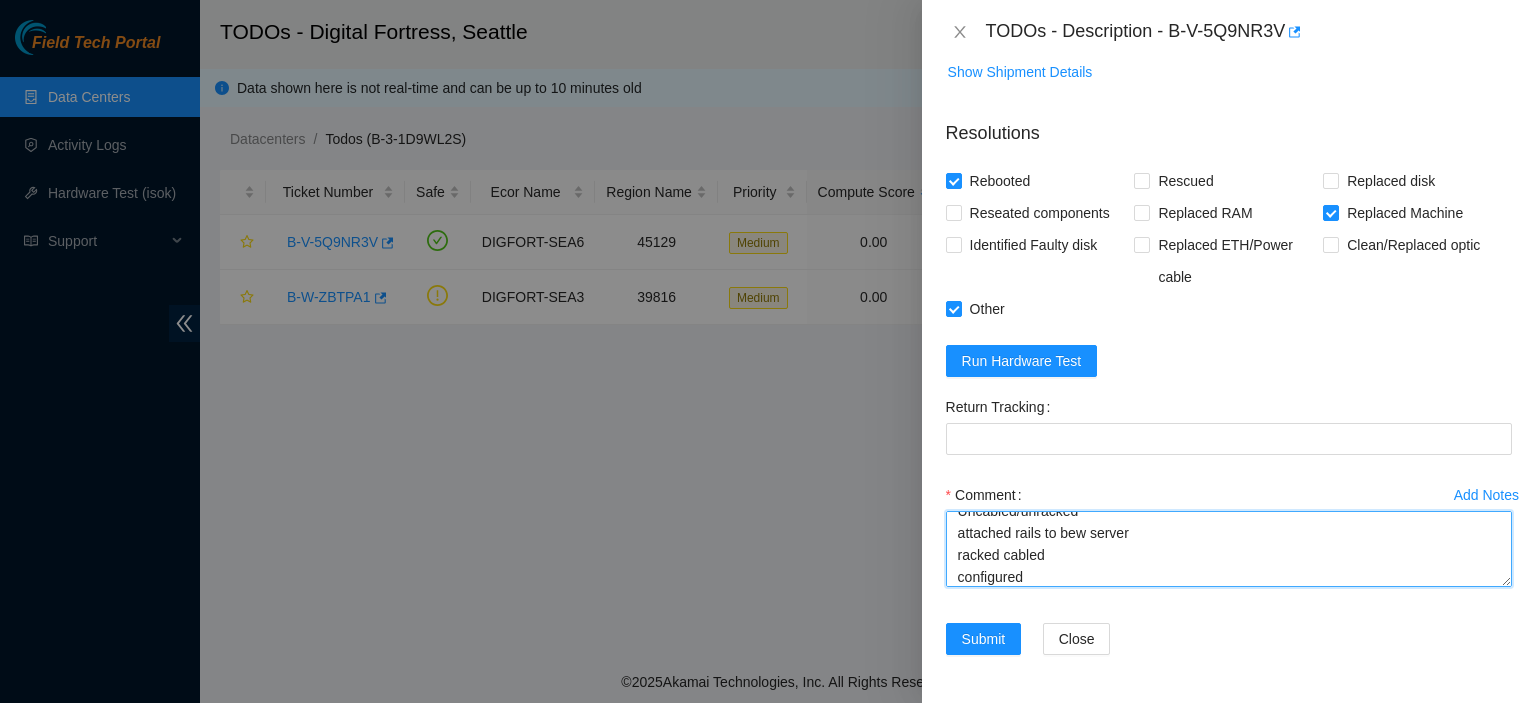 scroll, scrollTop: 148, scrollLeft: 0, axis: vertical 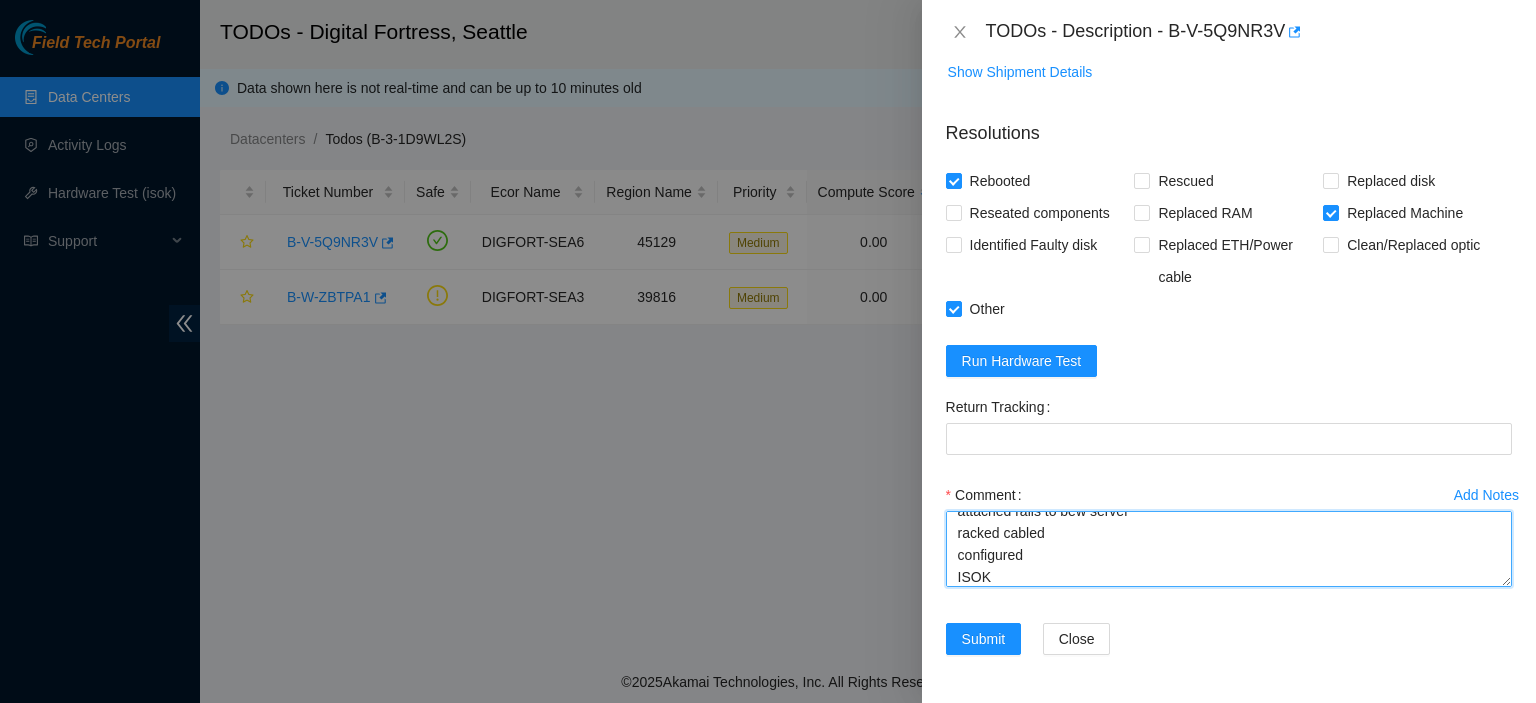 type on "[EMAIL] -
ib[REDACTED] has completed your request (B-W-12INIZ9)
Message from ib[REDACTED]:
B-W-12INIZ9: Rids unlocked
Shutdown Server
Uncabled/unracked
attached rails to bew server
racked cabled
configured
ISOK" 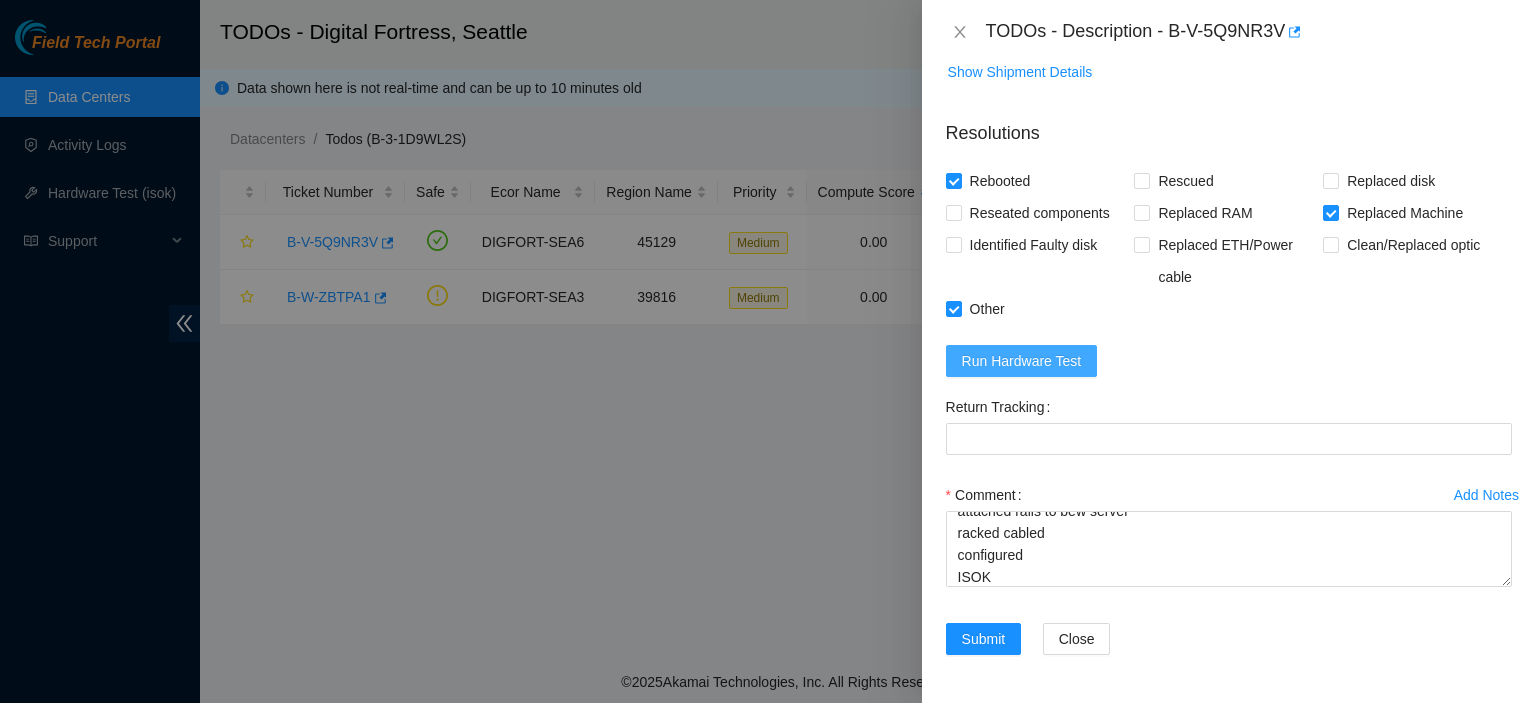 click on "Run Hardware Test" at bounding box center (1022, 361) 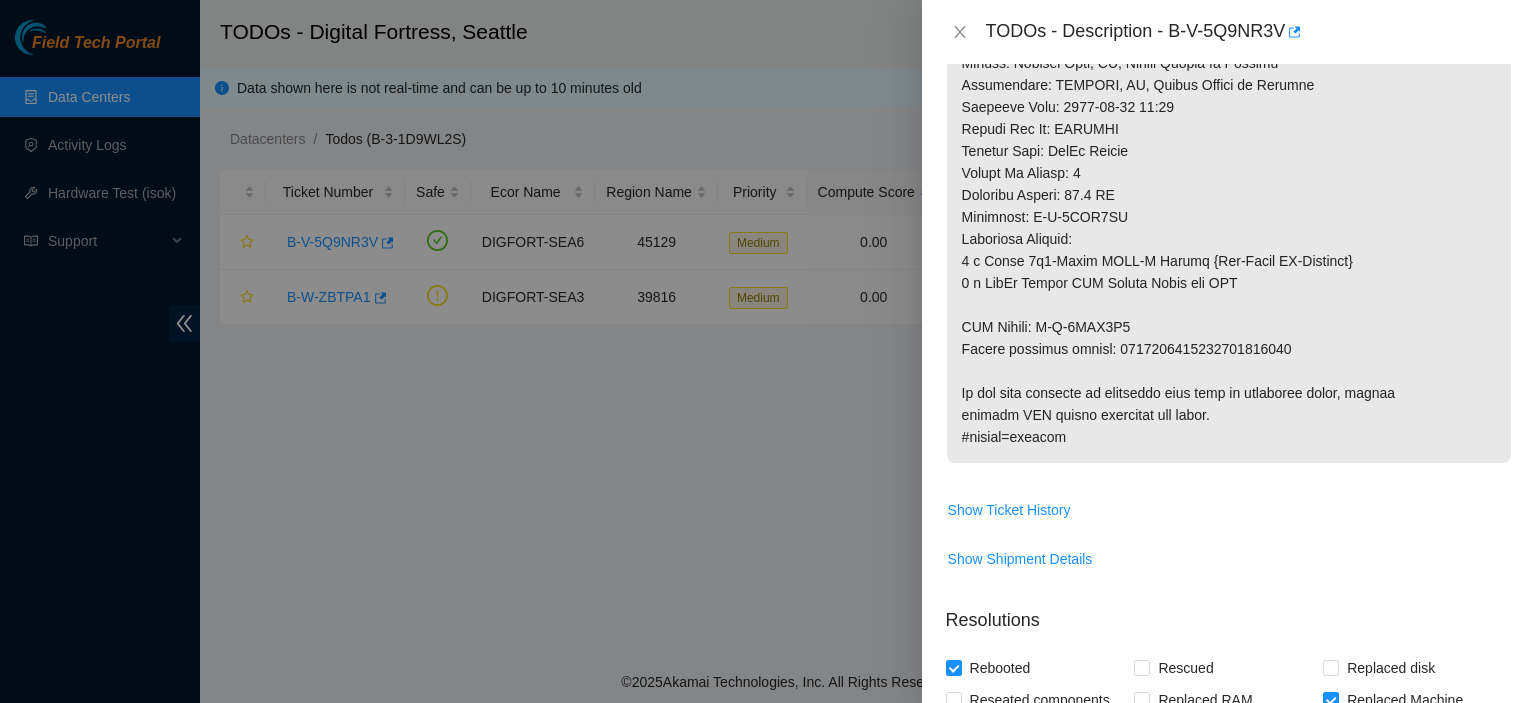 scroll, scrollTop: 1084, scrollLeft: 0, axis: vertical 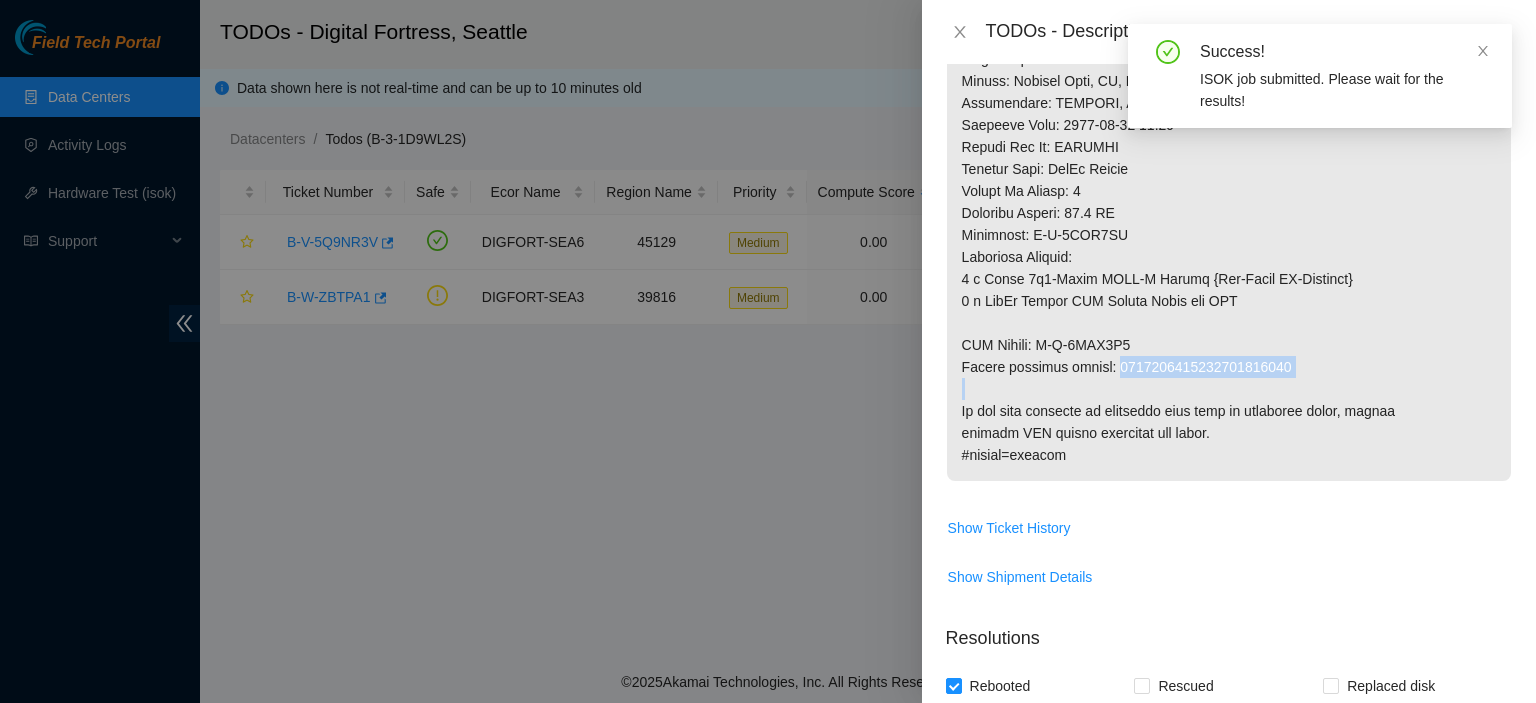 drag, startPoint x: 1116, startPoint y: 382, endPoint x: 1318, endPoint y: 407, distance: 203.54115 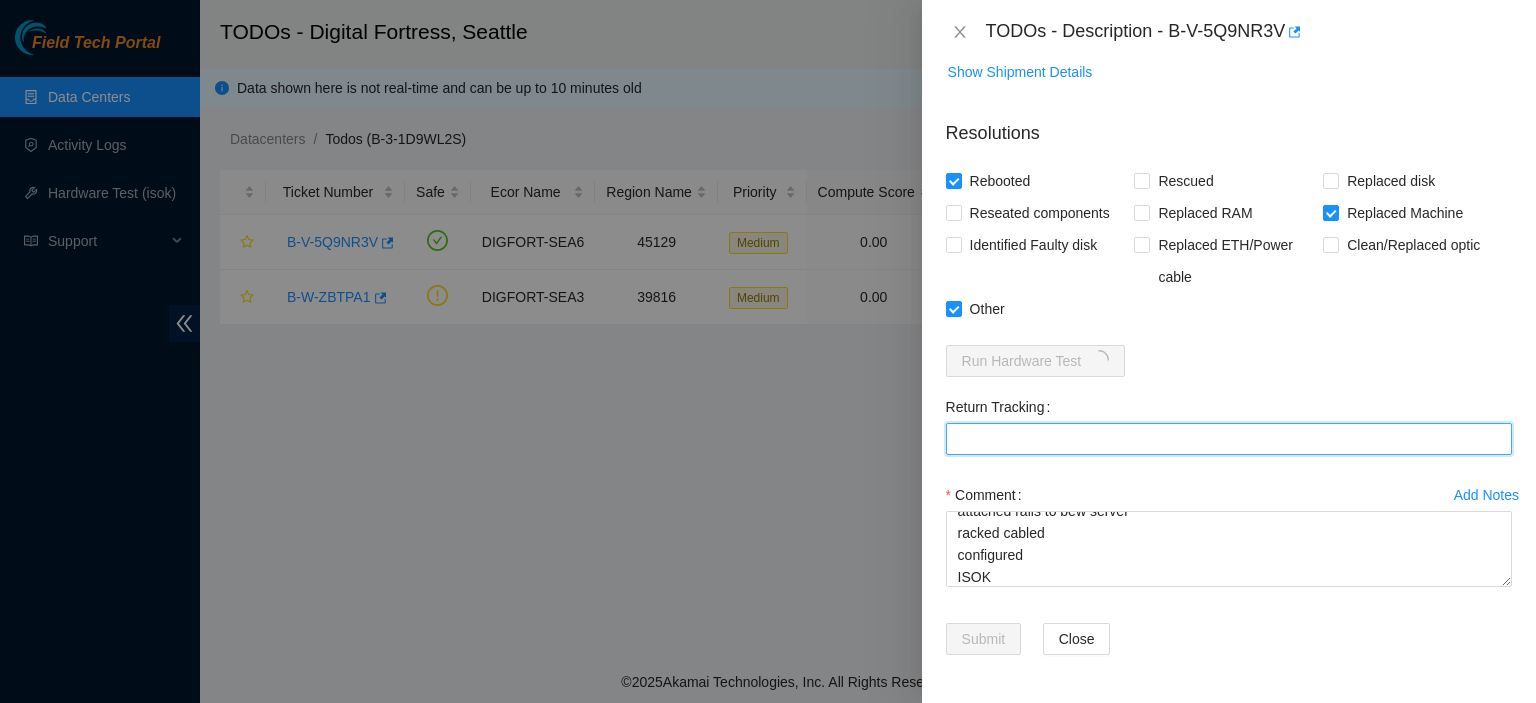 click on "Return Tracking" at bounding box center [1229, 439] 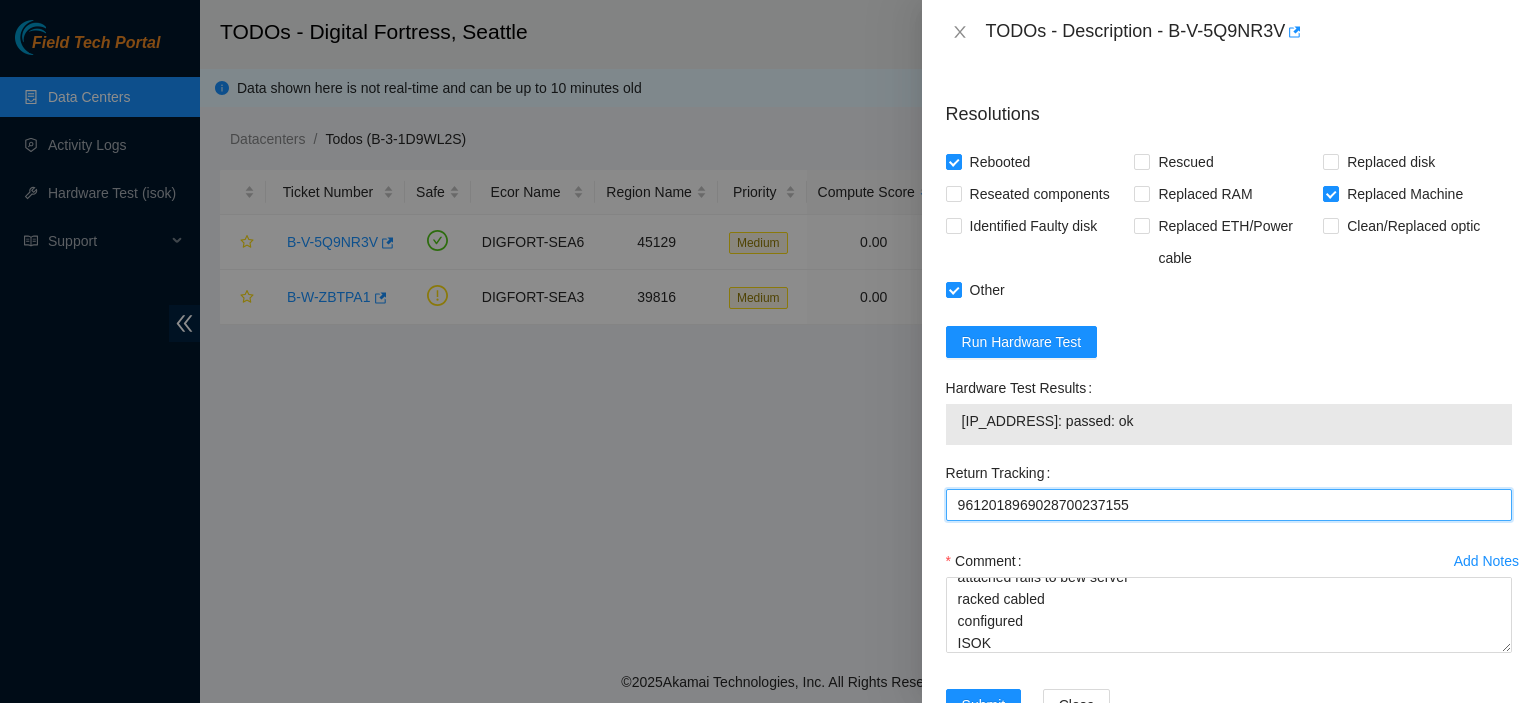 type on "9612018969028700237155" 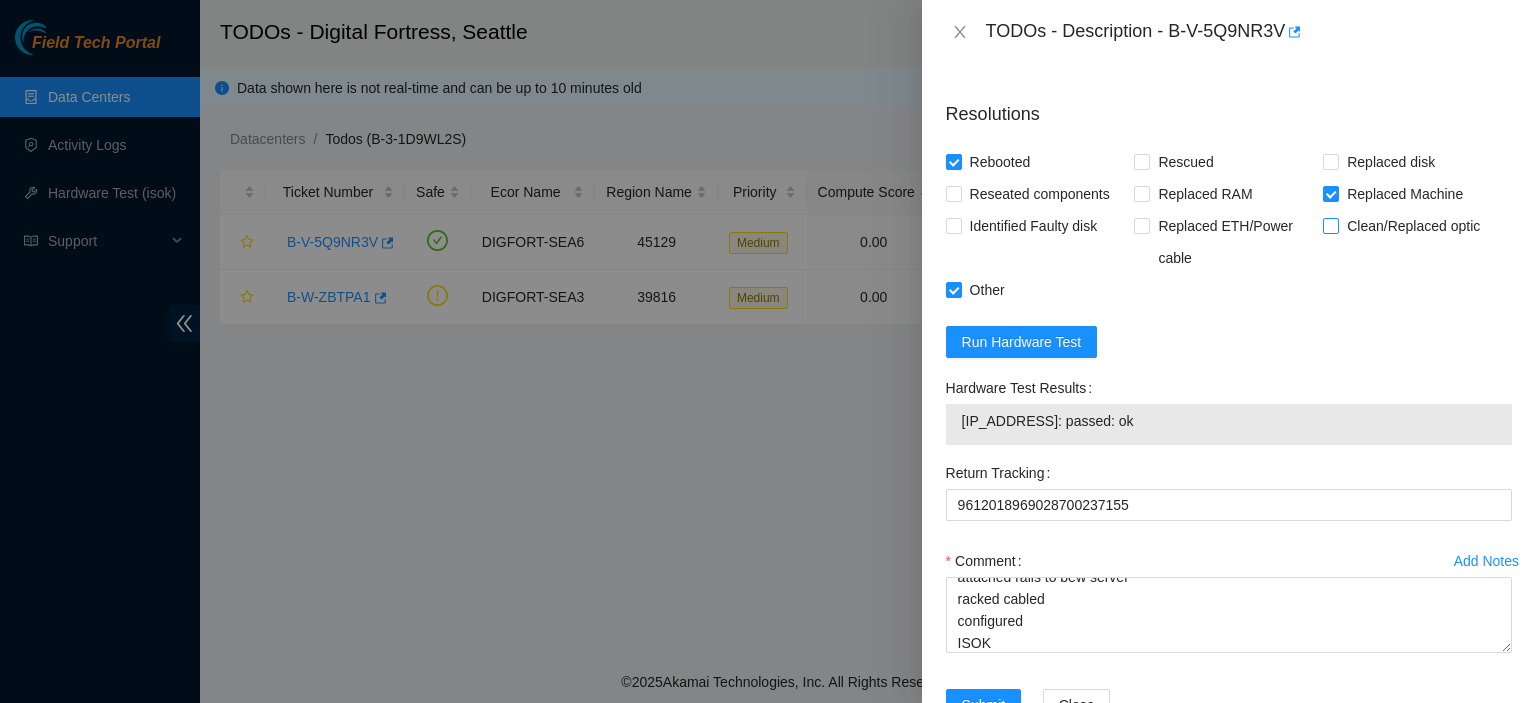 click on "Clean/Replaced optic" at bounding box center [1413, 226] 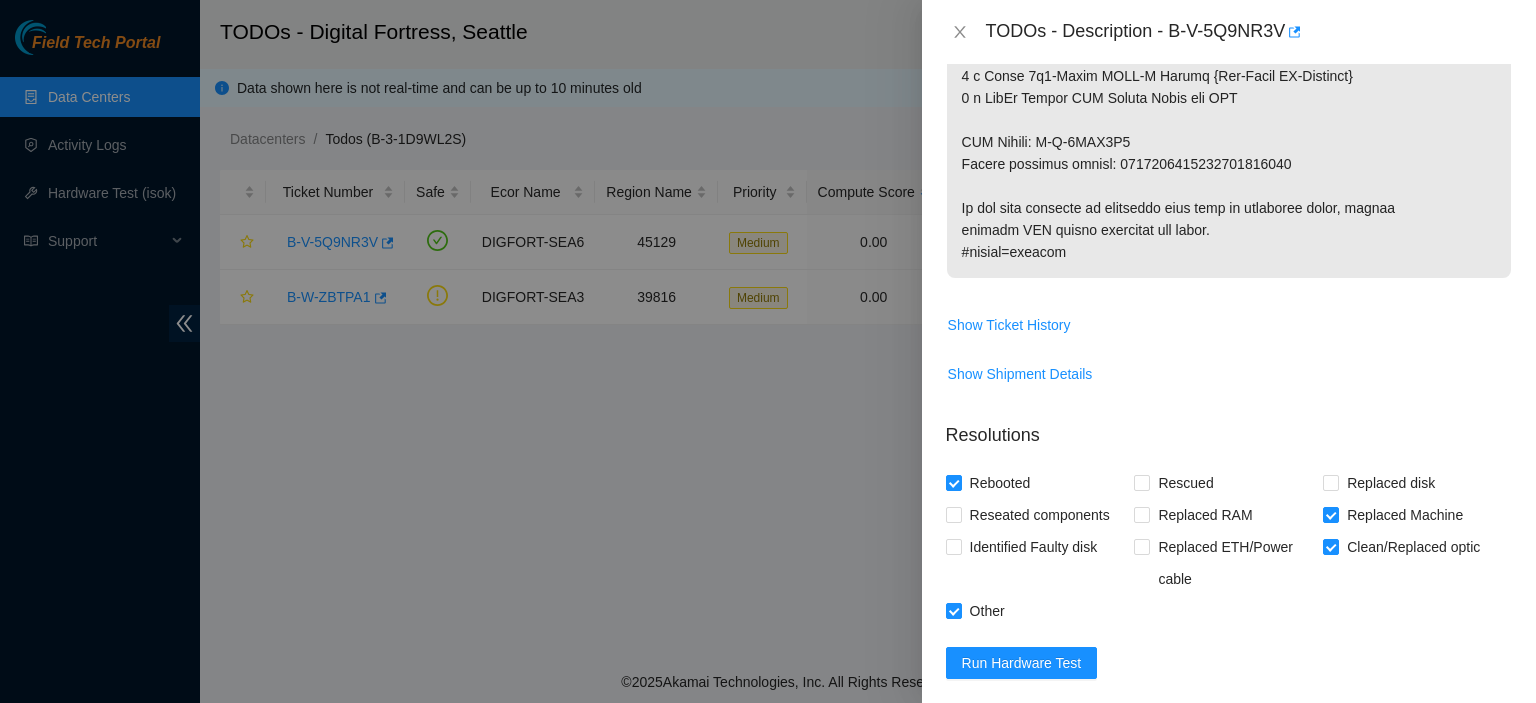 scroll, scrollTop: 1278, scrollLeft: 0, axis: vertical 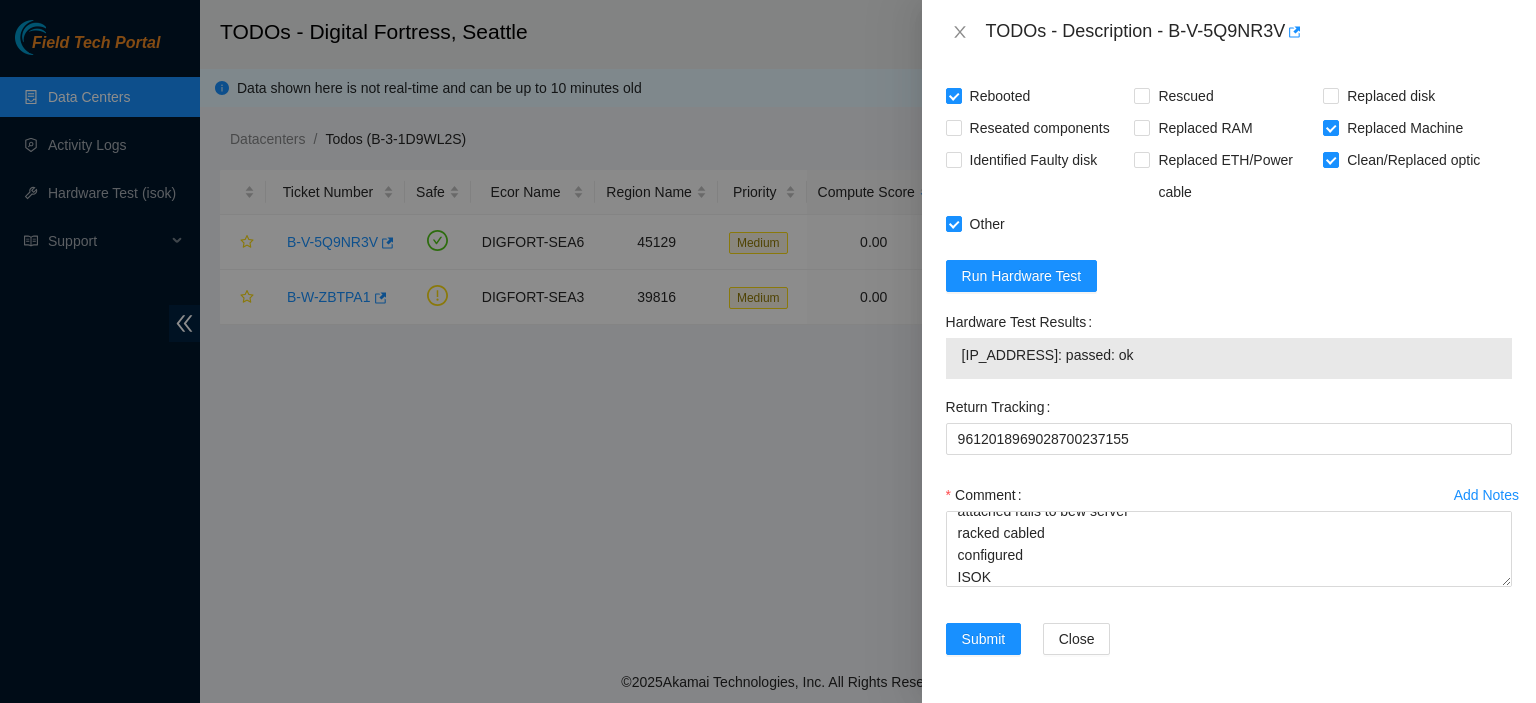 drag, startPoint x: 1179, startPoint y: 351, endPoint x: 958, endPoint y: 350, distance: 221.00226 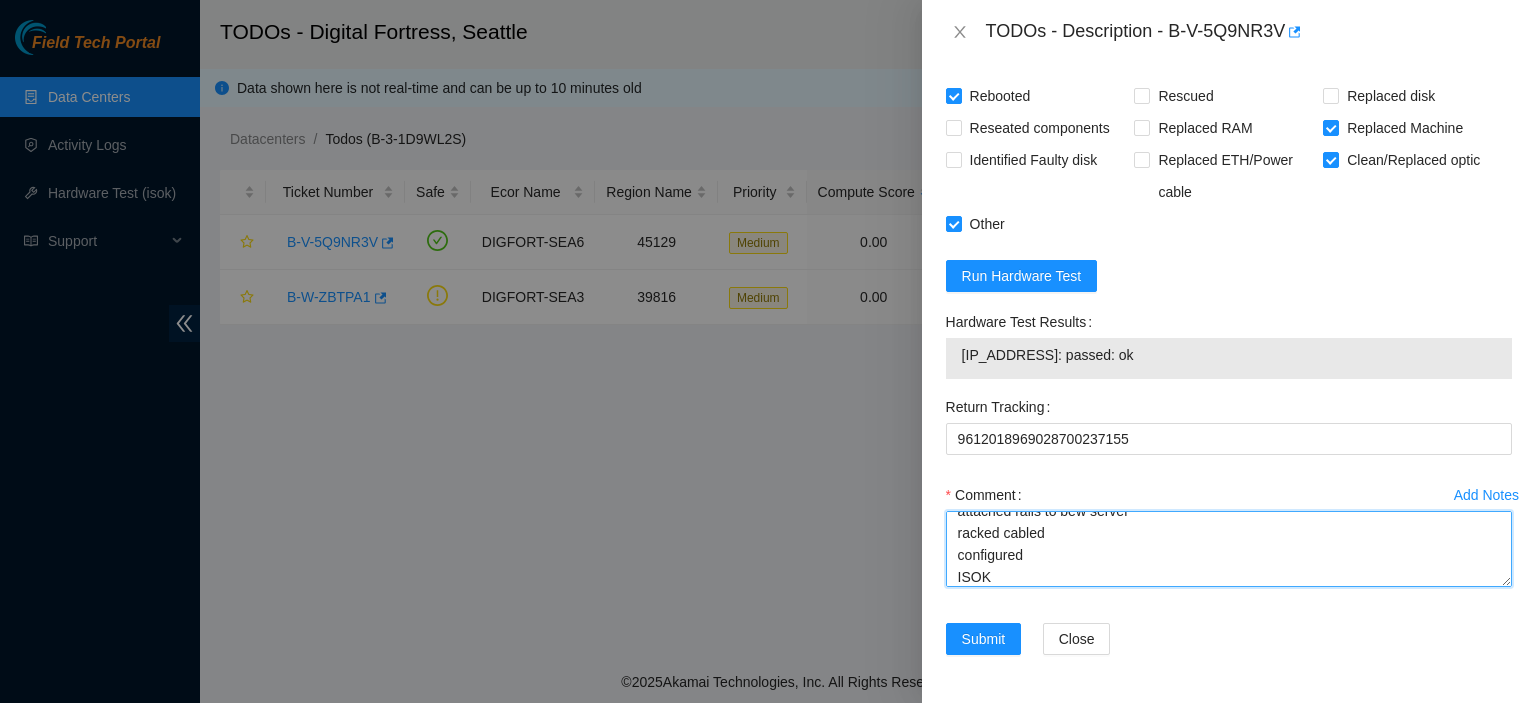 click on "kbbyrne23@gmail.com -
ibenahal has completed your request (B-W-12INIZ9)
Message from ibenahal:
B-W-12INIZ9: Rids unlocked
Shutdown Server
Uncabled/unracked
attached rails to bew server
racked cabled
configured
ISOK" at bounding box center [1229, 549] 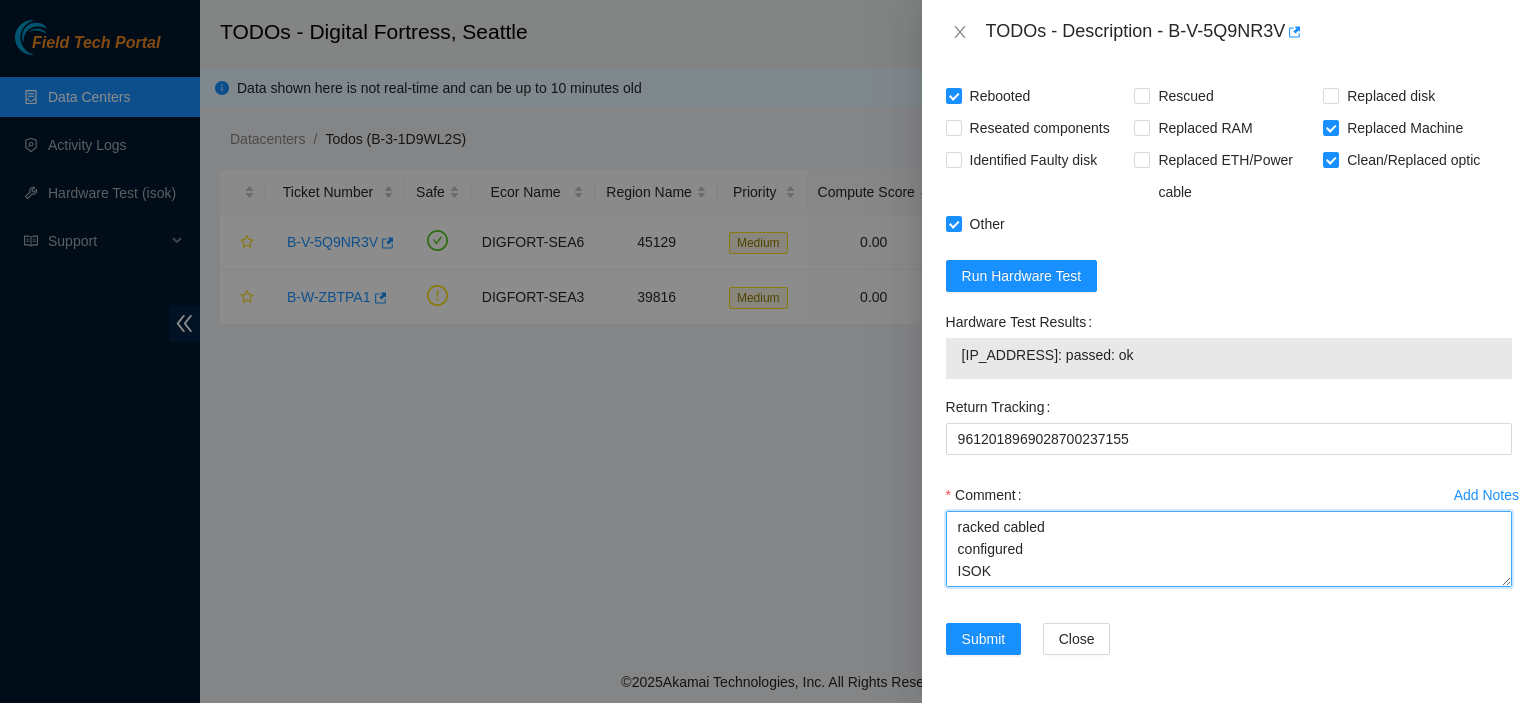 paste on "23.202.47.141: passed: ok" 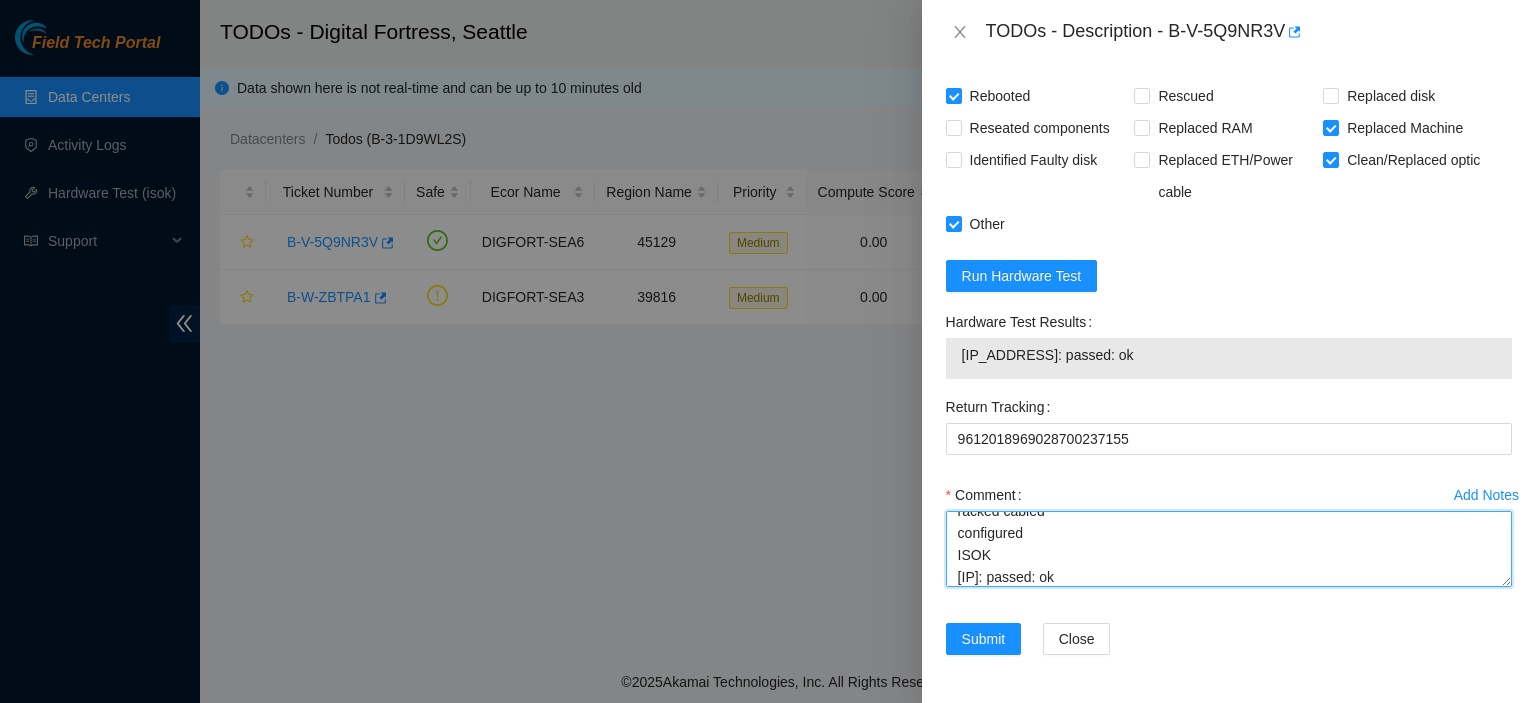 scroll, scrollTop: 192, scrollLeft: 0, axis: vertical 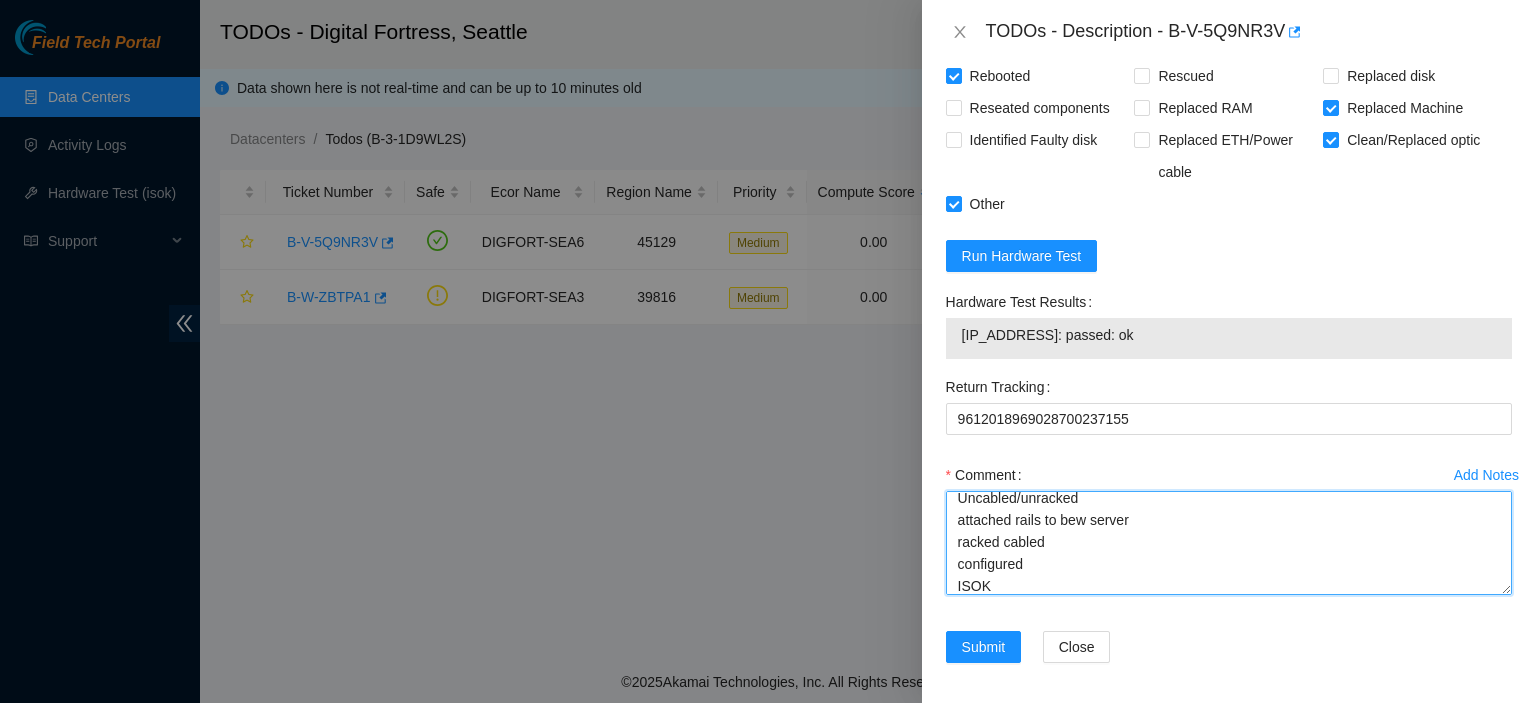 drag, startPoint x: 1483, startPoint y: 583, endPoint x: 1481, endPoint y: 666, distance: 83.02409 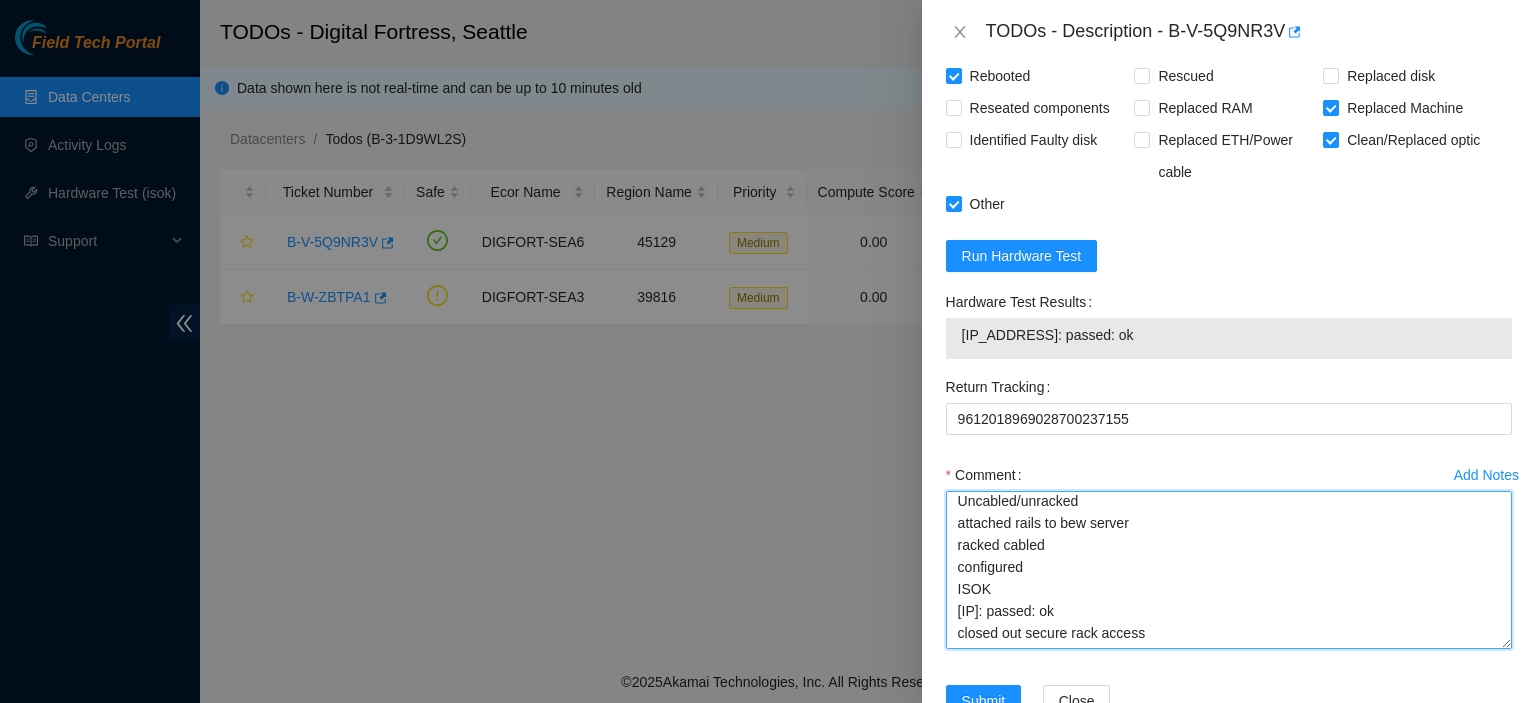 scroll, scrollTop: 115, scrollLeft: 0, axis: vertical 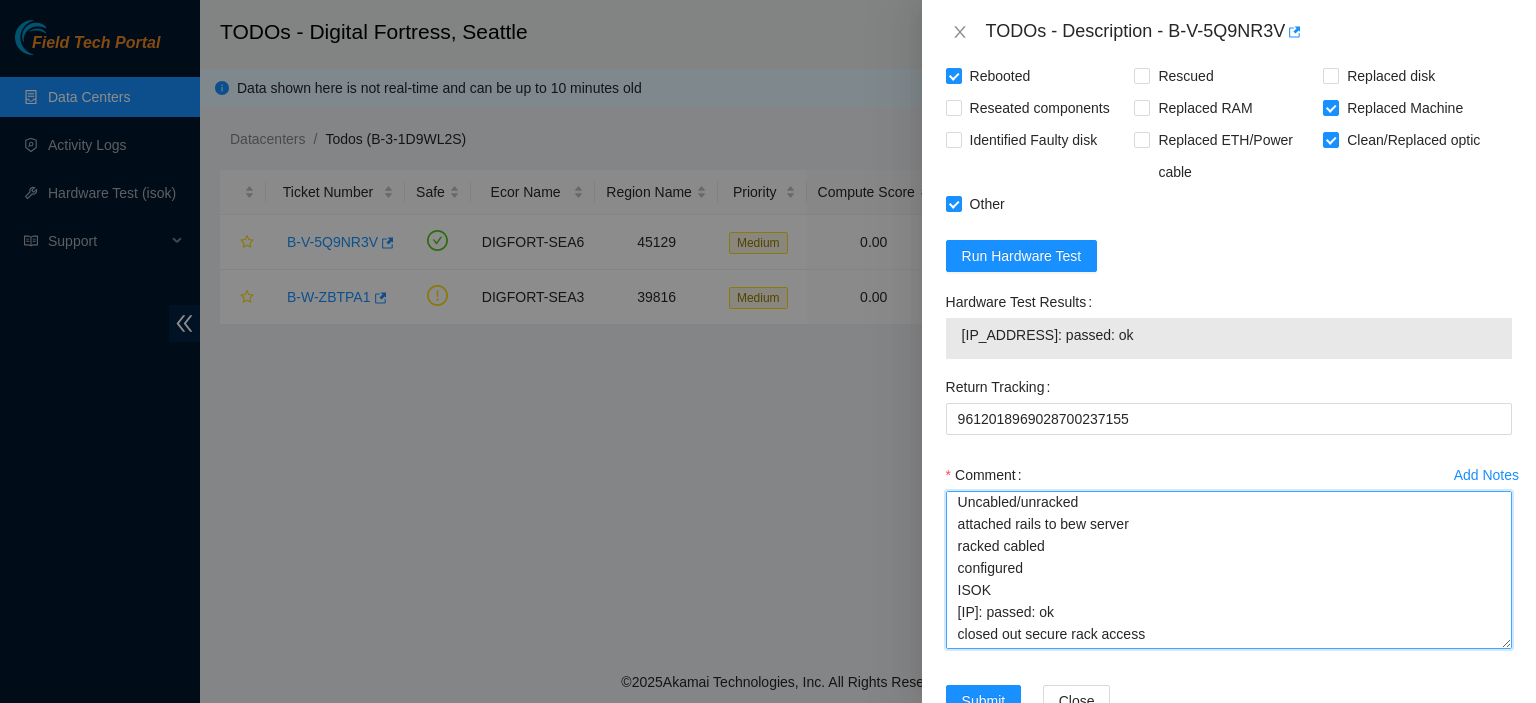 click on "kbbyrne23@gmail.com -
ibenahal has completed your request (B-W-12INIZ9)
Message from ibenahal:
B-W-12INIZ9: Rids unlocked
Shutdown Server
Uncabled/unracked
attached rails to bew server
racked cabled
configured
ISOK
23.202.47.141: passed: ok
closed out secure rack access" at bounding box center [1229, 570] 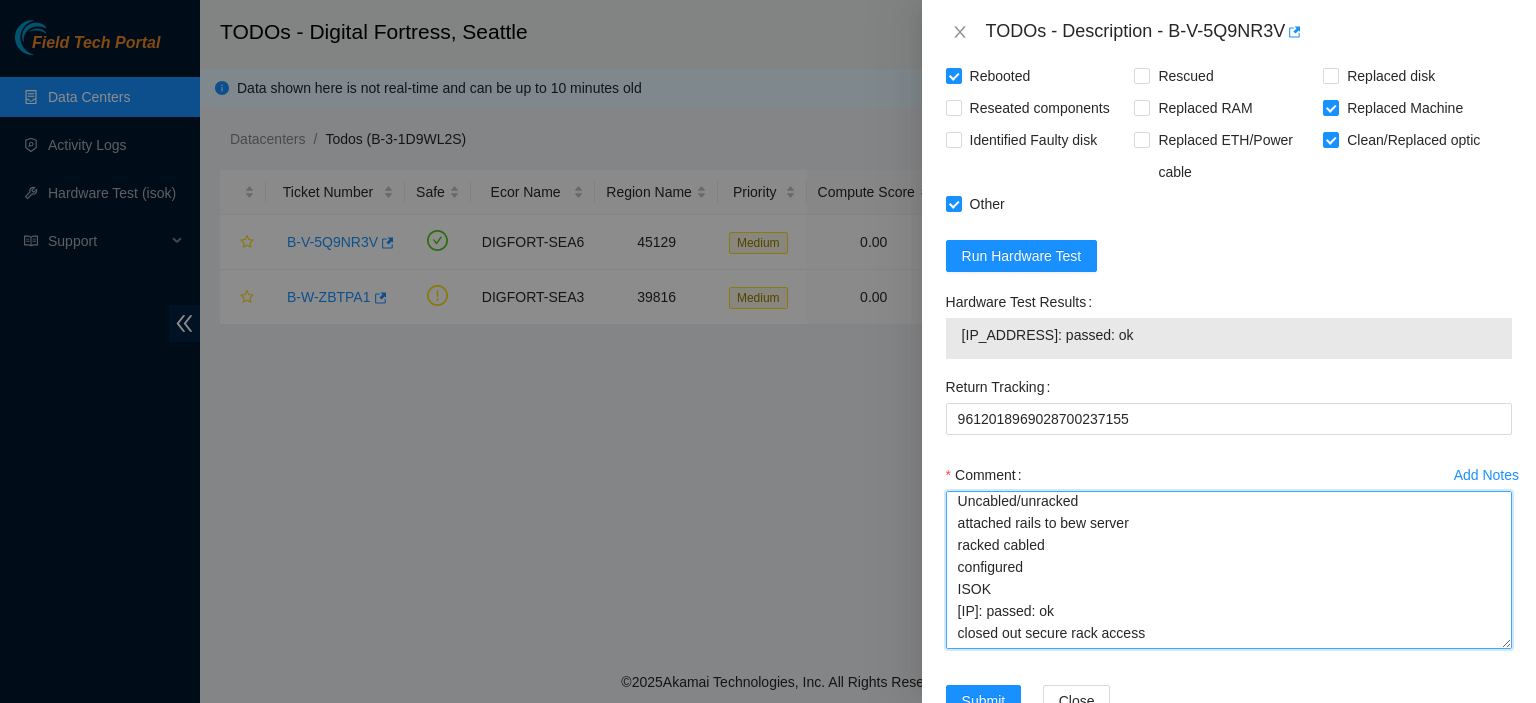 paste on "kbbyrne23@gmail.com -
ibenahal has completed your request (B-W-12INIZ9)
Message from ibenahal:
B-W-12INIZ9: Rids locked | cams are dark" 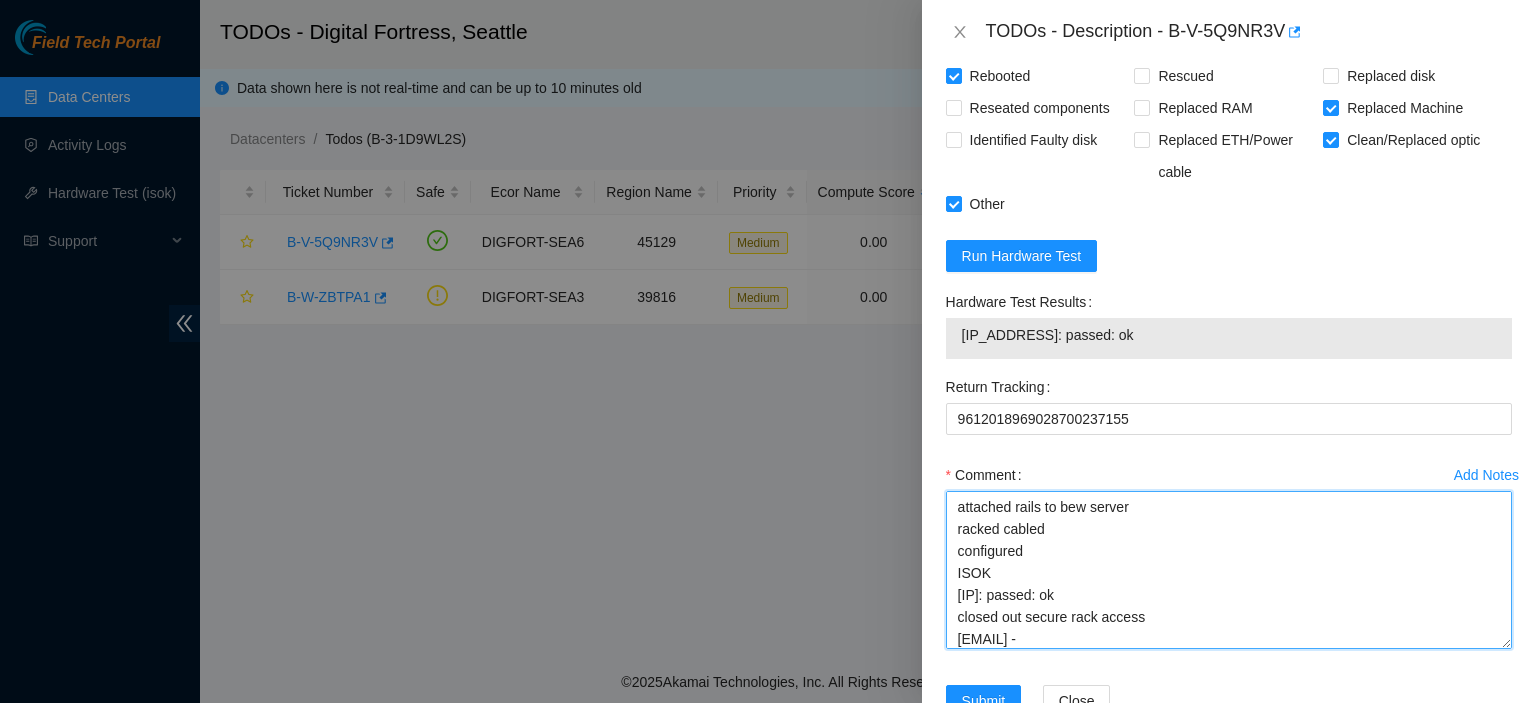 scroll, scrollTop: 197, scrollLeft: 0, axis: vertical 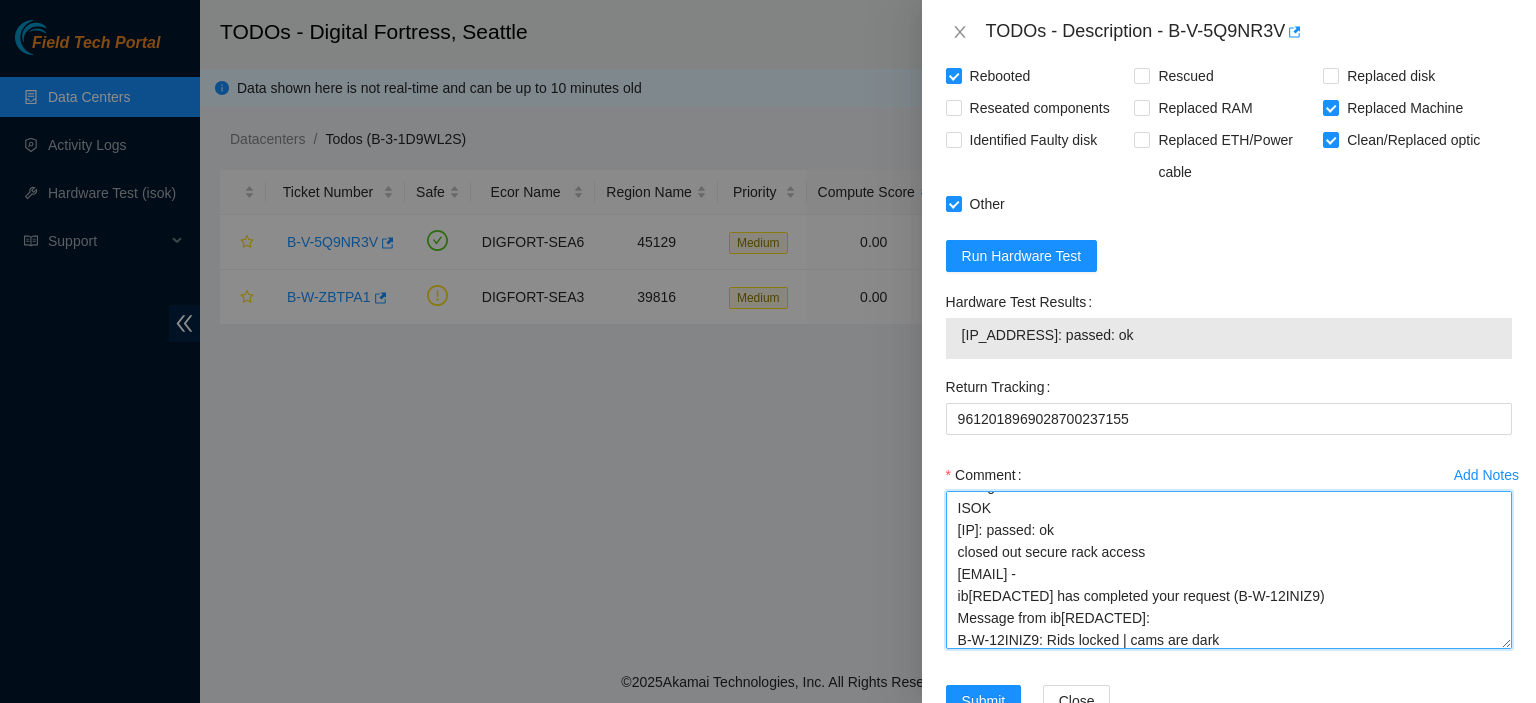 type on "kbbyrne23@gmail.com -
ibenahal has completed your request (B-W-12INIZ9)
Message from ibenahal:
B-W-12INIZ9: Rids unlocked
Shutdown Server
Uncabled/unracked
attached rails to bew server
racked cabled
configured
ISOK
23.202.47.141: passed: ok
closed out secure rack access
kbbyrne23@gmail.com -
ibenahal has completed your request (B-W-12INIZ9)
Message from ibenahal:
B-W-12INIZ9: Rids locked | cams are dark" 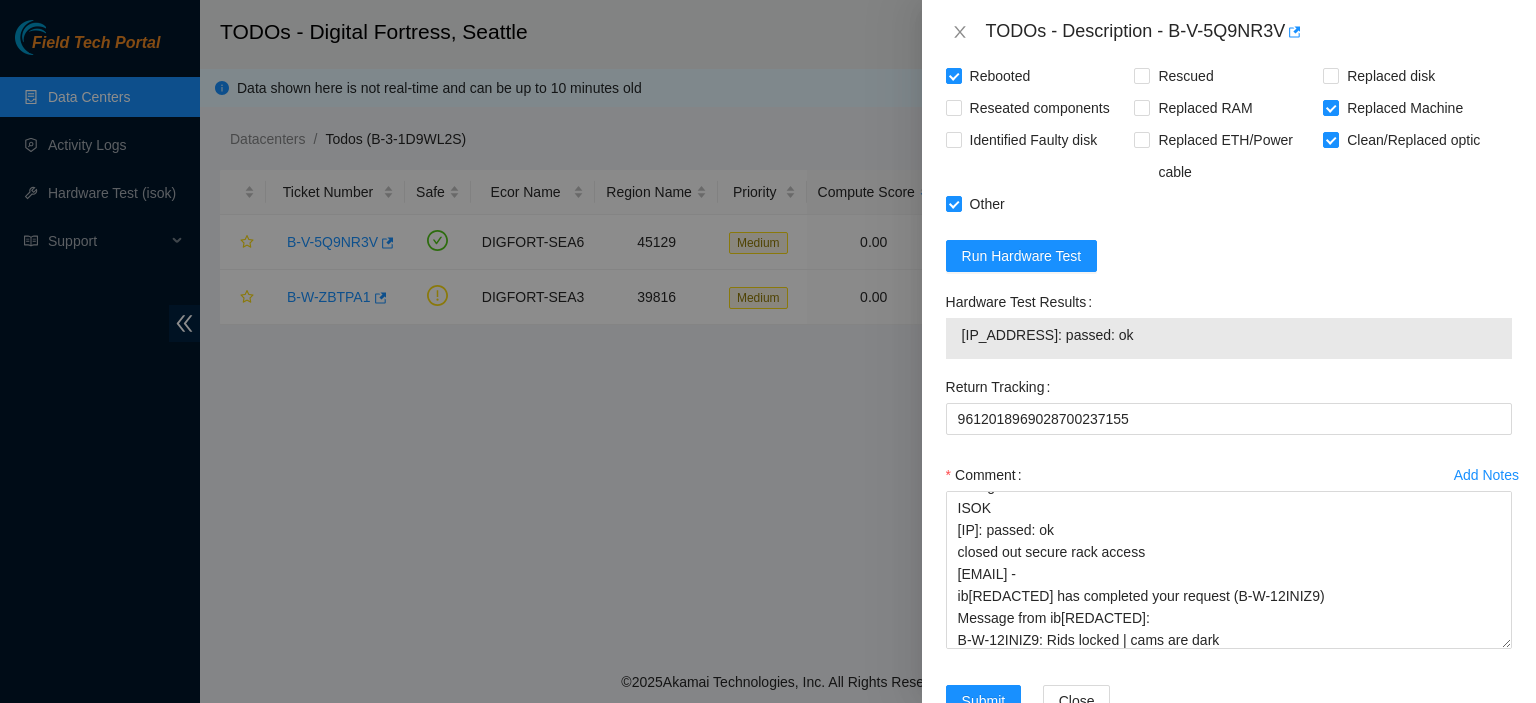 scroll, scrollTop: 1776, scrollLeft: 0, axis: vertical 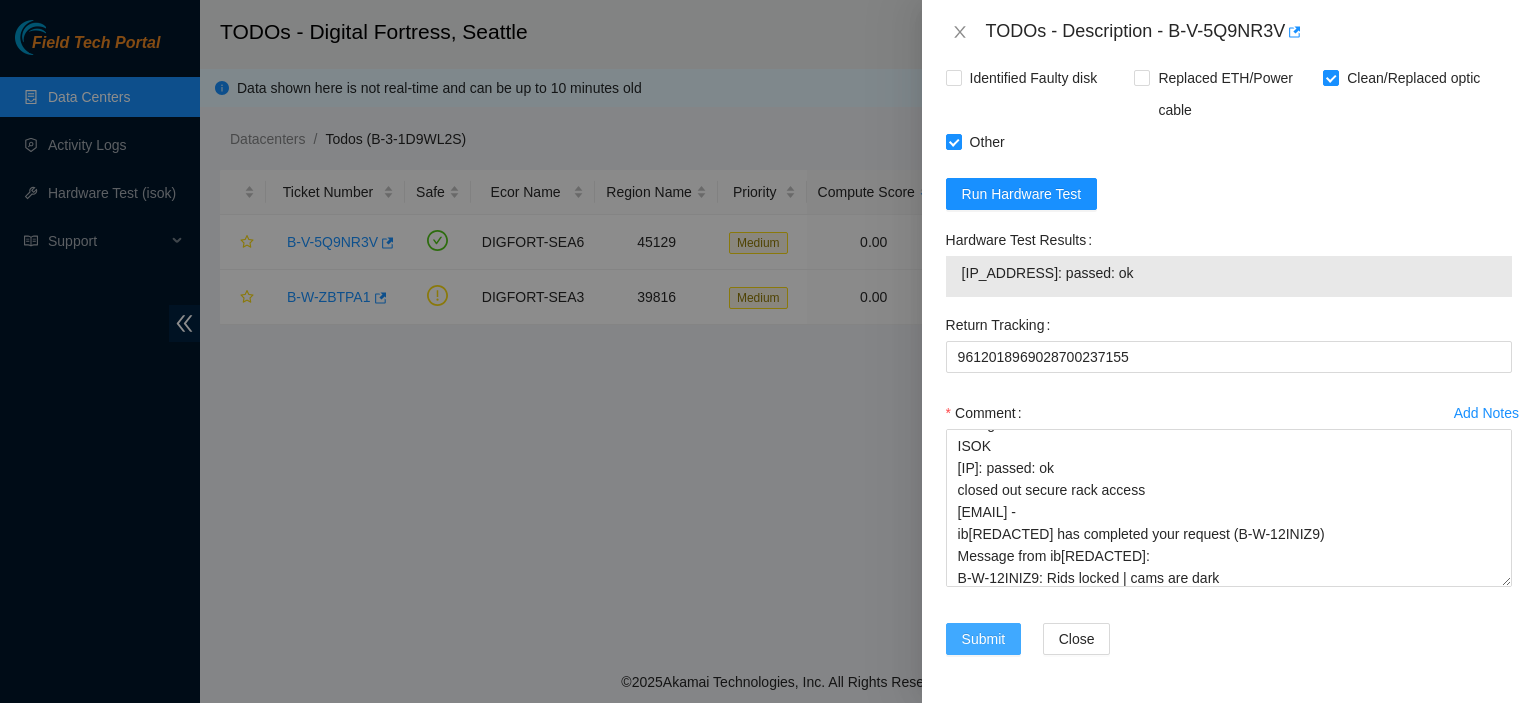 click on "Submit" at bounding box center (984, 639) 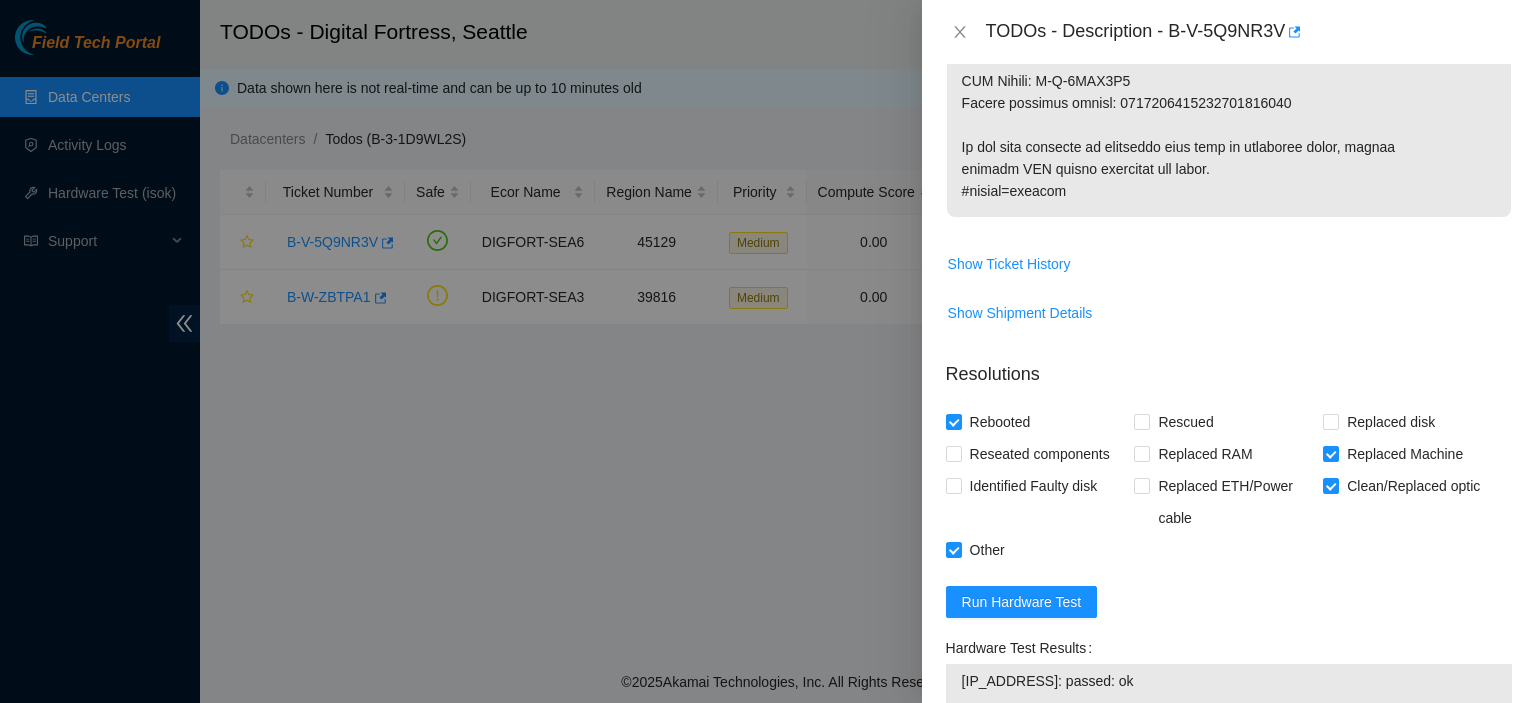 scroll, scrollTop: 1392, scrollLeft: 0, axis: vertical 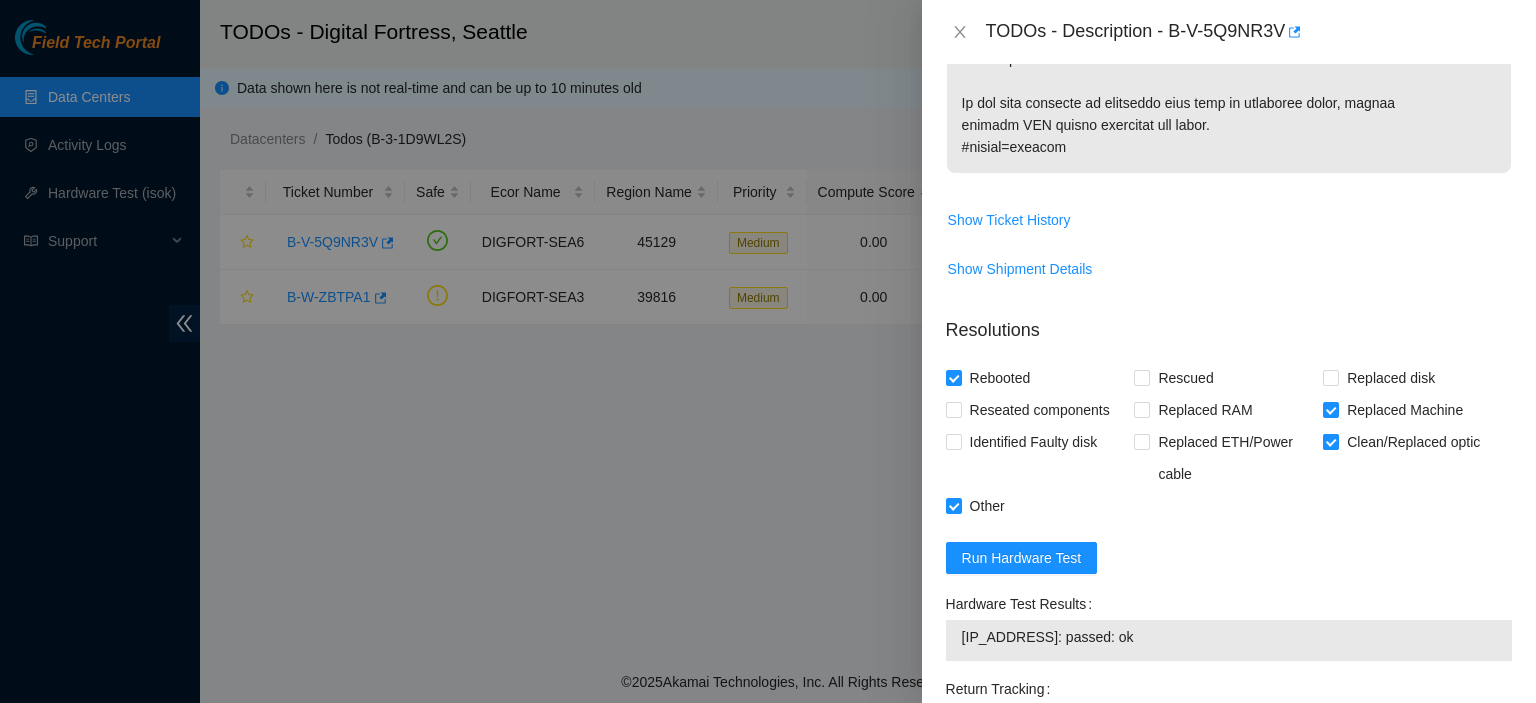 click on "Clean/Replaced optic" at bounding box center (1330, 441) 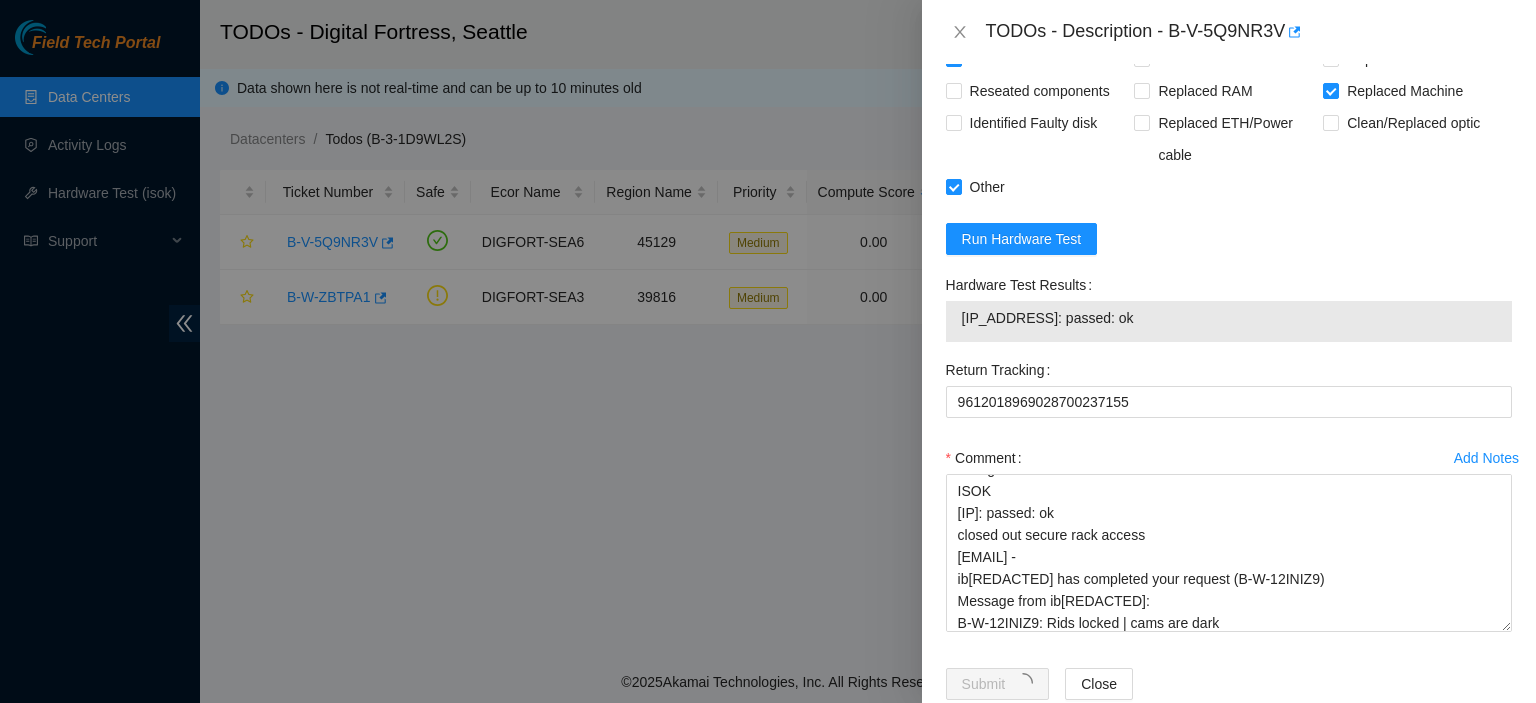 scroll, scrollTop: 1727, scrollLeft: 0, axis: vertical 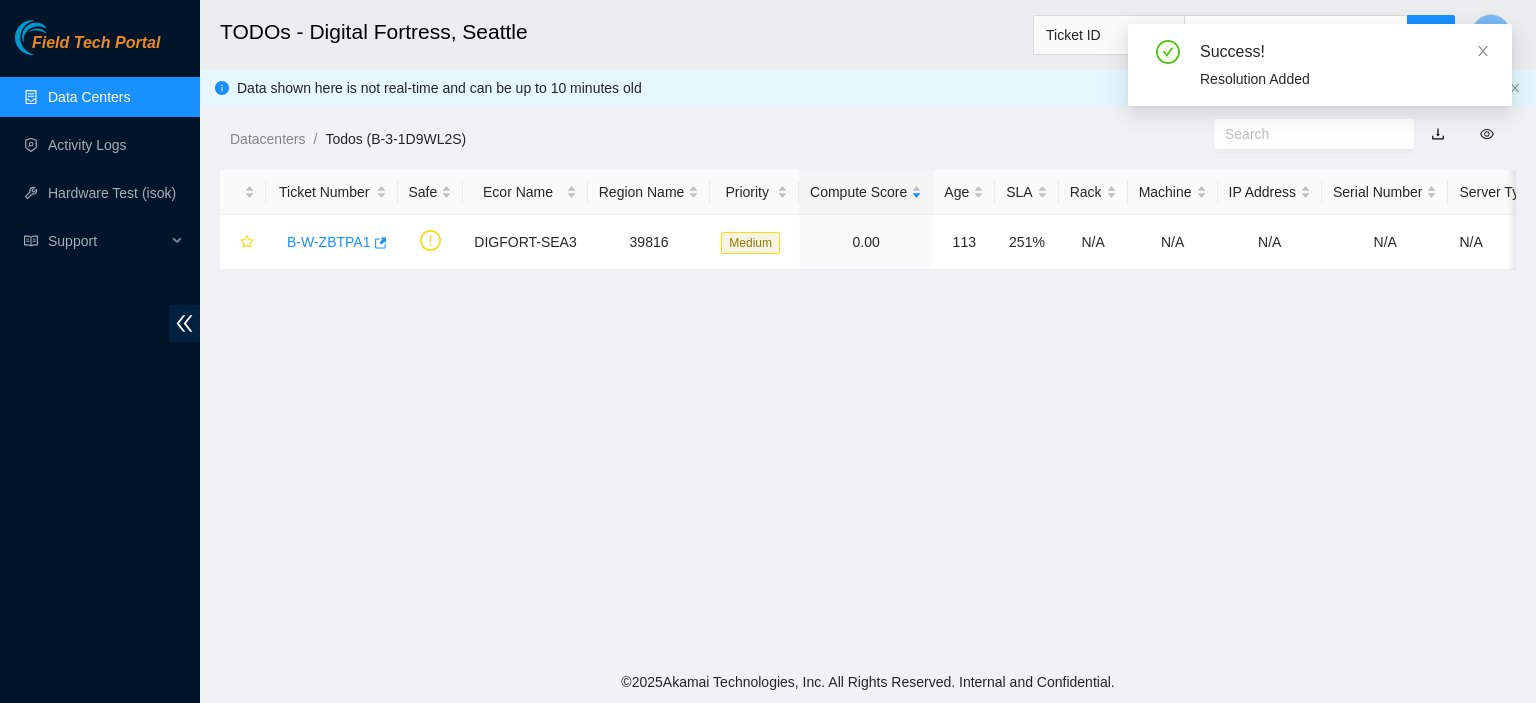 click on "TODOs - Digital Fortress, Seattle    Ticket ID K Data shown here is not real-time and can be up to 10 minutes old Datacenters / Todos (B-3-1D9WL2S) / Ticket Number Safe Ecor Name Region Name Priority Compute Score Age SLA Rack Machine IP Address Serial Number Server Type                               B-W-ZBTPA1 DIGFORT-SEA3 39816 Medium 0.00 113 251% N/A N/A N/A N/A N/A" at bounding box center [868, 330] 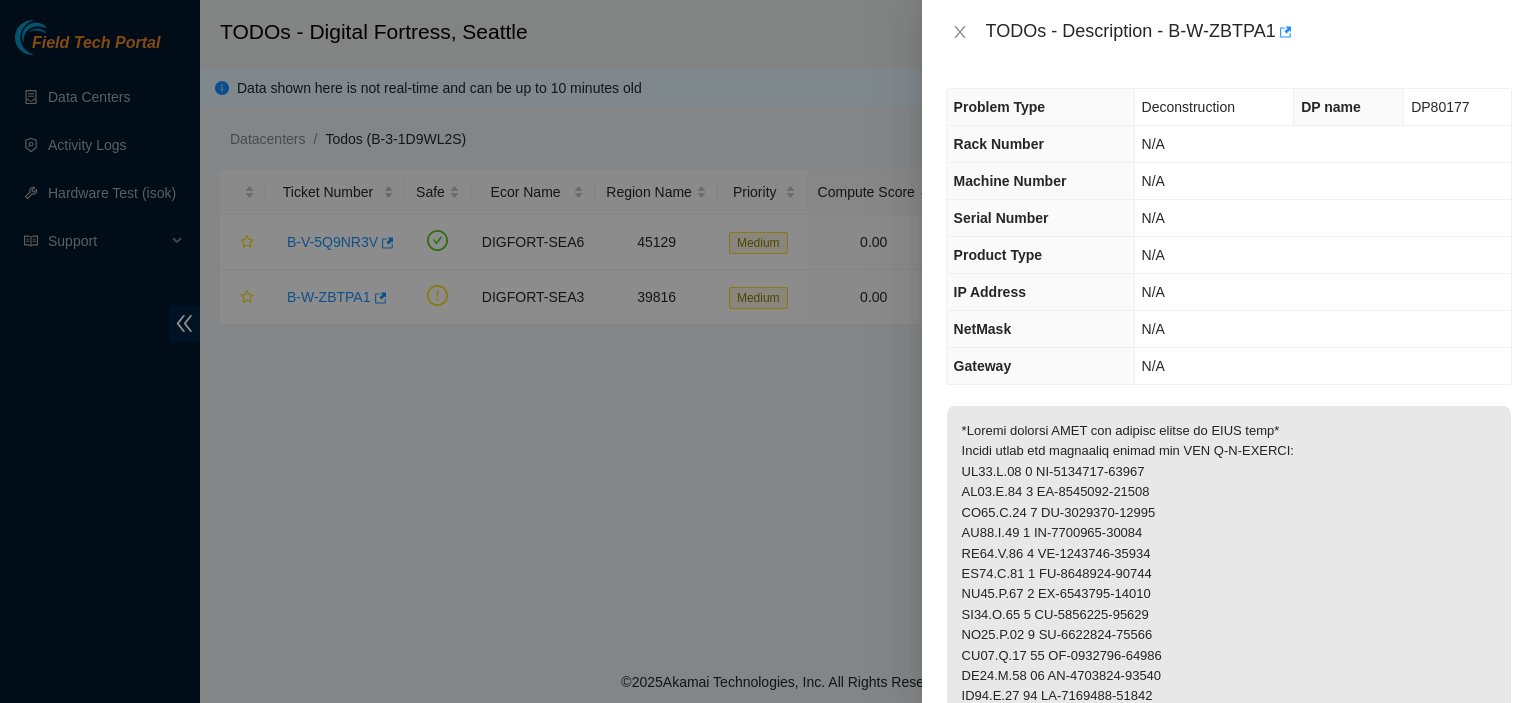 scroll, scrollTop: 0, scrollLeft: 0, axis: both 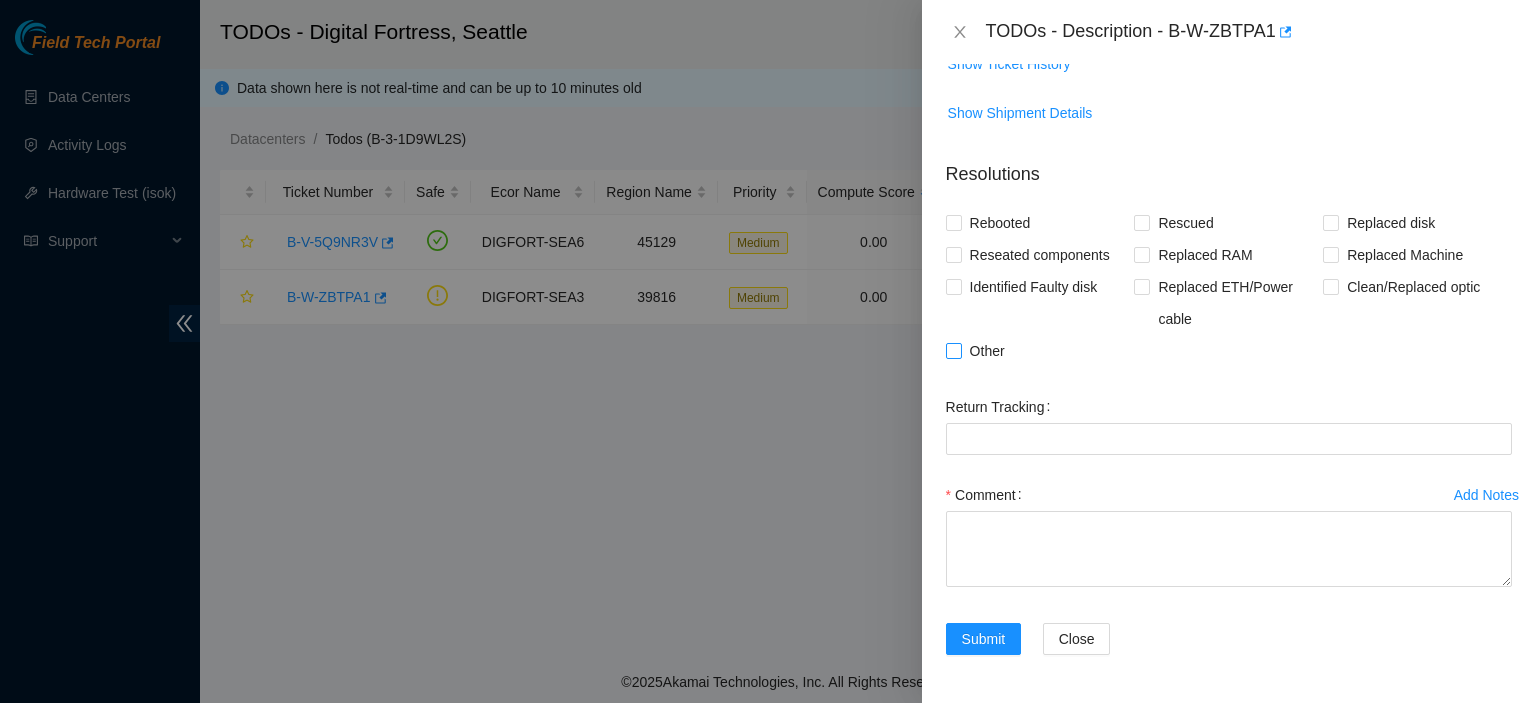 click on "Other" at bounding box center (953, 350) 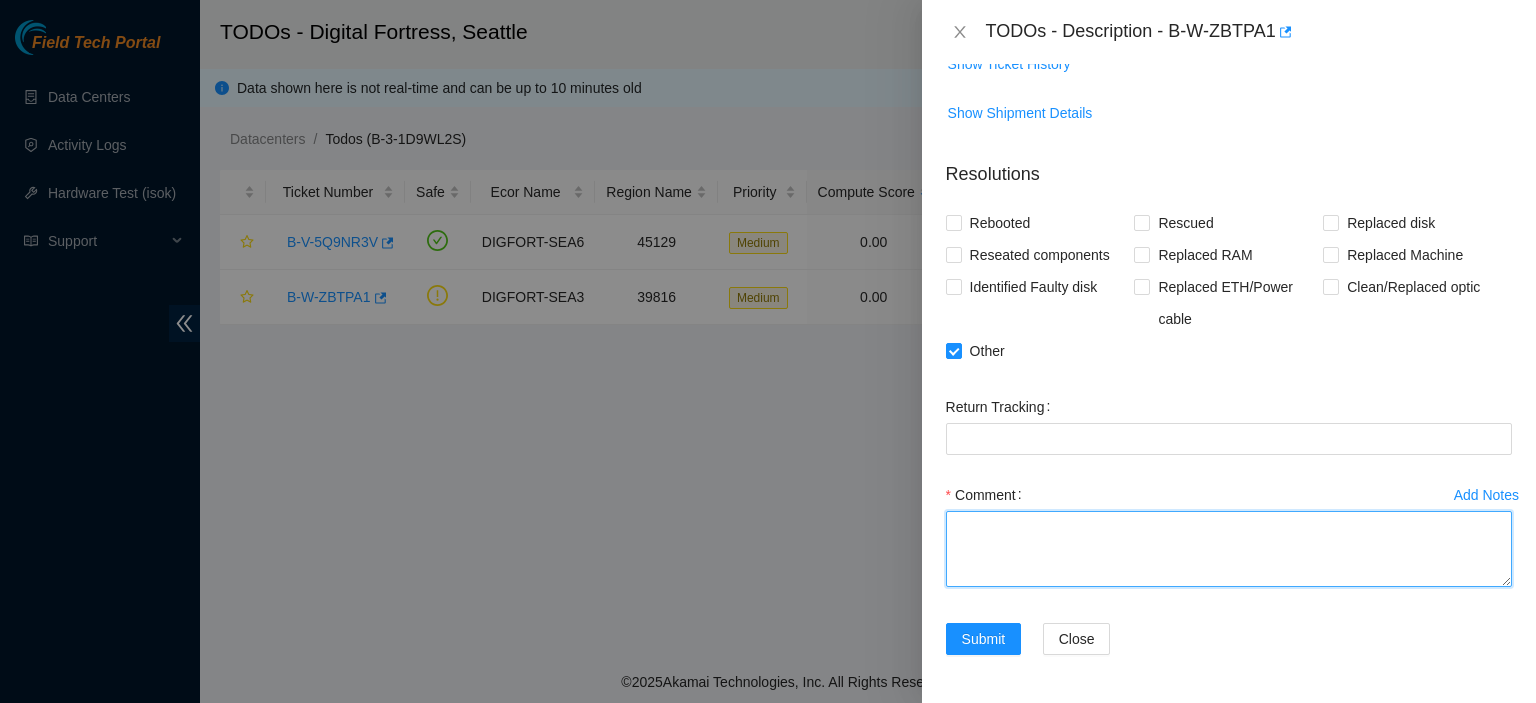 click on "Comment" at bounding box center (1229, 549) 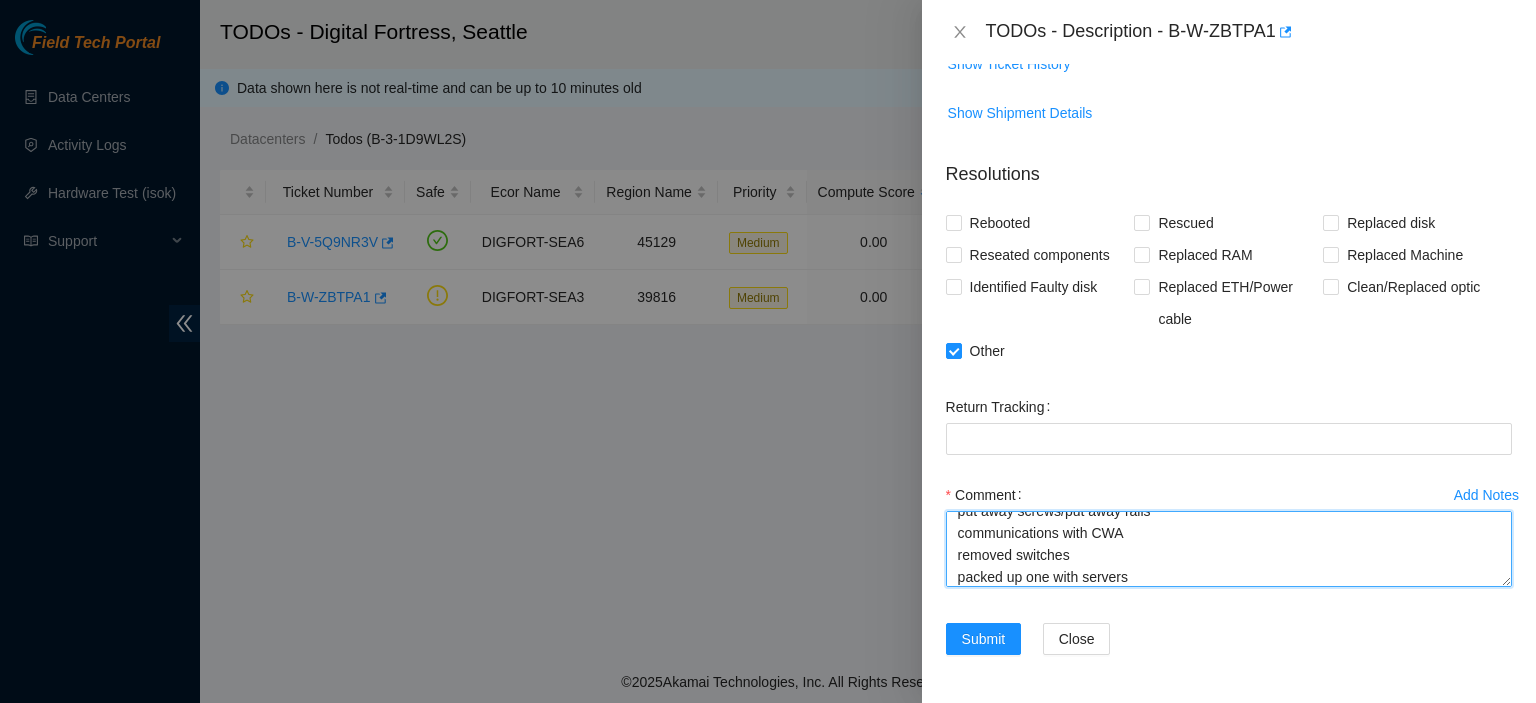 scroll, scrollTop: 104, scrollLeft: 0, axis: vertical 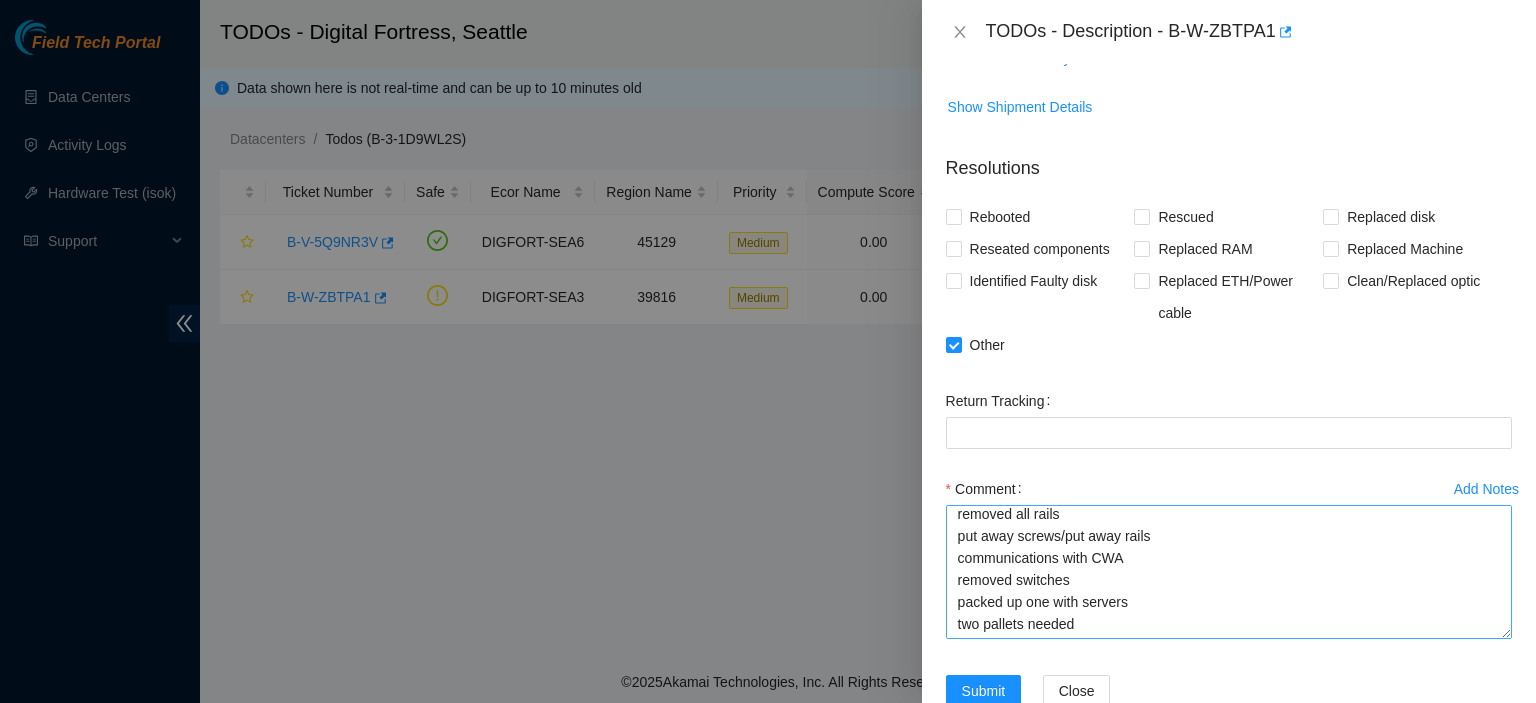 drag, startPoint x: 1480, startPoint y: 590, endPoint x: 1488, endPoint y: 643, distance: 53.600372 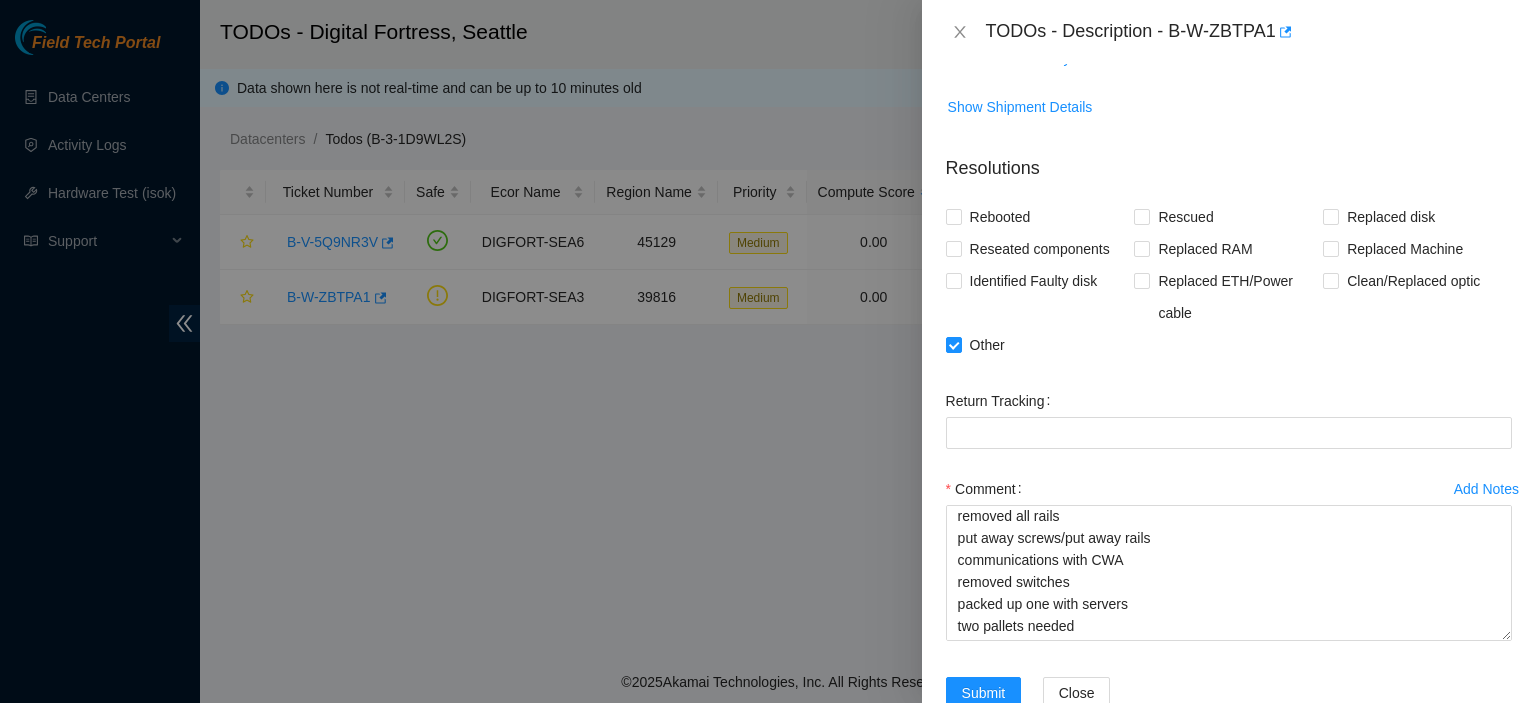 scroll, scrollTop: 1292, scrollLeft: 0, axis: vertical 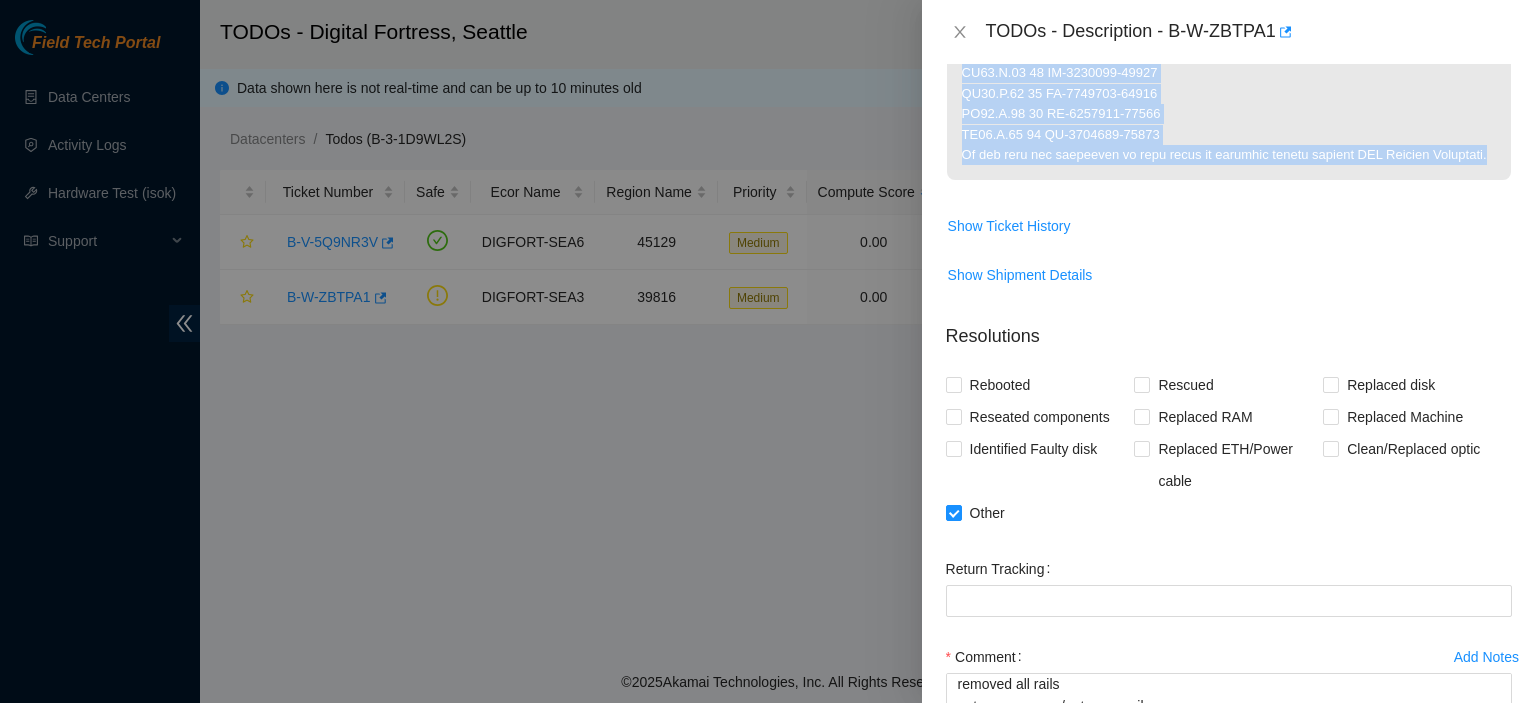 drag, startPoint x: 964, startPoint y: 157, endPoint x: 1236, endPoint y: 191, distance: 274.11676 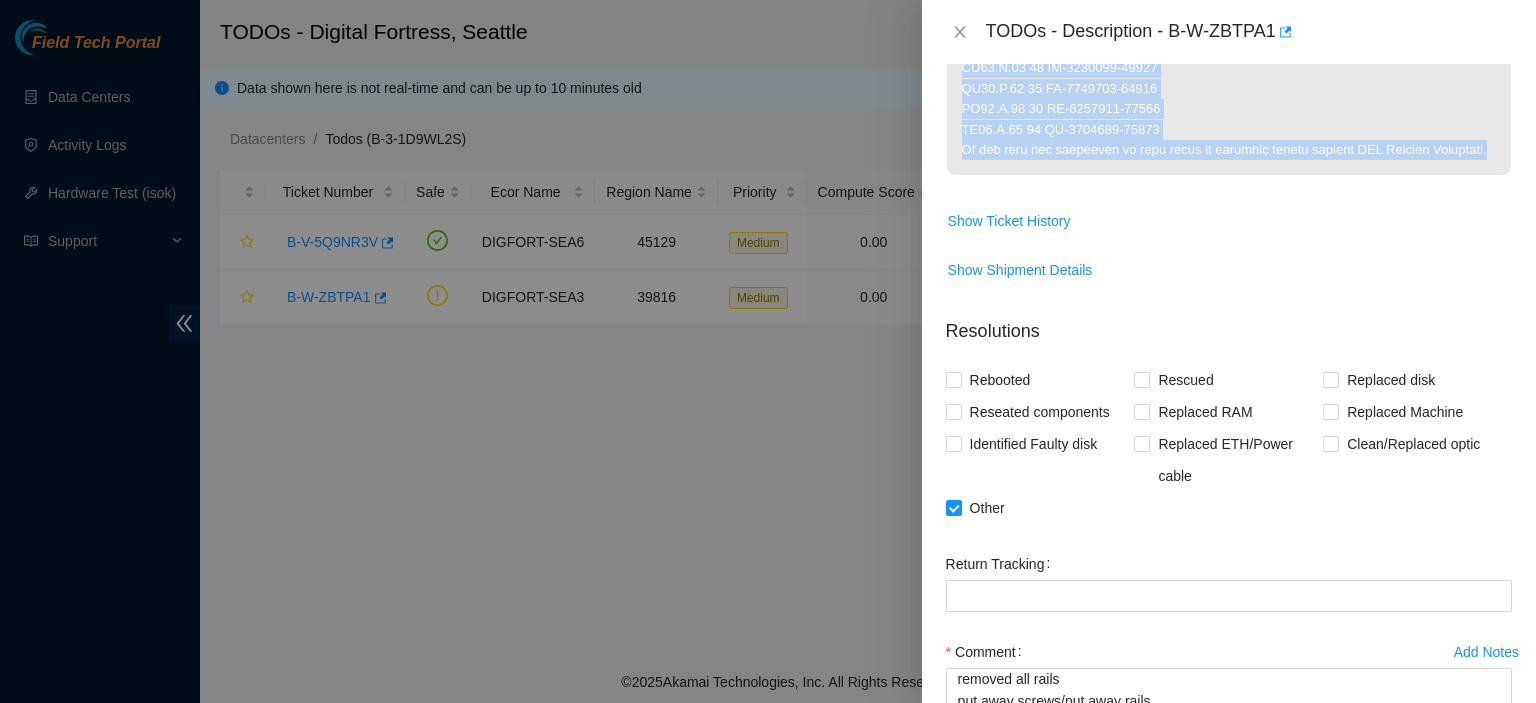 scroll, scrollTop: 1292, scrollLeft: 0, axis: vertical 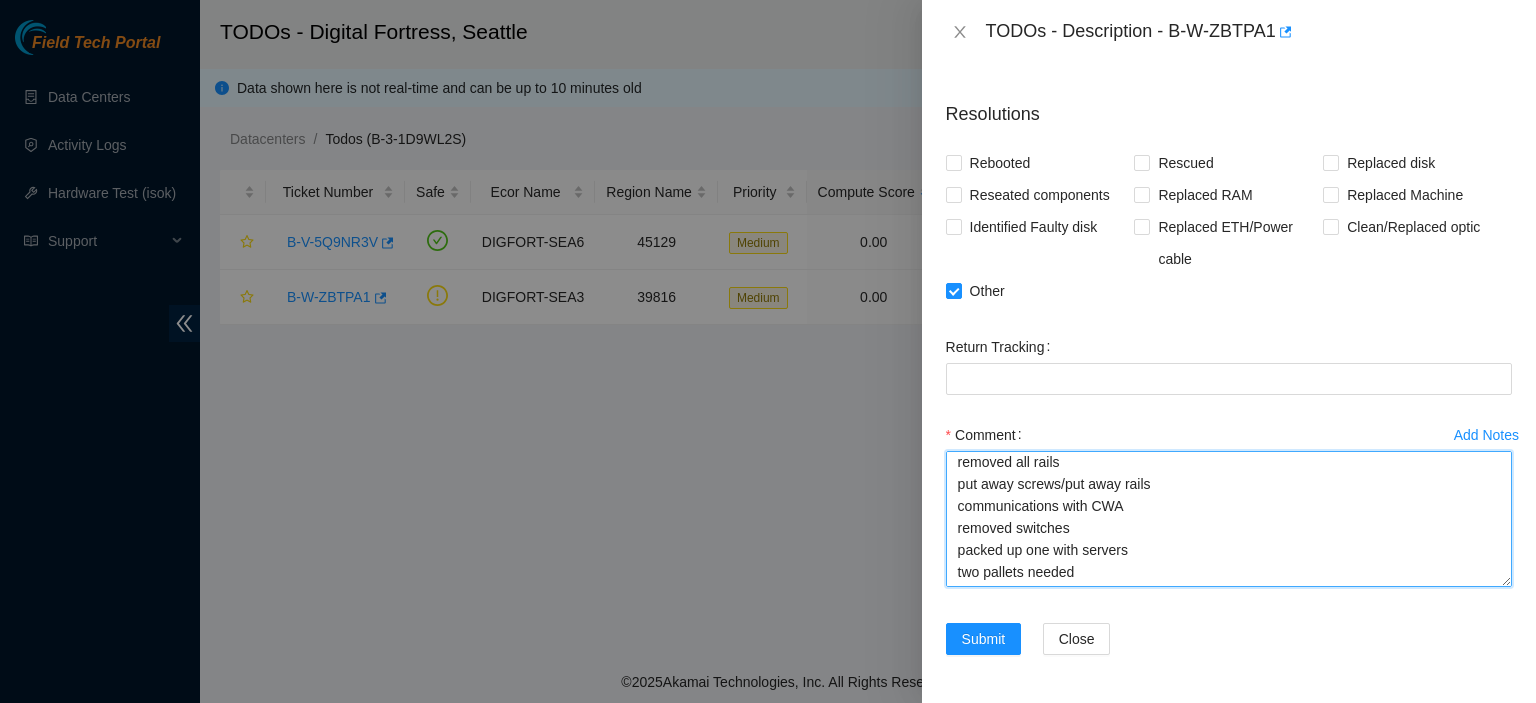 click on "Completed deconning all servers
moved them to office
removed all rails
put away screws/put away rails
communications with CWA
removed switches
packed up one with servers
two pallets needed" at bounding box center [1229, 519] 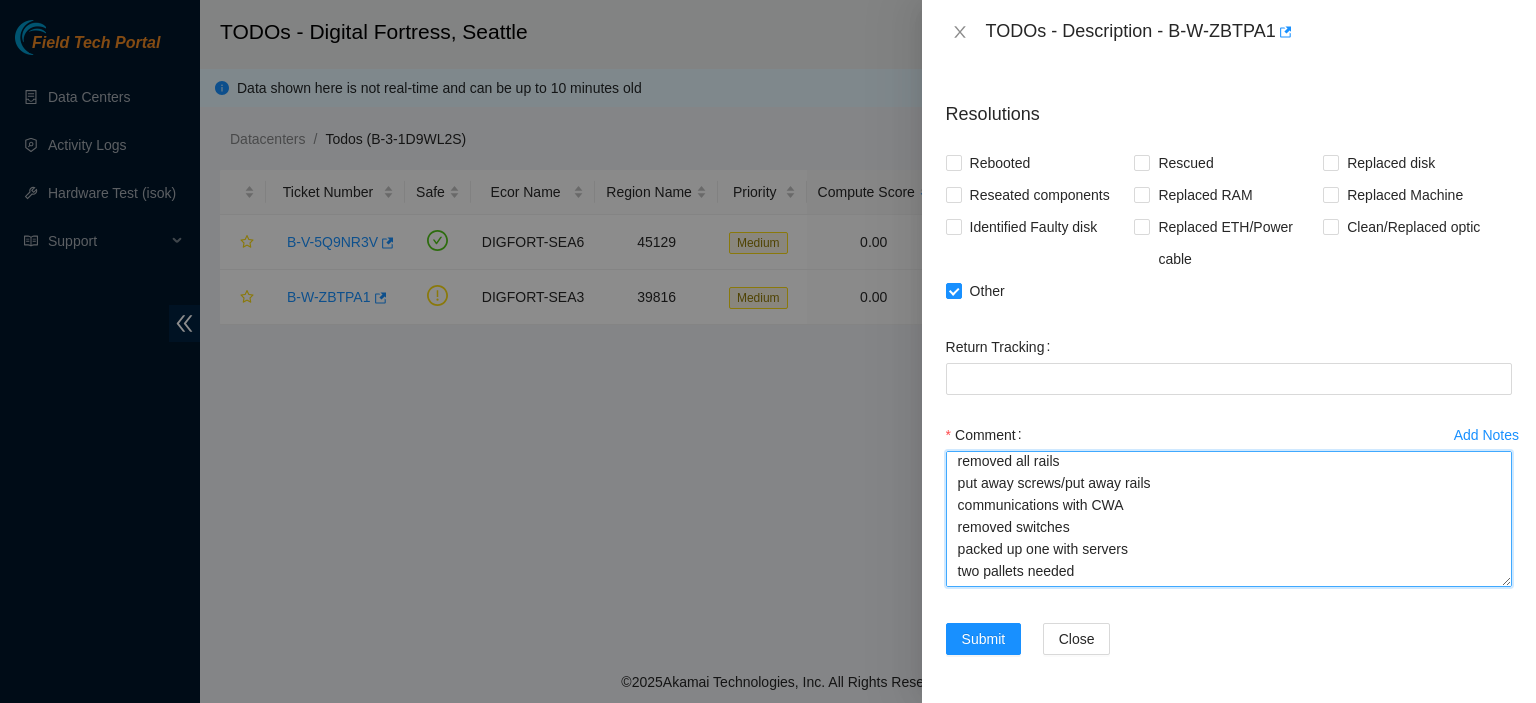 paste on "*Please contact NOCC and request access to ESSL rack*
Please decon the following assets for RMA B-W-ZBVNDX:
DF05.G.10 1 CT-4200619-00517
DF05.G.10 2 CT-4200619-00530
DF05.G.10 3 CT-4200619-00510
DF05.G.10 4 CT-4200619-00536
DF05.G.10 5 CT-4200619-00527
DF05.G.10 6 CT-4200619-00539
DF05.G.10 7 CT-4200619-00535
DF05.G.10 8 CT-4200619-00509
DF05.G.10 9 CT-4200619-00519
DF05.G.10 10 CT-4200619-00538
DF05.G.10 11 CT-4200619-00515
DF05.G.10 12 CT-4200619-00508
DF05.G.10 13 CT-4200619-00514
DF05.G.10 14 CT-4200619-00512
DF05.G.10 15 CT-4200619-00534
DF05.G.10 16 CT-4200619-00549
DF05.G.10 17 CT-4200619-00529
DF05.G.10 18 CT-4200619-00542
DF05.G.10 19 CT-4200619-00351
DF05.G.10 20 CT-4200619-00386
DF05.G.10 21 CT-4200619-00392
DF05.G.10 22 CT-4200619-00384
DF05.G.10 23 CT-4200619-00389
DF05.G.10 24 CT-4200619-00390
DF05.G.10 25 CT-4200619-00385
DF05.G.10 26 CT-4200619-00387
DF05.G.10 27 CT-4200619-00345
DF05.G.10 28 CT-4200619-00348
DF05.G.10 29 CT-4200619-00352
DF05.G.10 30 CT-4200619-00359
DF05.G.10 31 CT-420061..." 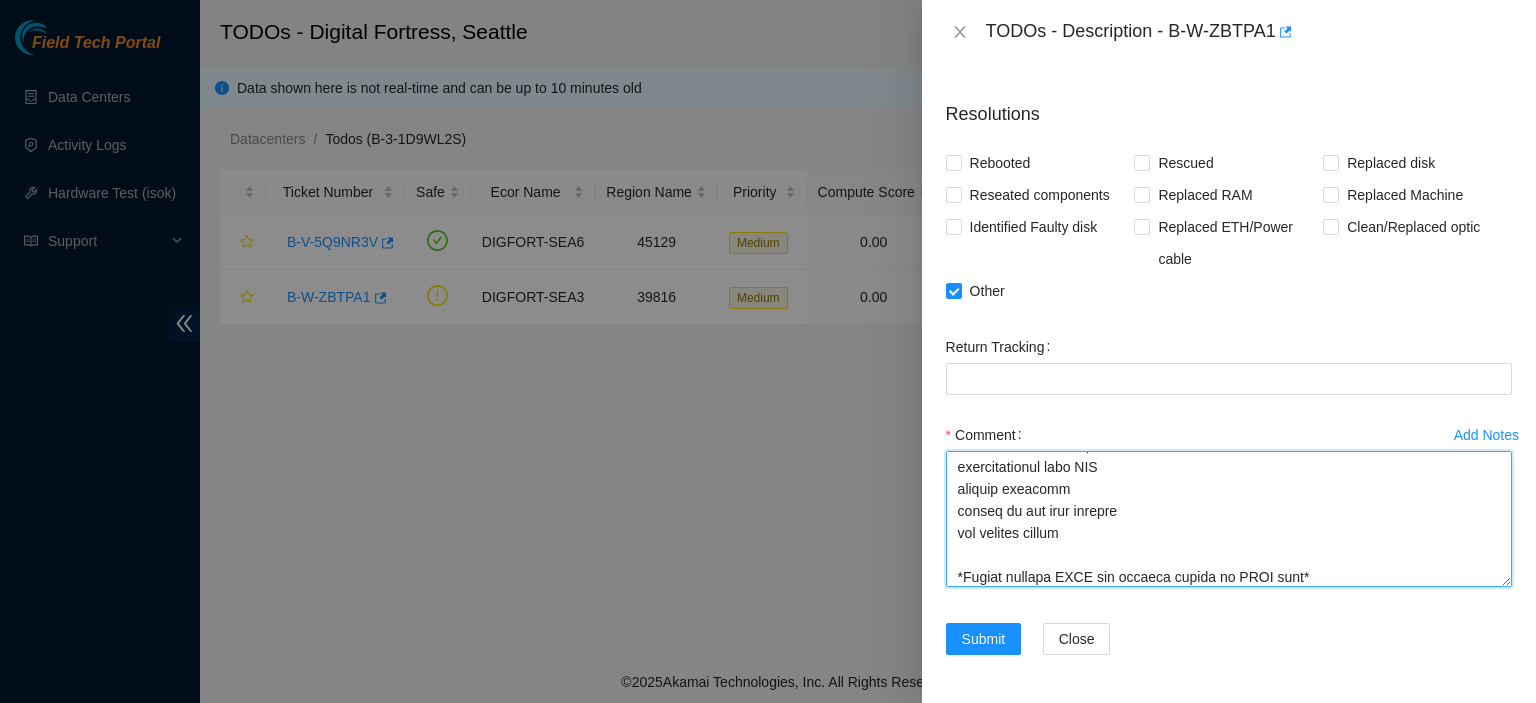 scroll, scrollTop: 946, scrollLeft: 0, axis: vertical 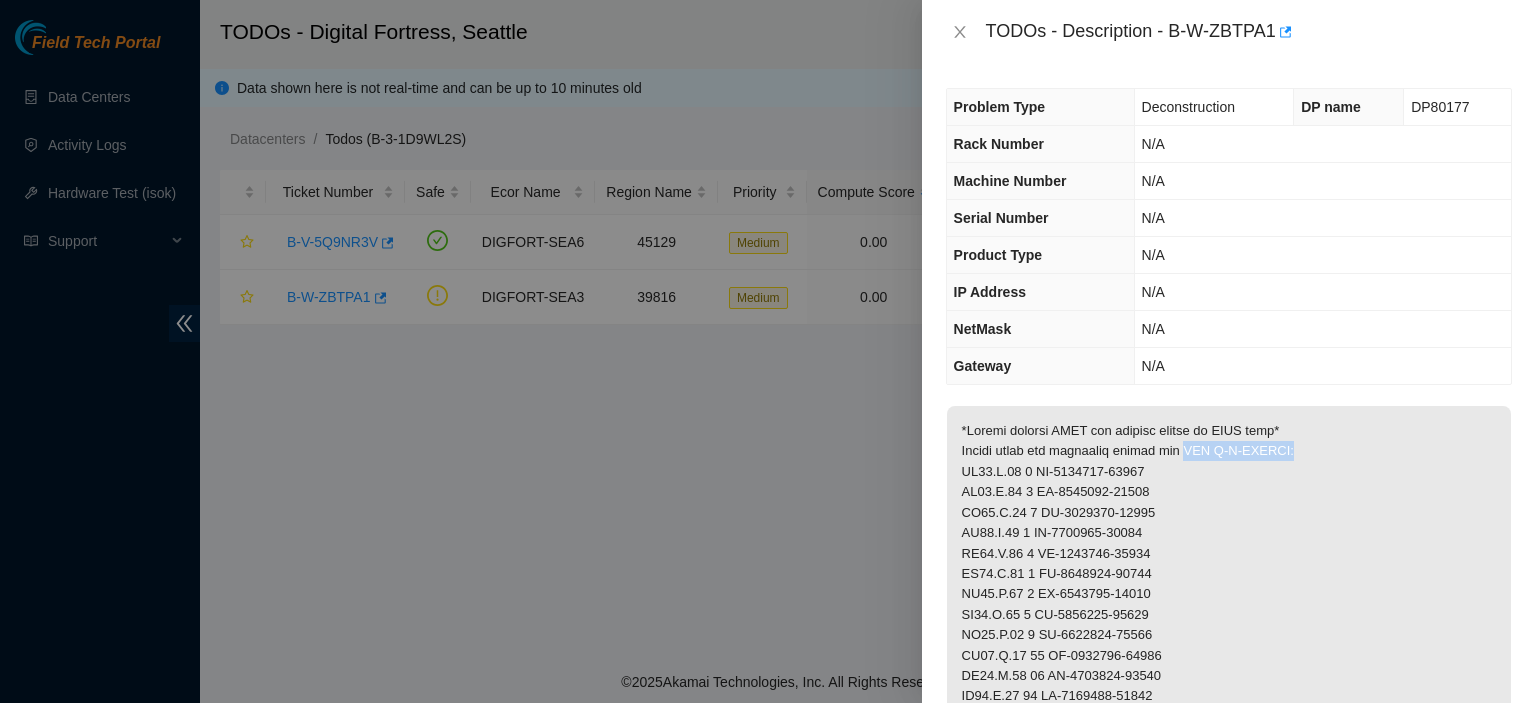 drag, startPoint x: 1292, startPoint y: 443, endPoint x: 1176, endPoint y: 447, distance: 116.06895 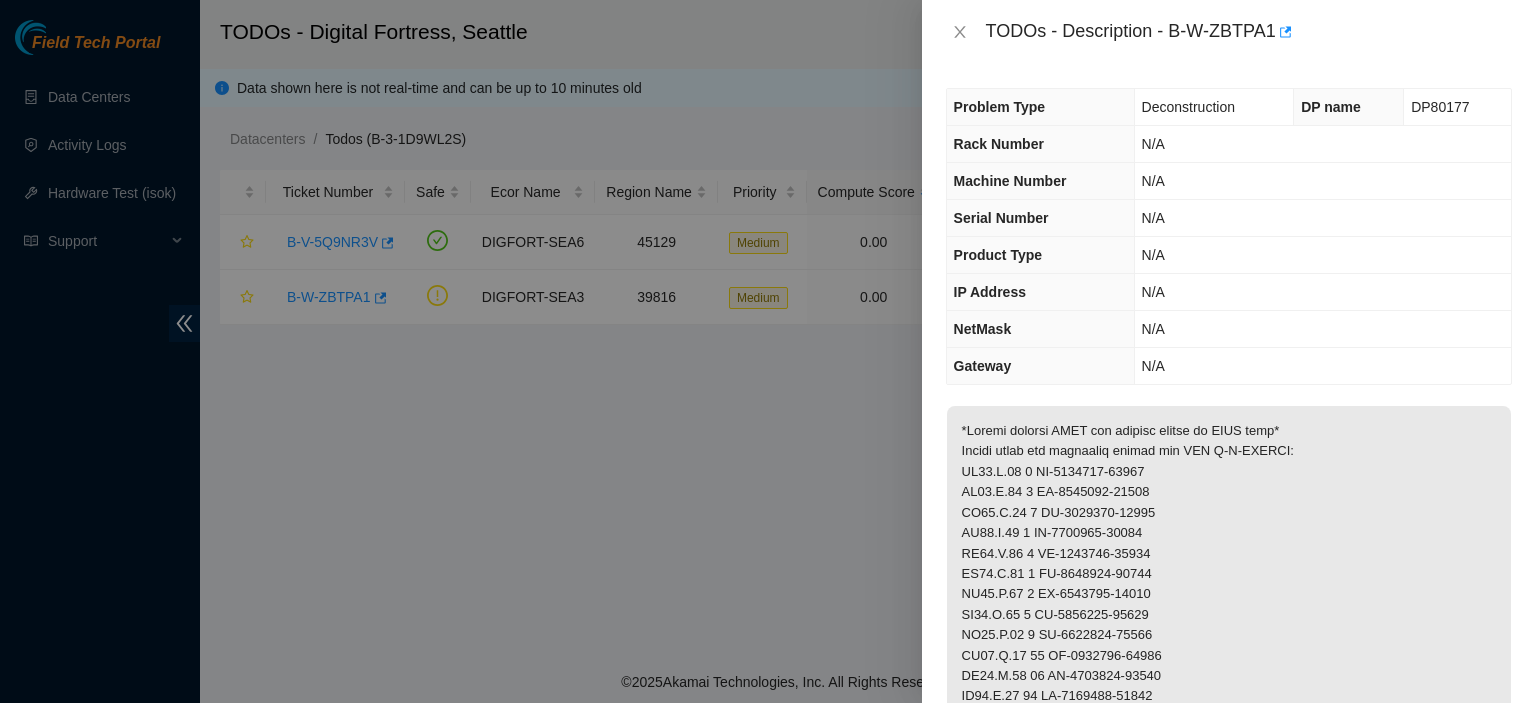 click at bounding box center [1229, 819] 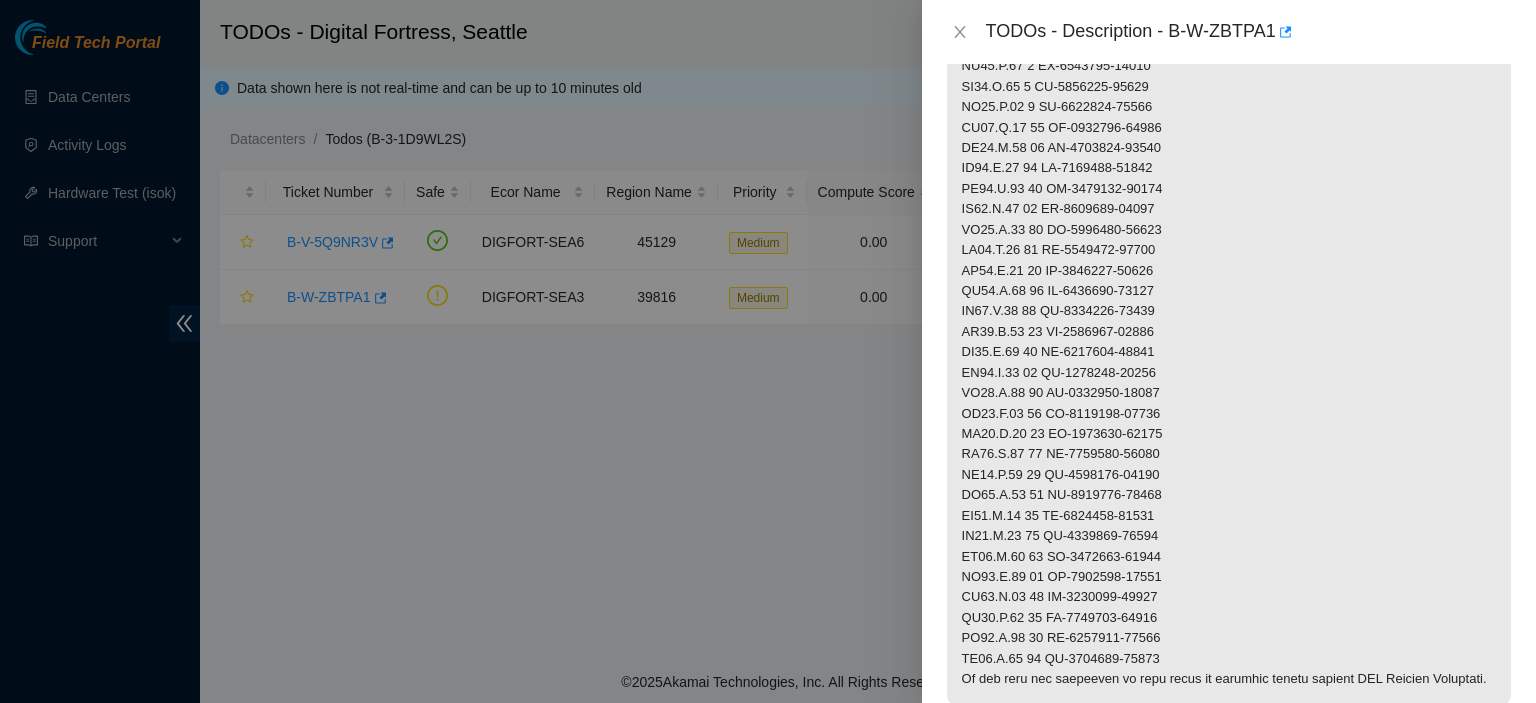 scroll, scrollTop: 995, scrollLeft: 0, axis: vertical 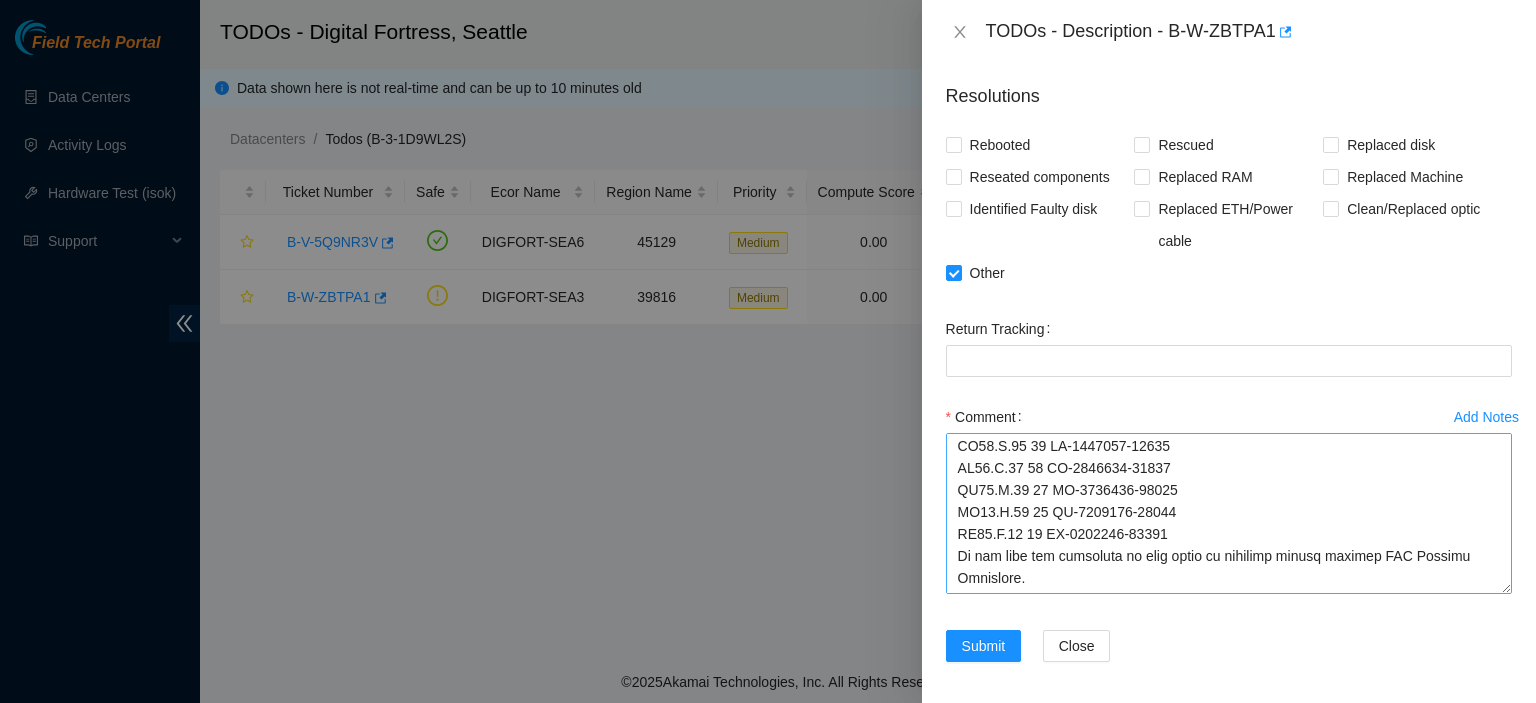 drag, startPoint x: 1488, startPoint y: 579, endPoint x: 1483, endPoint y: 604, distance: 25.495098 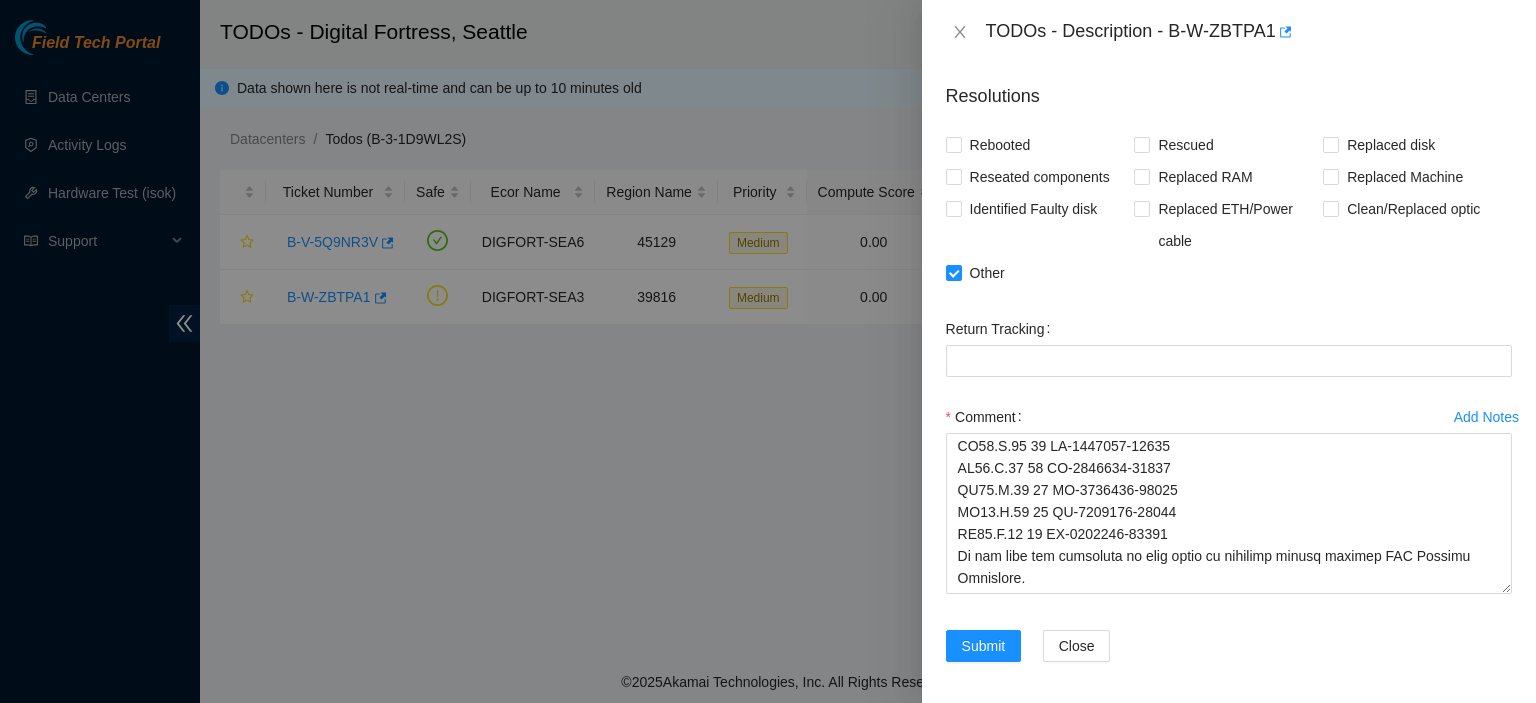 click on "Add Notes" at bounding box center (1486, 417) 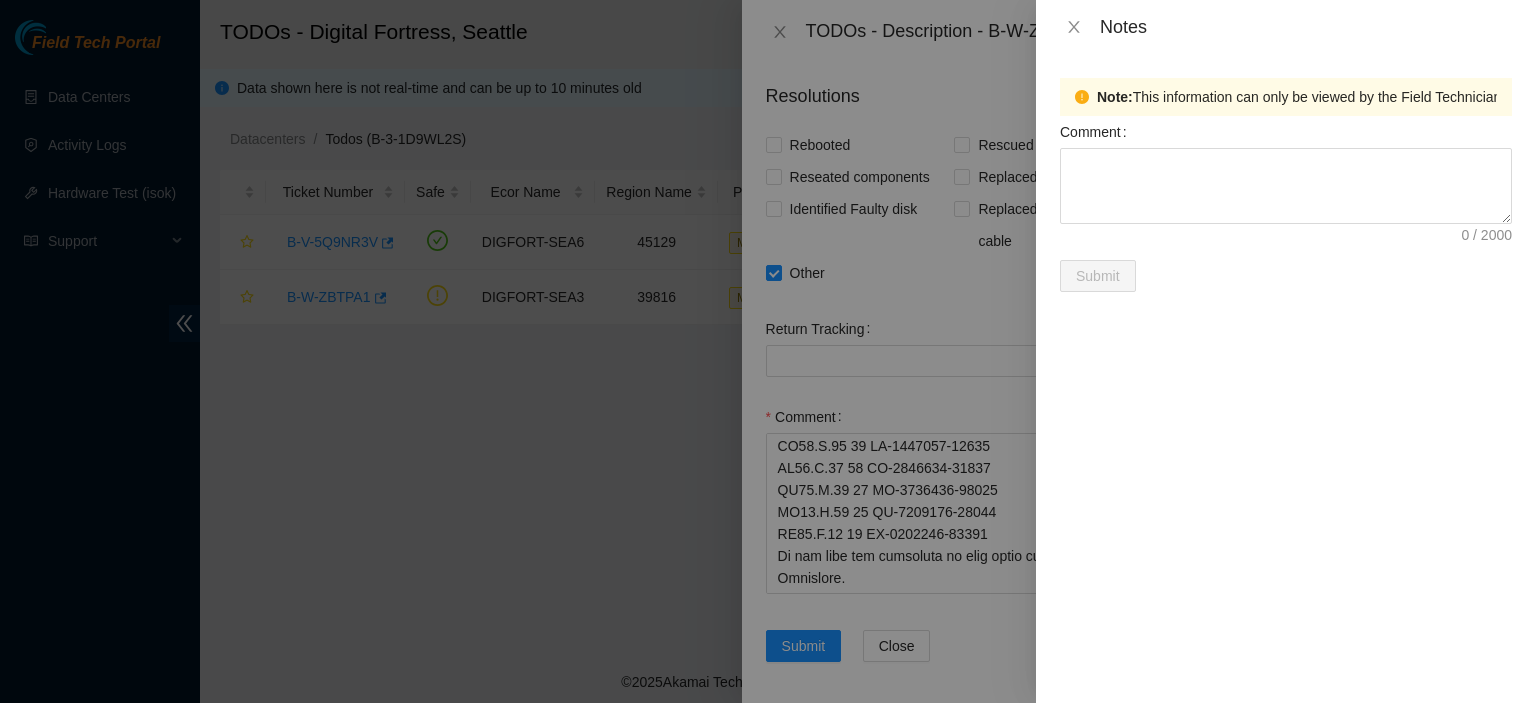 click at bounding box center [768, 351] 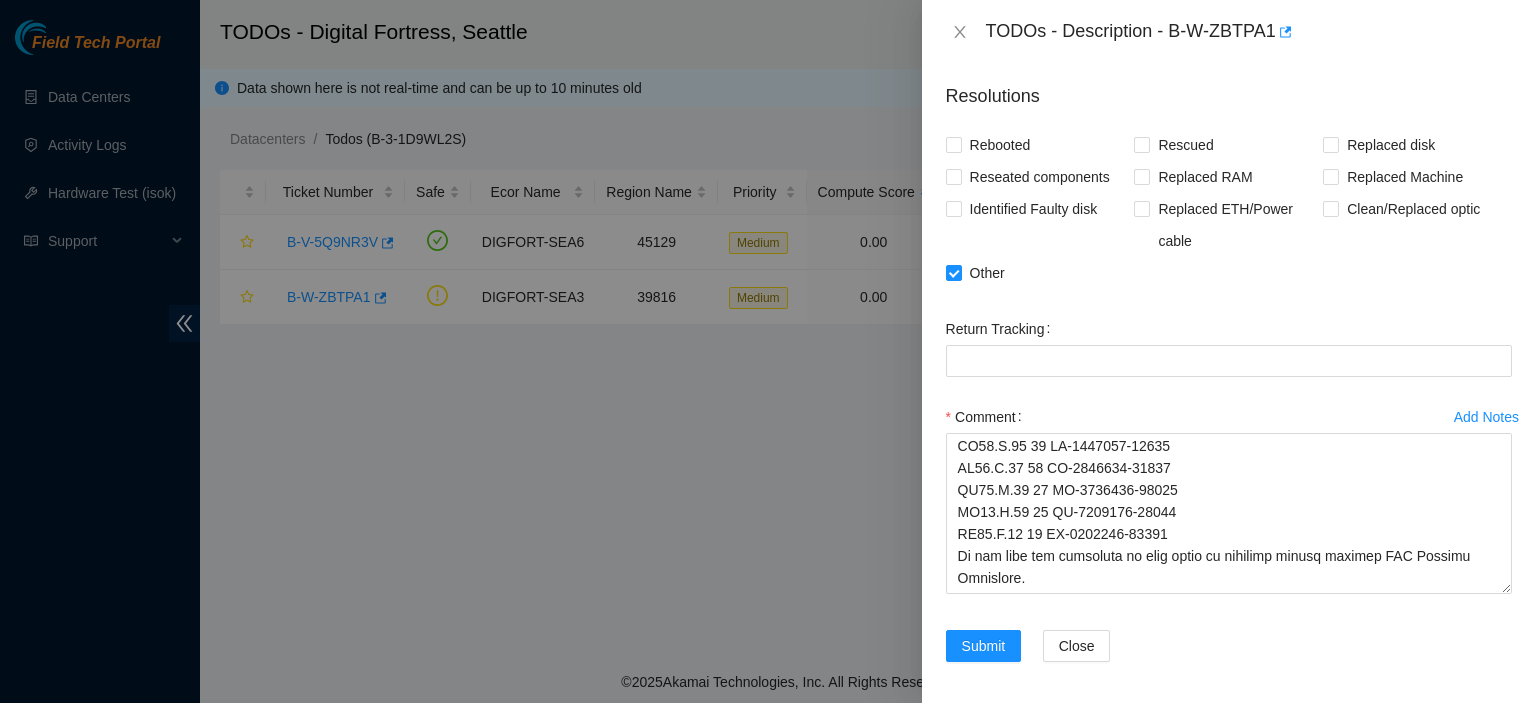 scroll, scrollTop: 1317, scrollLeft: 0, axis: vertical 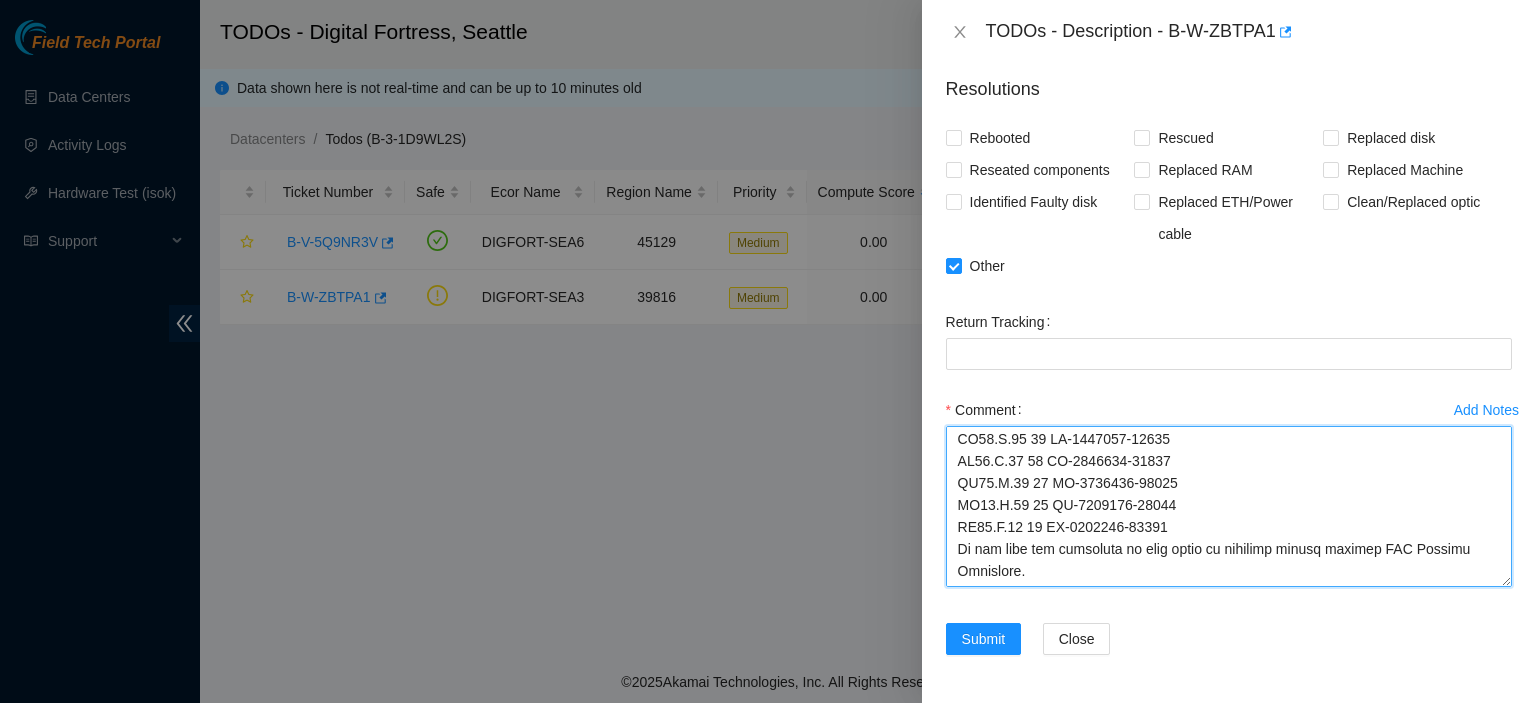 click on "Comment" at bounding box center (1229, 506) 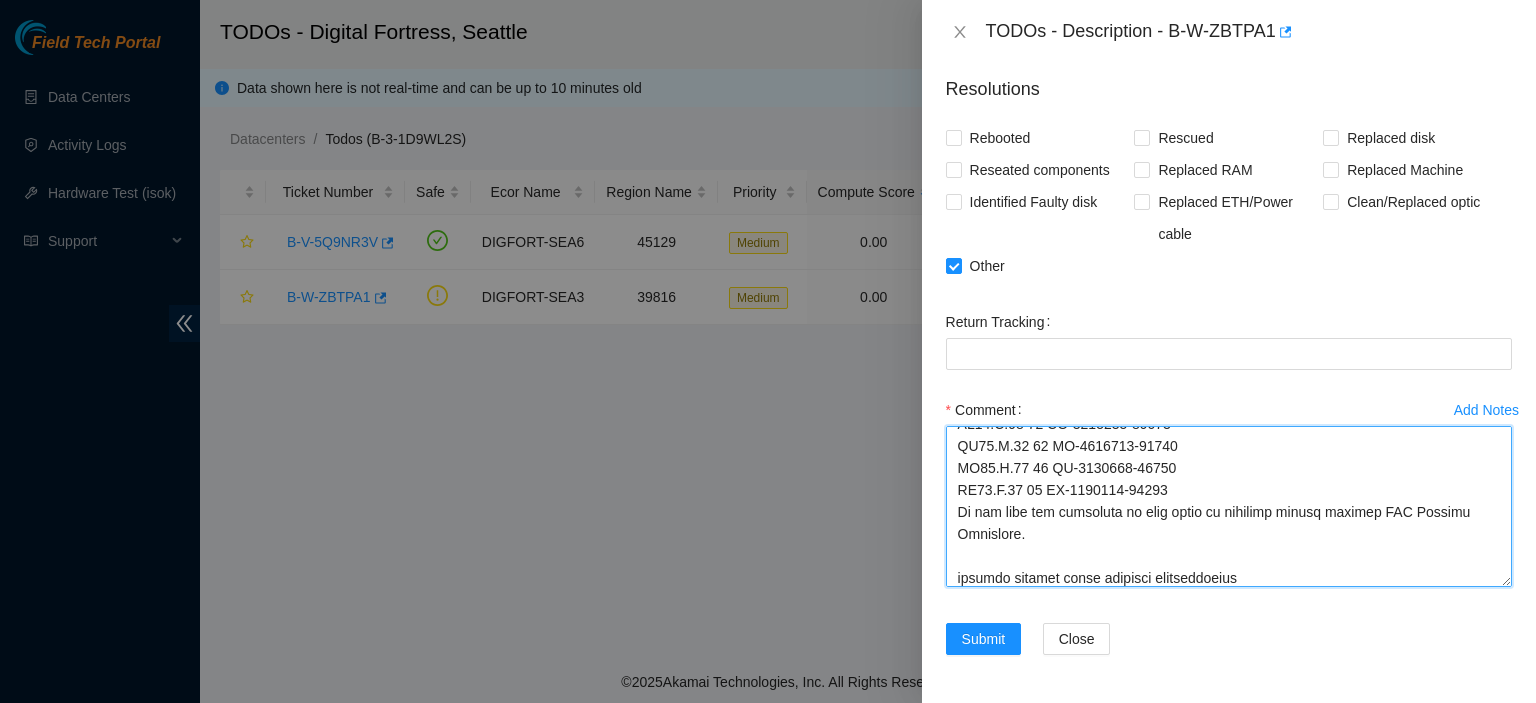 scroll, scrollTop: 986, scrollLeft: 0, axis: vertical 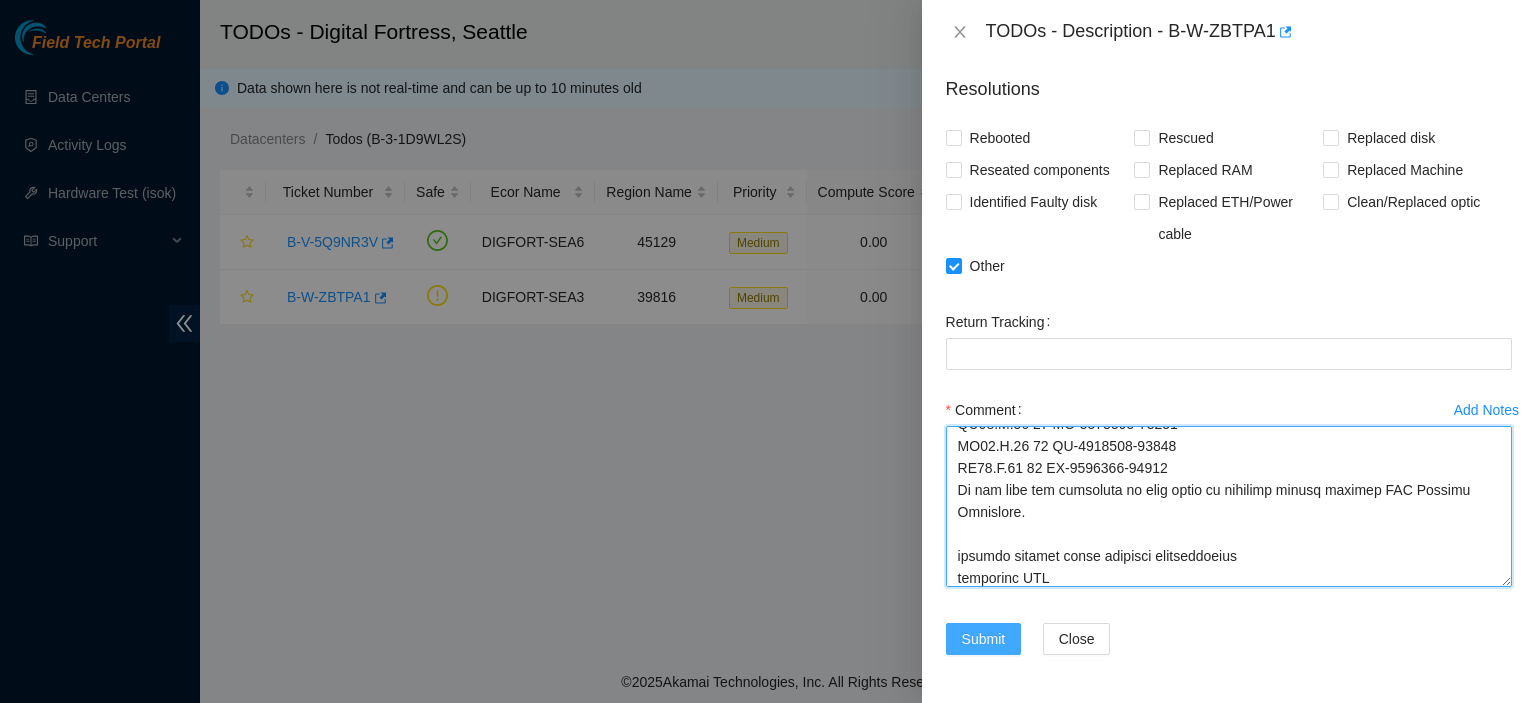 type on "Completed deconning all servers
moved them to office
removed all rails
put away screws/put away rails
communications with CWA
removed switches
packed up one with servers
two pallets needed
*Please contact NOCC and request access to ESSL rack*
Please decon the following assets for RMA B-W-ZBVNDX:
DF05.G.10 1 CT-4200619-00517
DF05.G.10 2 CT-4200619-00530
DF05.G.10 3 CT-4200619-00510
DF05.G.10 4 CT-4200619-00536
DF05.G.10 5 CT-4200619-00527
DF05.G.10 6 CT-4200619-00539
DF05.G.10 7 CT-4200619-00535
DF05.G.10 8 CT-4200619-00509
DF05.G.10 9 CT-4200619-00519
DF05.G.10 10 CT-4200619-00538
DF05.G.10 11 CT-4200619-00515
DF05.G.10 12 CT-4200619-00508
DF05.G.10 13 CT-4200619-00514
DF05.G.10 14 CT-4200619-00512
DF05.G.10 15 CT-4200619-00534
DF05.G.10 16 CT-4200619-00549
DF05.G.10 17 CT-4200619-00529
DF05.G.10 18 CT-4200619-00542
DF05.G.10 19 CT-4200619-00351
DF05.G.10 20 CT-4200619-00386
DF05.G.10 21 CT-4200619-00392
DF05.G.10 22 CT-4200619-00384
DF05.G.10 23 CT-4200619-00389
DF05.G.10 24 CT-4200619-00390
DF05.G.10 25..." 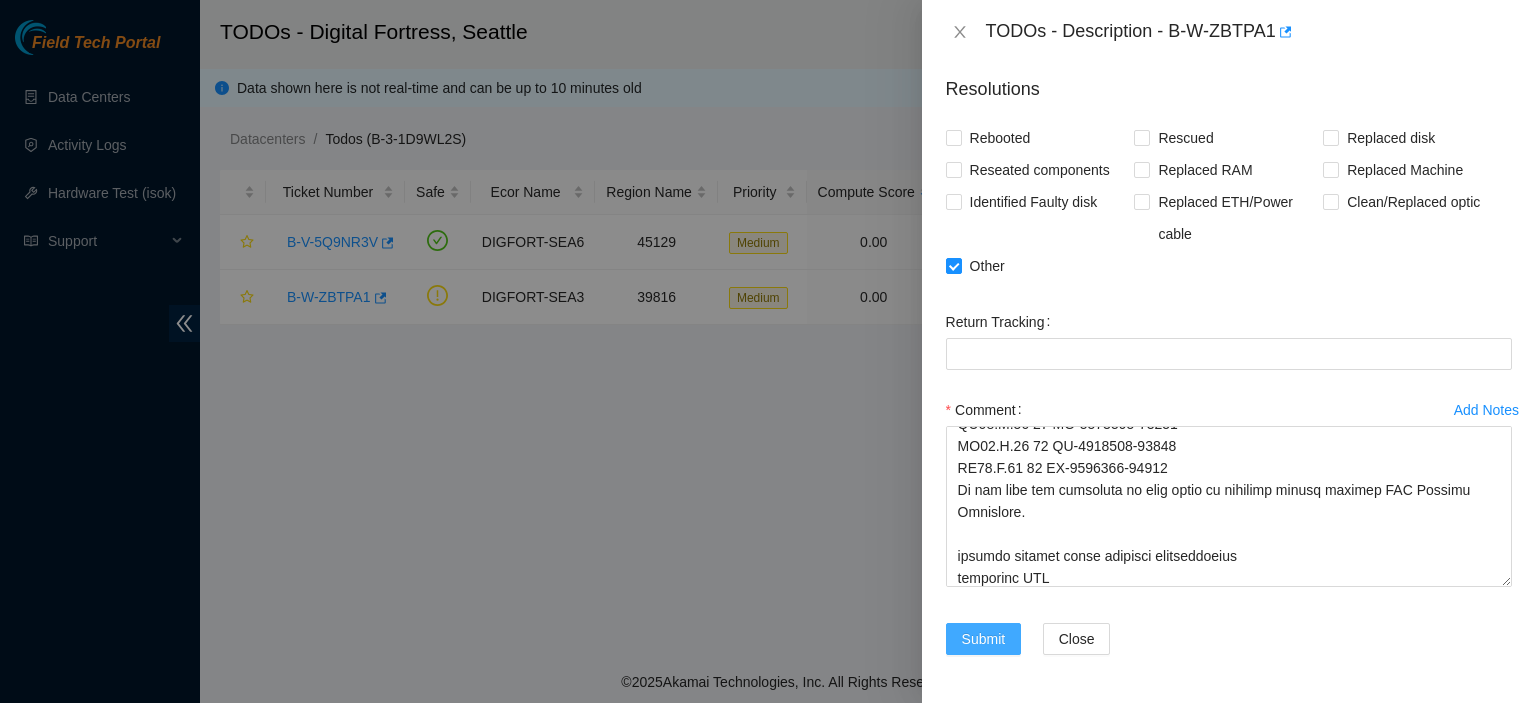 click on "Submit" at bounding box center (984, 639) 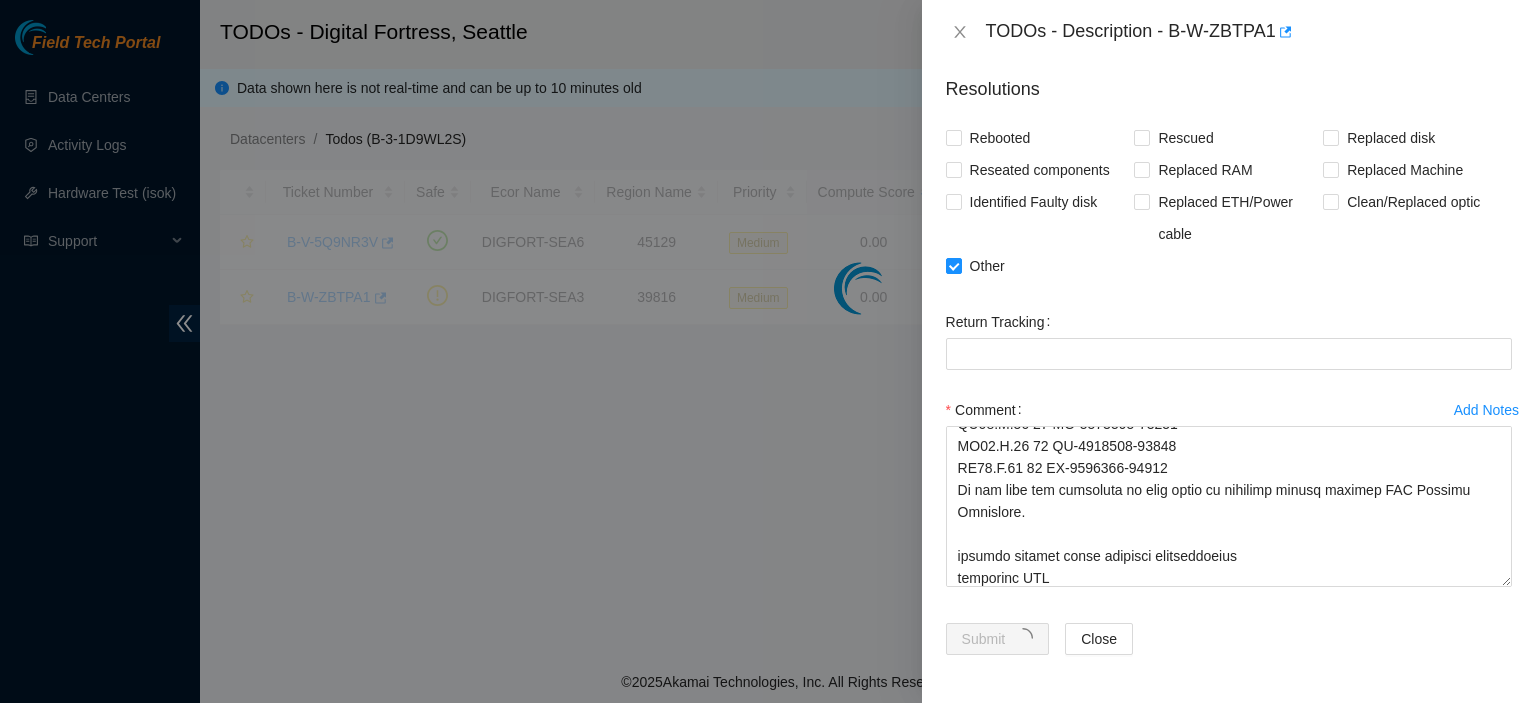 scroll, scrollTop: 0, scrollLeft: 0, axis: both 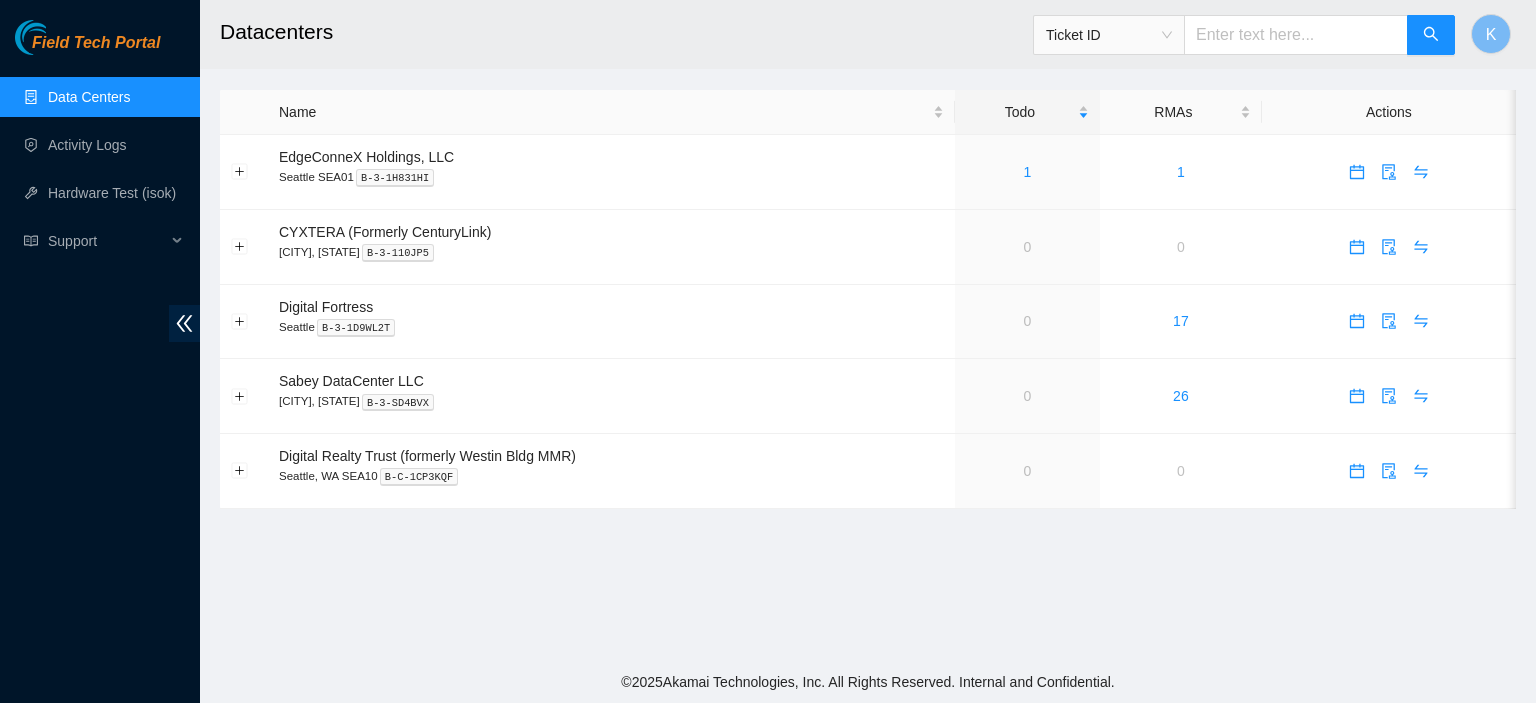 click on "Datacenters" at bounding box center (743, 32) 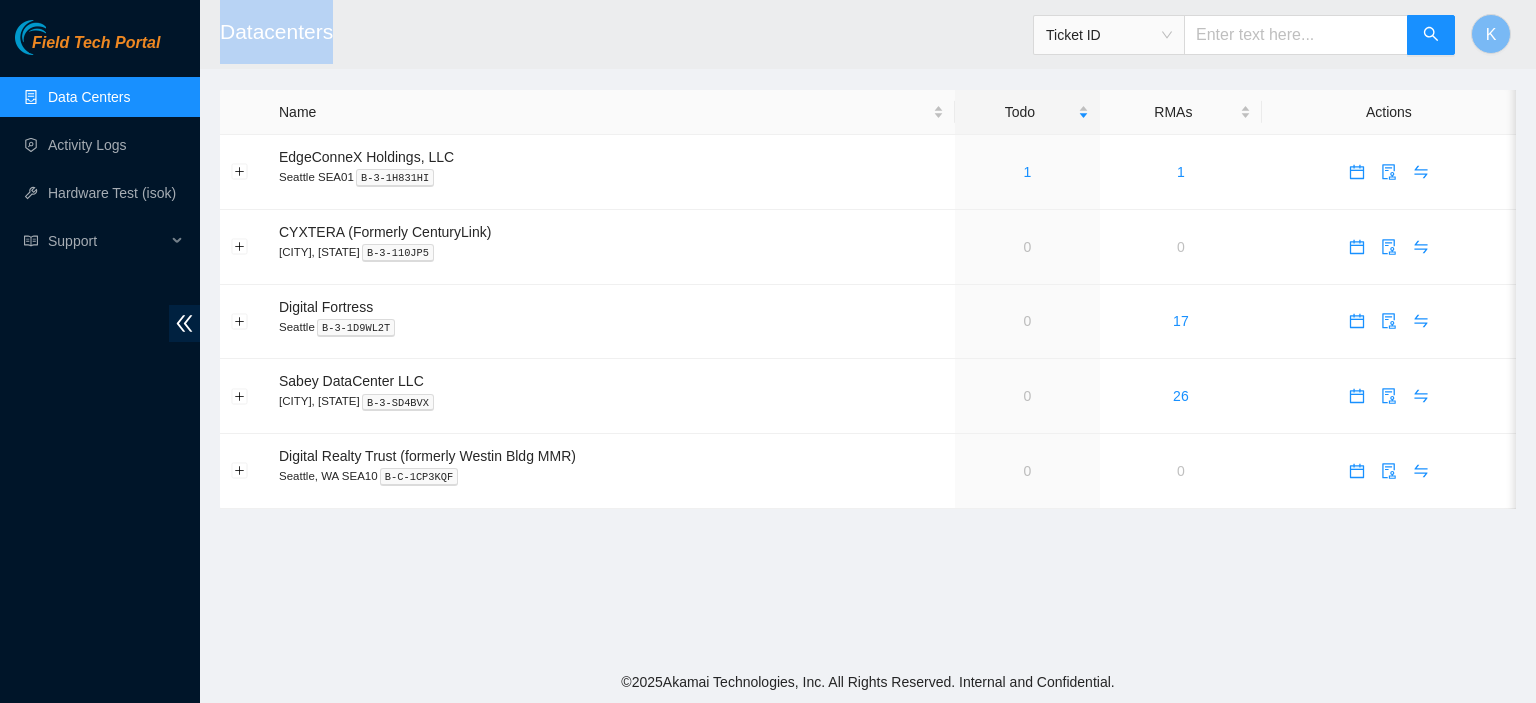 drag, startPoint x: 0, startPoint y: 0, endPoint x: 284, endPoint y: 8, distance: 284.11264 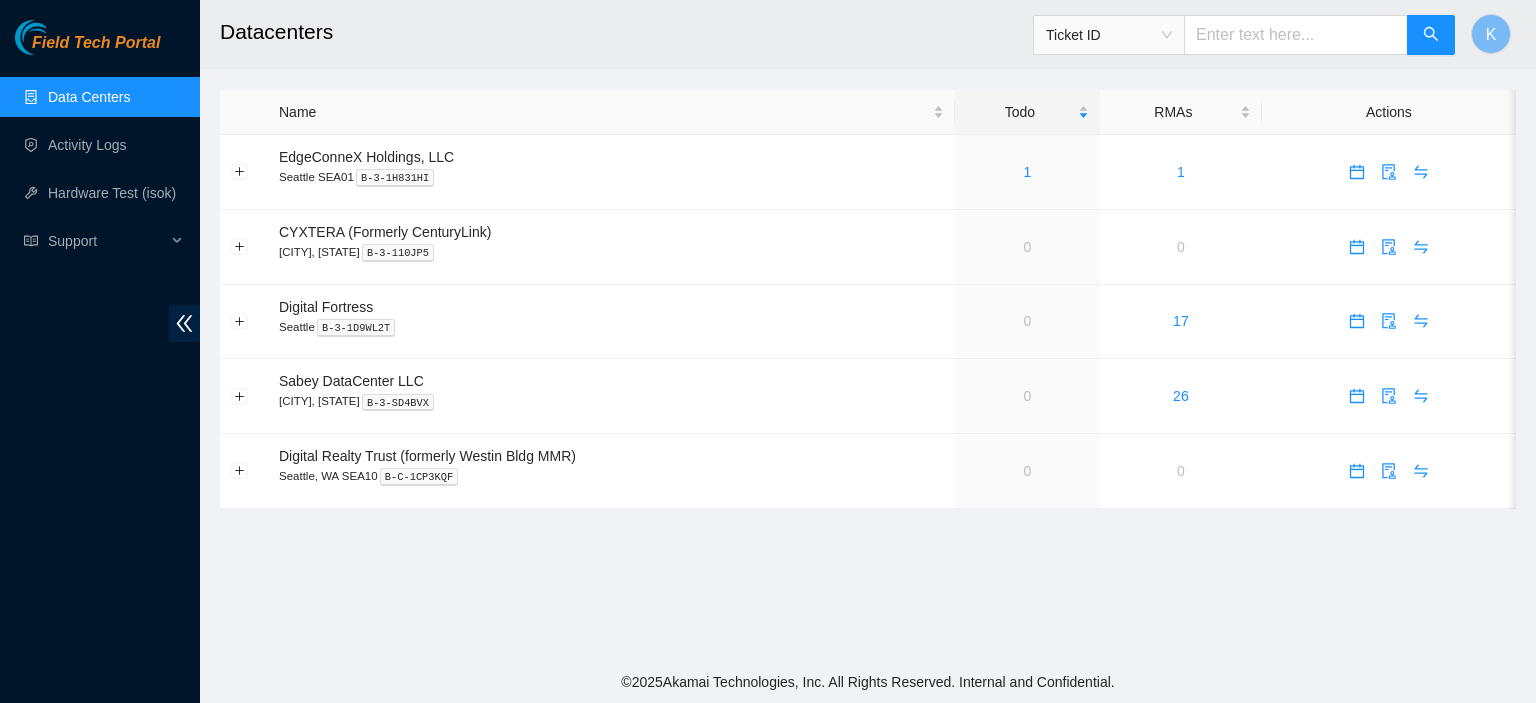 click on "Data Centers" at bounding box center [89, 97] 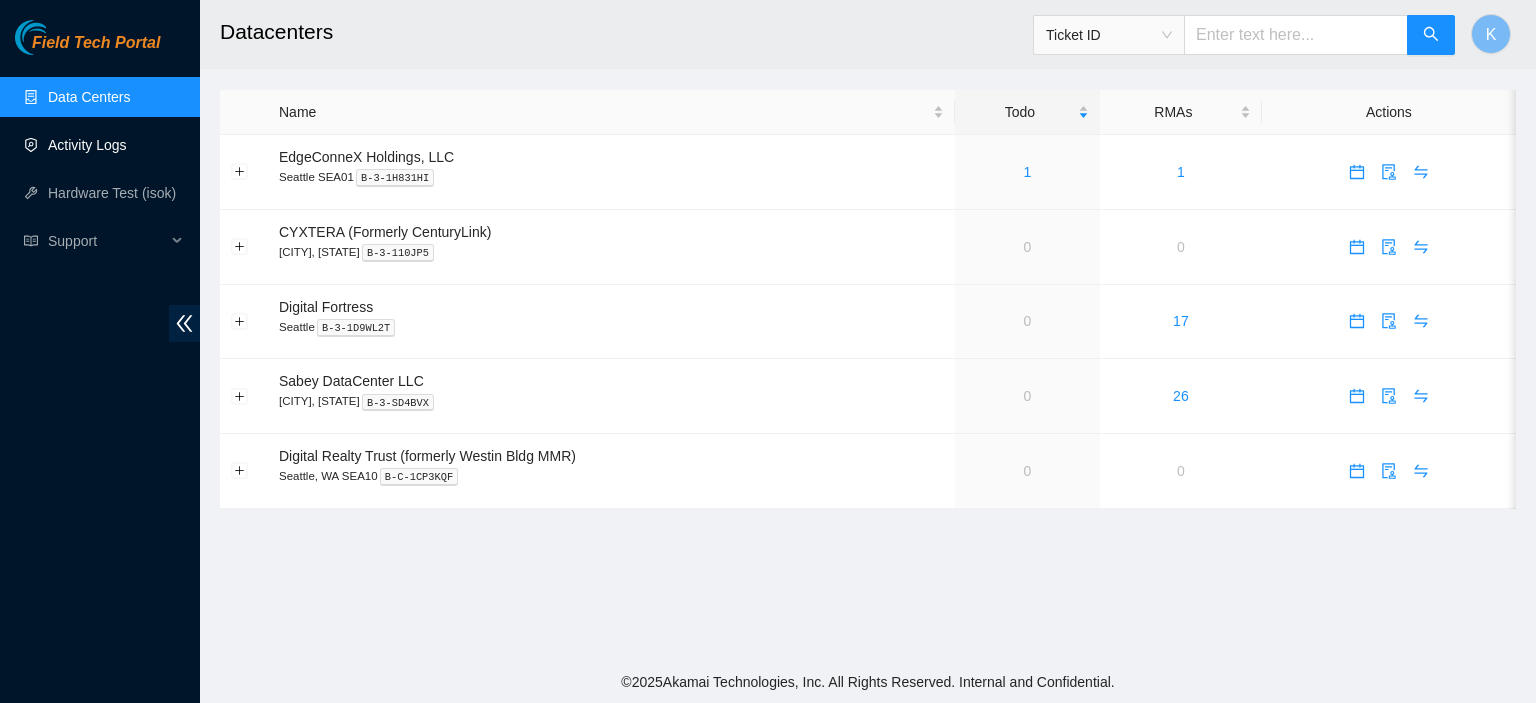 click on "Activity Logs" at bounding box center [87, 145] 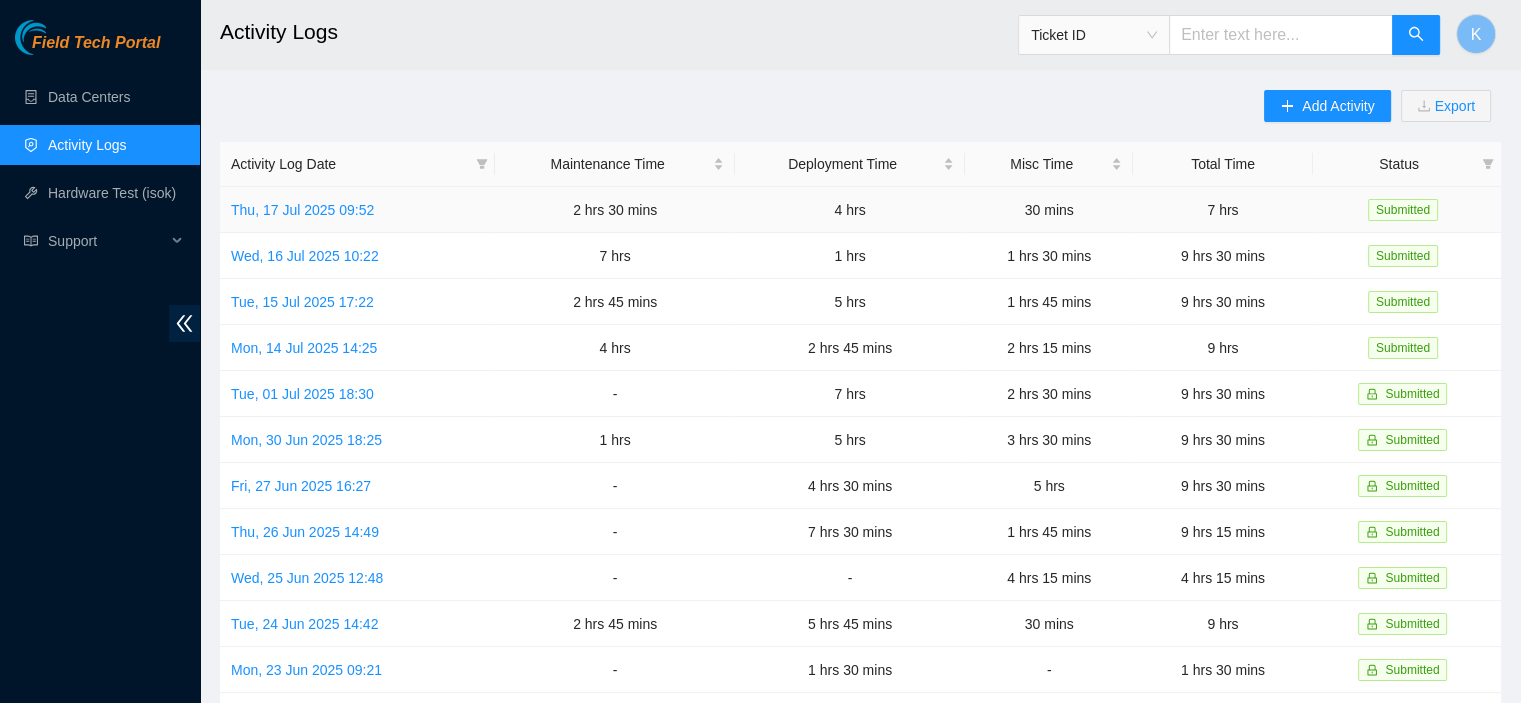 click on "Thu, 17 Jul 2025 09:52" at bounding box center [357, 210] 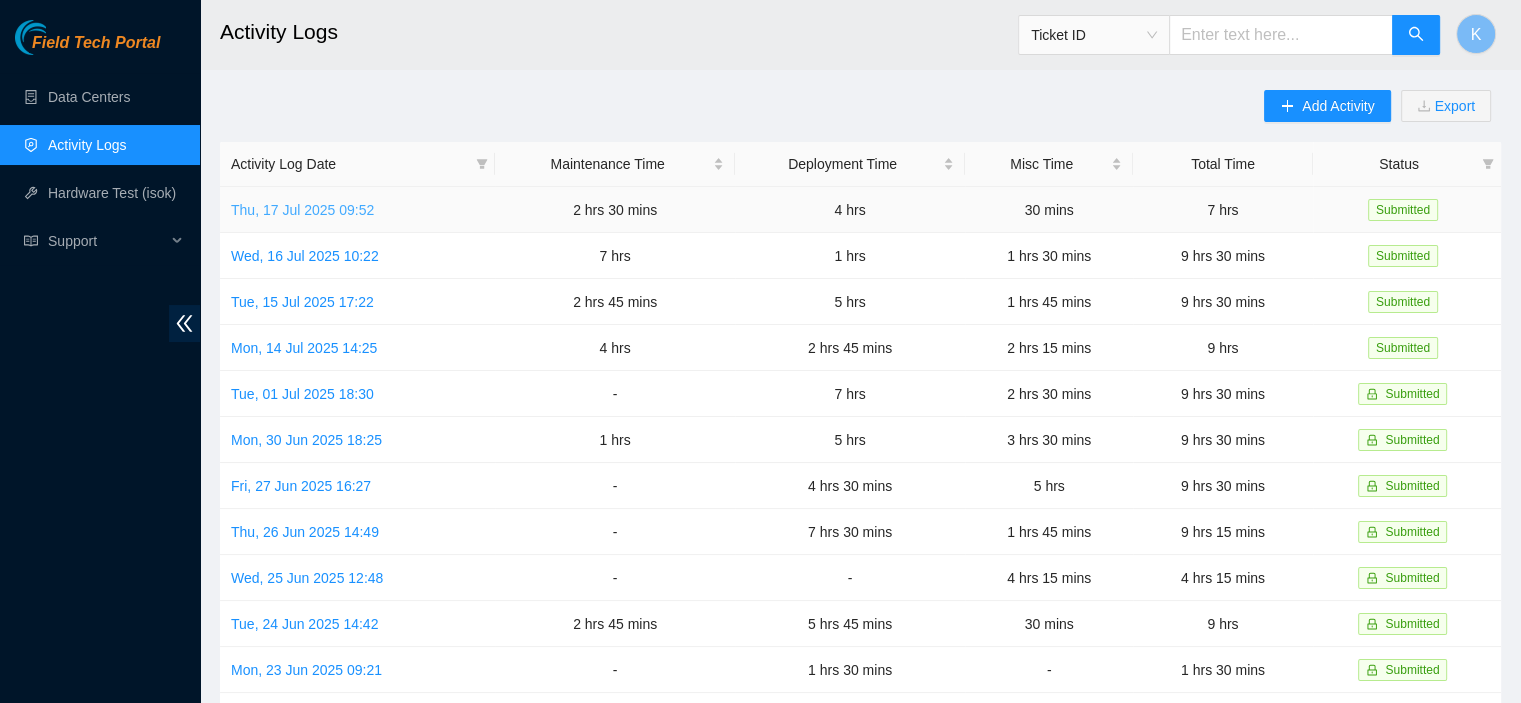 click on "Thu, 17 Jul 2025 09:52" at bounding box center (302, 210) 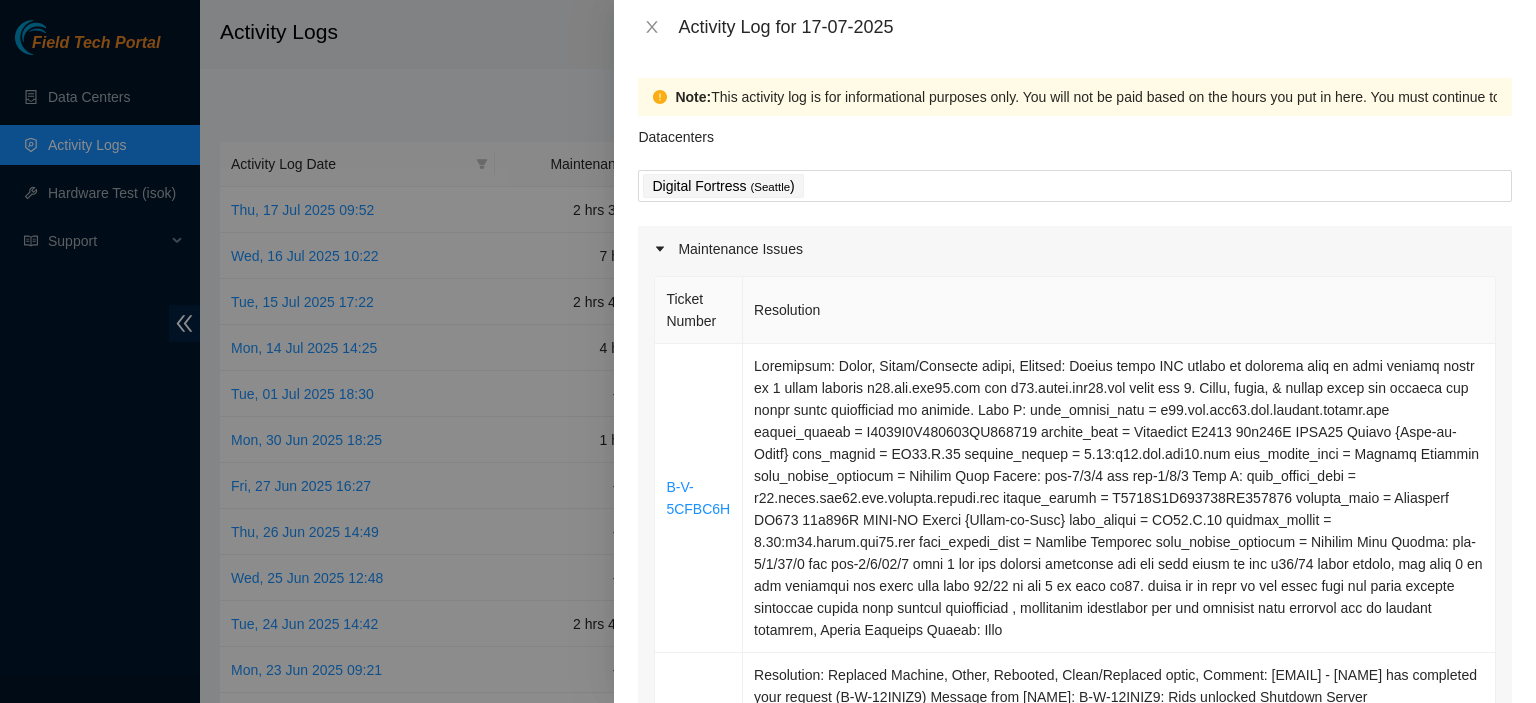 scroll, scrollTop: 2048, scrollLeft: 0, axis: vertical 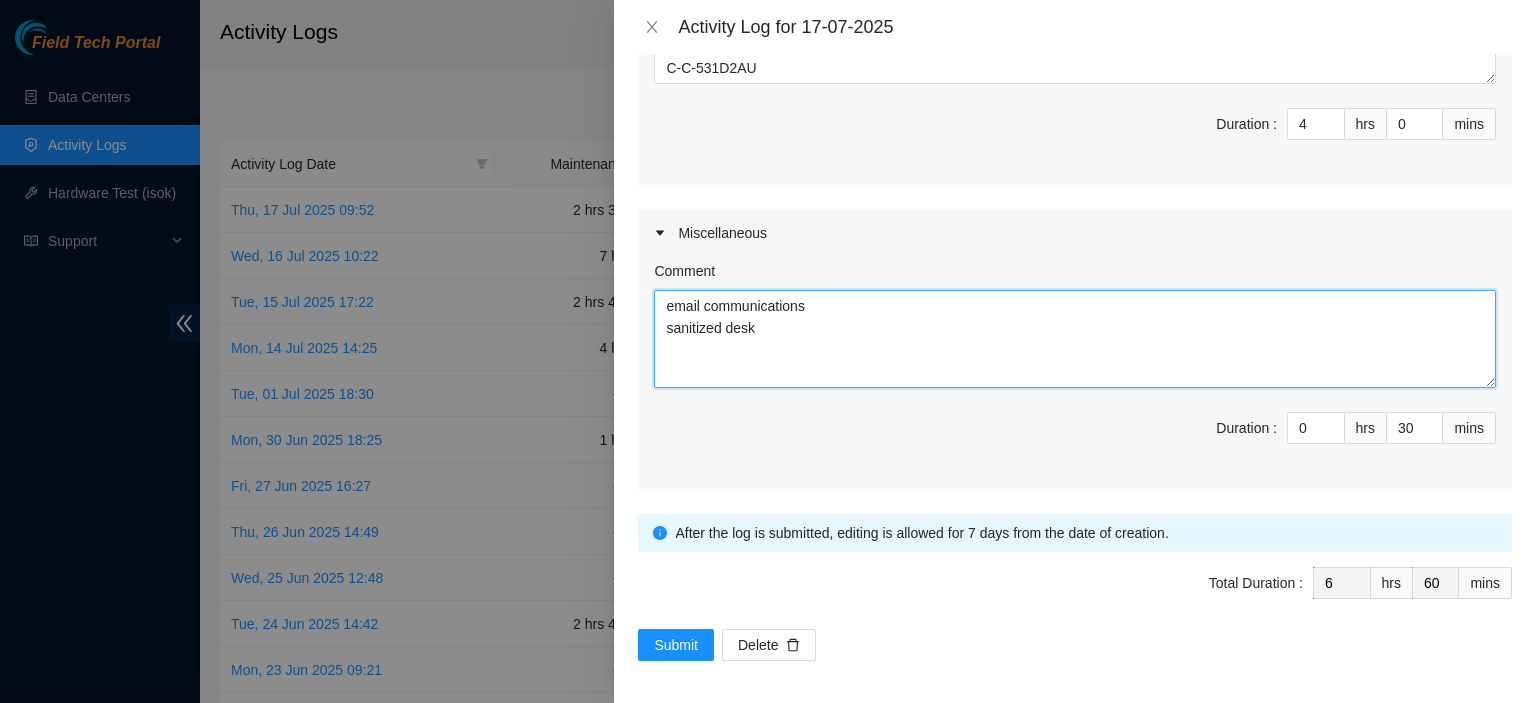 click on "email communications
sanitized desk" at bounding box center [1075, 339] 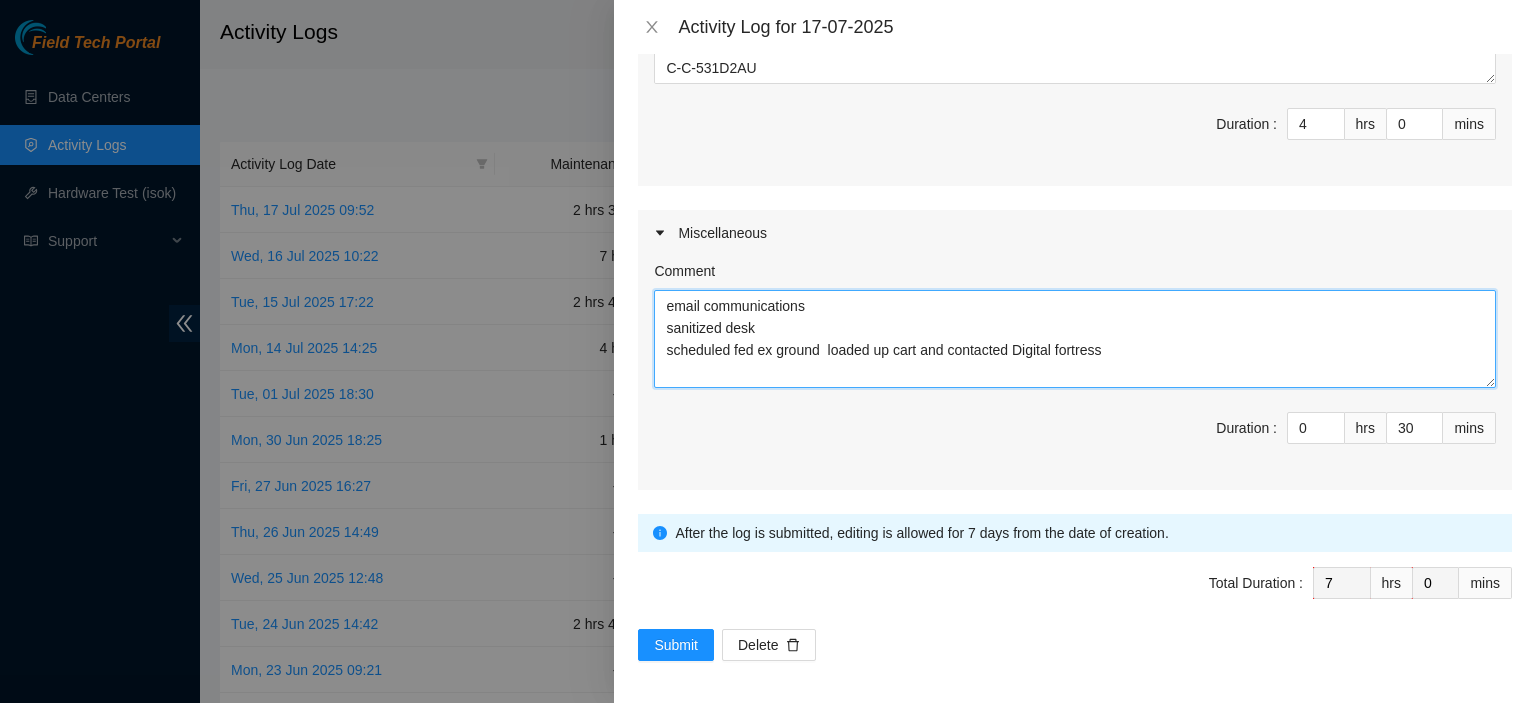 type on "email communications
sanitized desk
scheduled fed ex ground  loaded up cart and contacted Digital fortress" 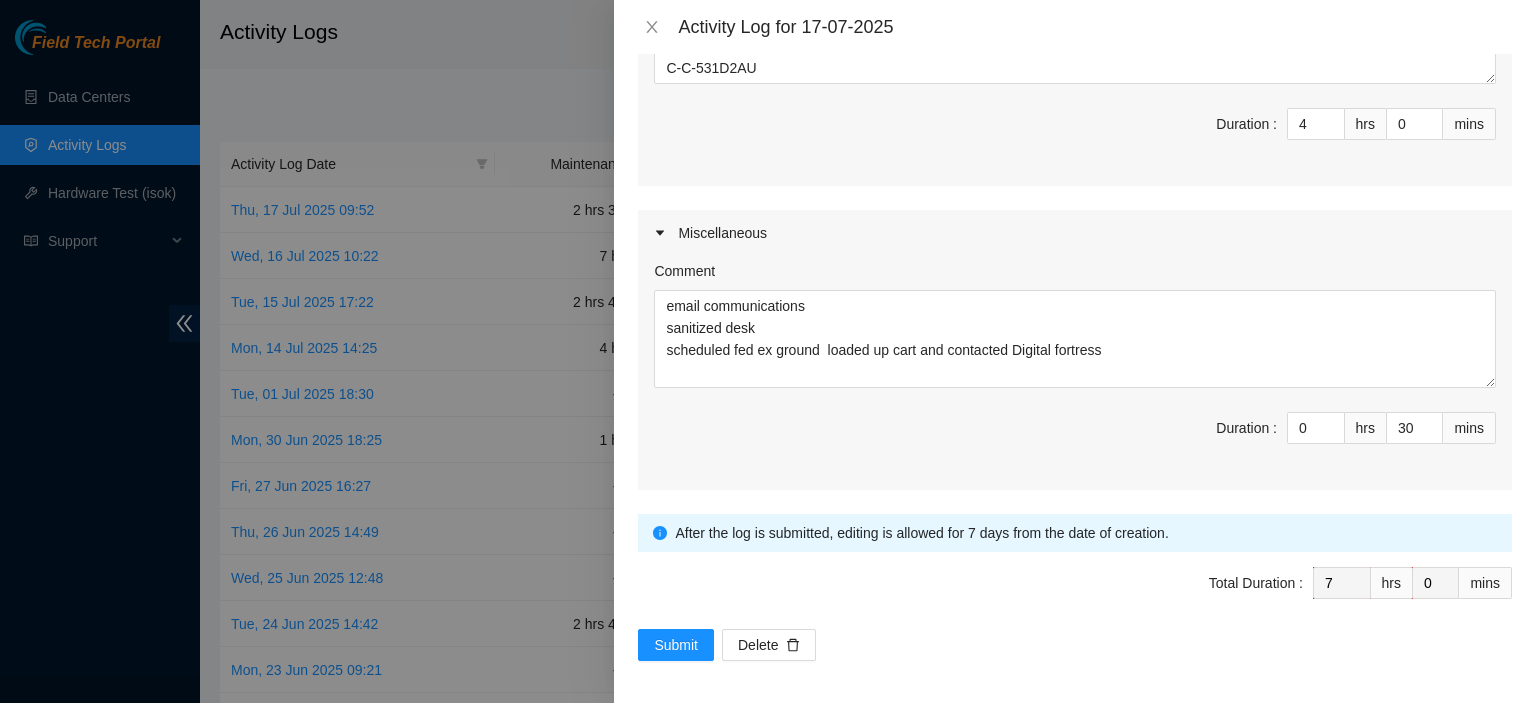 click on "Note:  This activity log is for informational purposes only. You will not be paid based on the hours you put in here. You must continue to fill in hours on your regular timesheet or invoice in order to be paid.   Note:  This activity log is for informational purposes only. You will not be paid based on the hours you put in here. You must continue to fill in hours on your regular timesheet or invoice in order to be paid.   Datacenters Digital Fortress   ( [CITY] )   Maintenance Issues Ticket Number Resolution B-V-5CFBC6H B-V-5Q9NR3V B-V-5I0M77H B-W-ZBTPA1 Comment Duration : 2 hrs 30 mins Deployment Issues Comment Duration : 4 hrs 0 mins Miscellaneous Comment email communications
sanitized desk
scheduled fed ex ground  loaded up cart and contacted Digital fortress Duration : 0 hrs 30 mins After the log is submitted, editing is allowed for 7 days from the date of creation.  After the log is submitted, editing is allowed for 7 days from the date of creation.  Total Duration : 7 hrs 0 mins Submit Delete" at bounding box center (1075, 378) 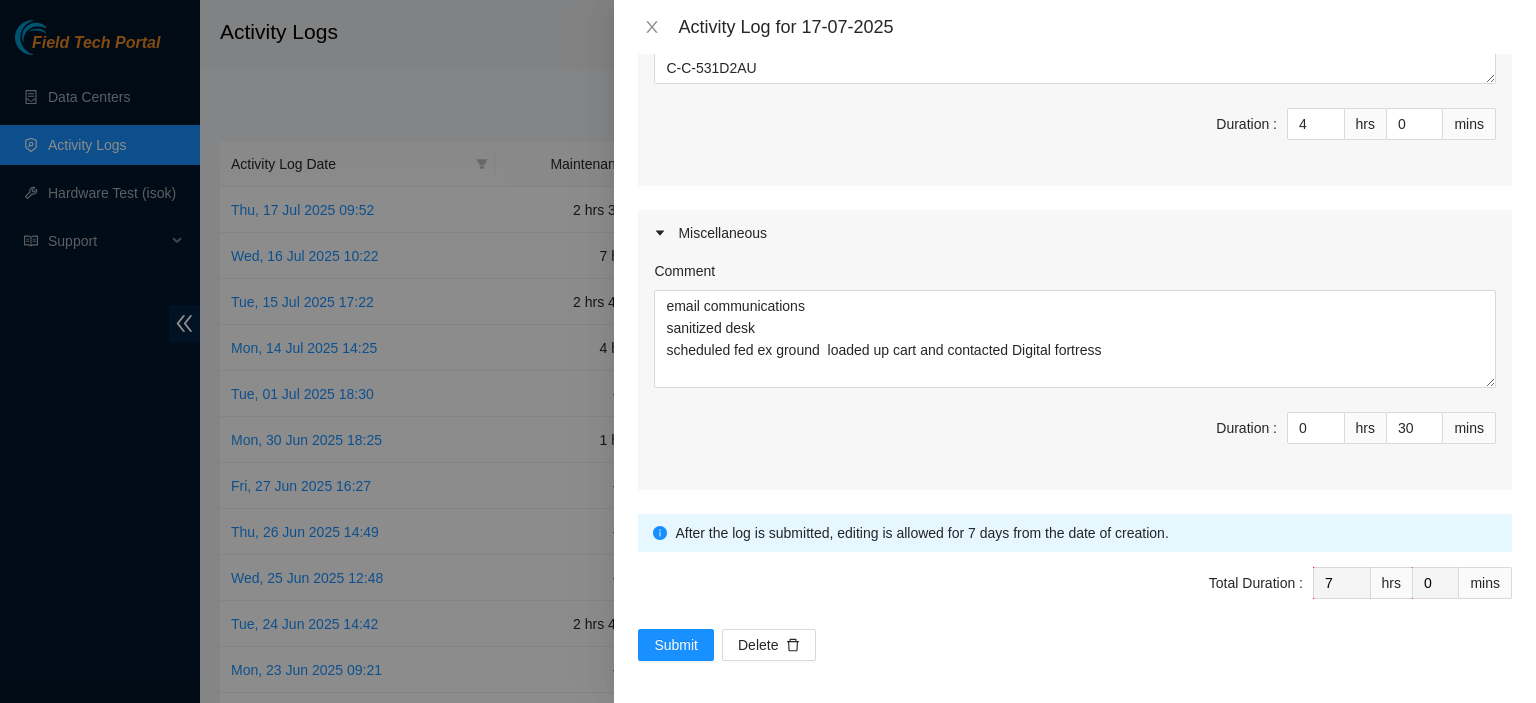 click on "Duration : 4 hrs 0 mins" at bounding box center (1075, 136) 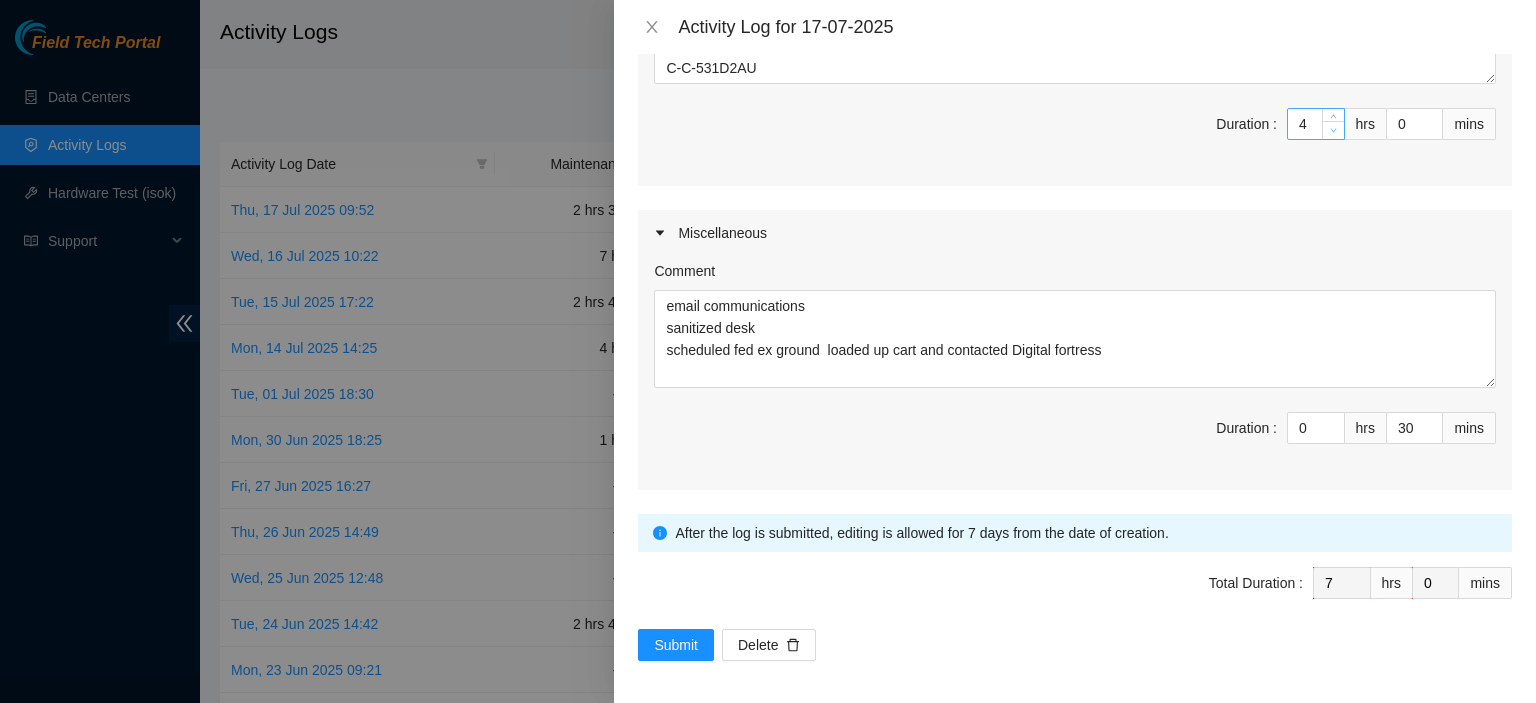 click 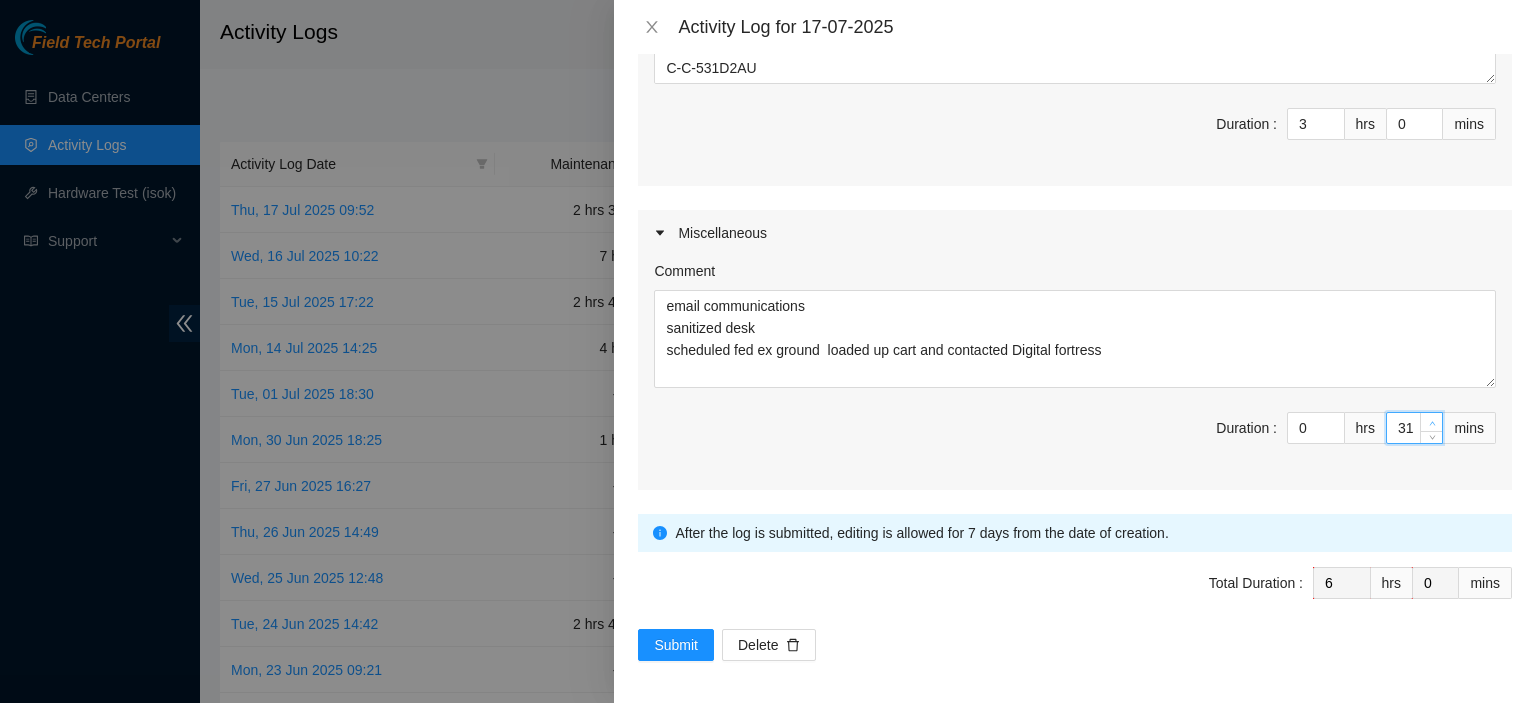 type on "31" 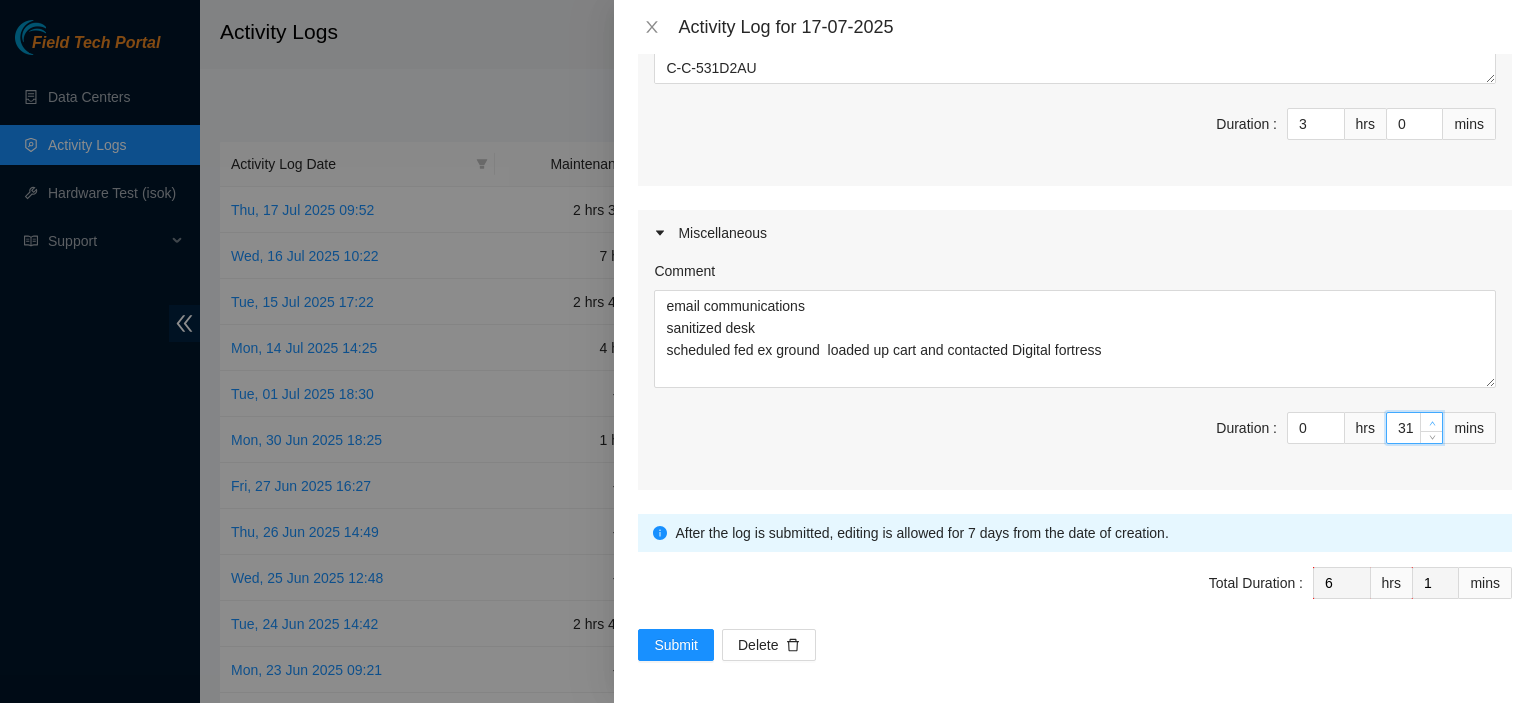 click at bounding box center (1432, 423) 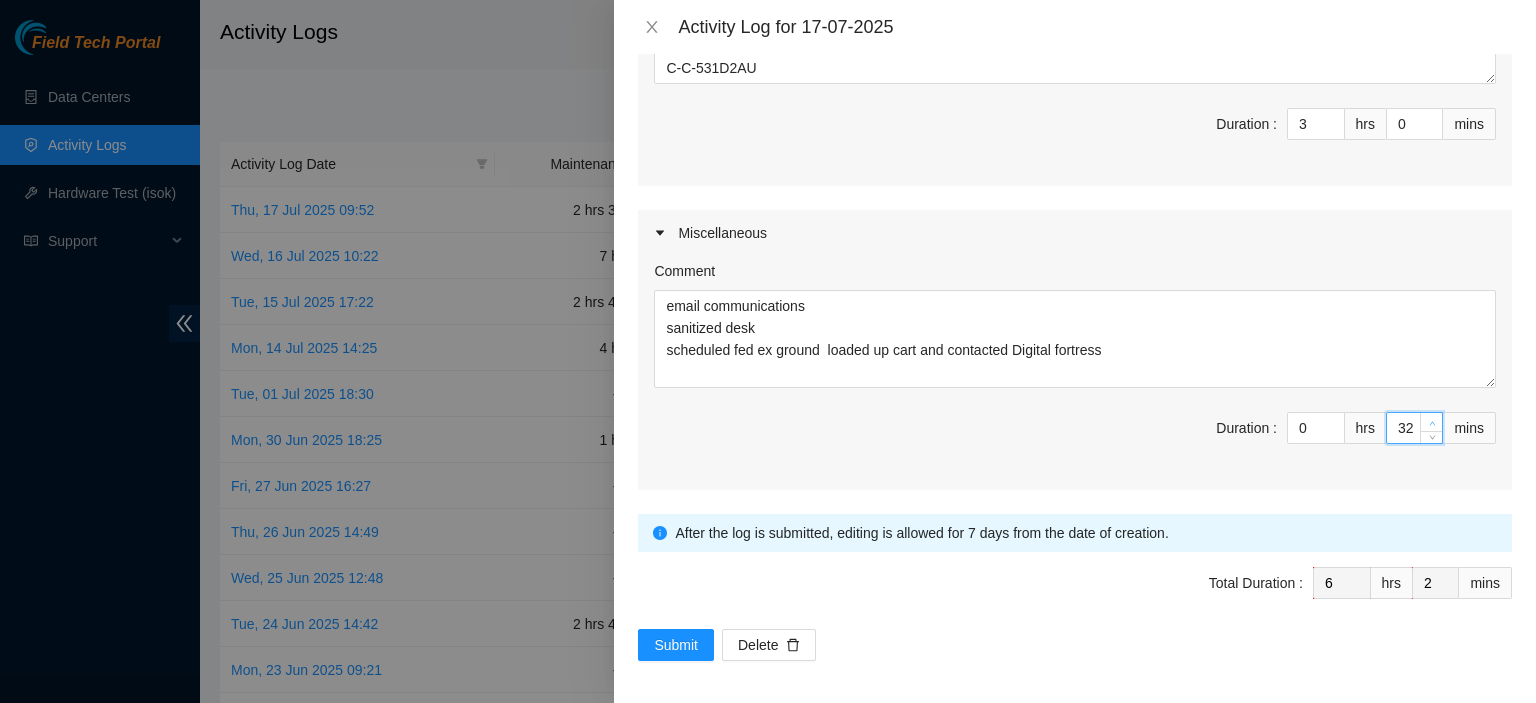 click at bounding box center (1432, 423) 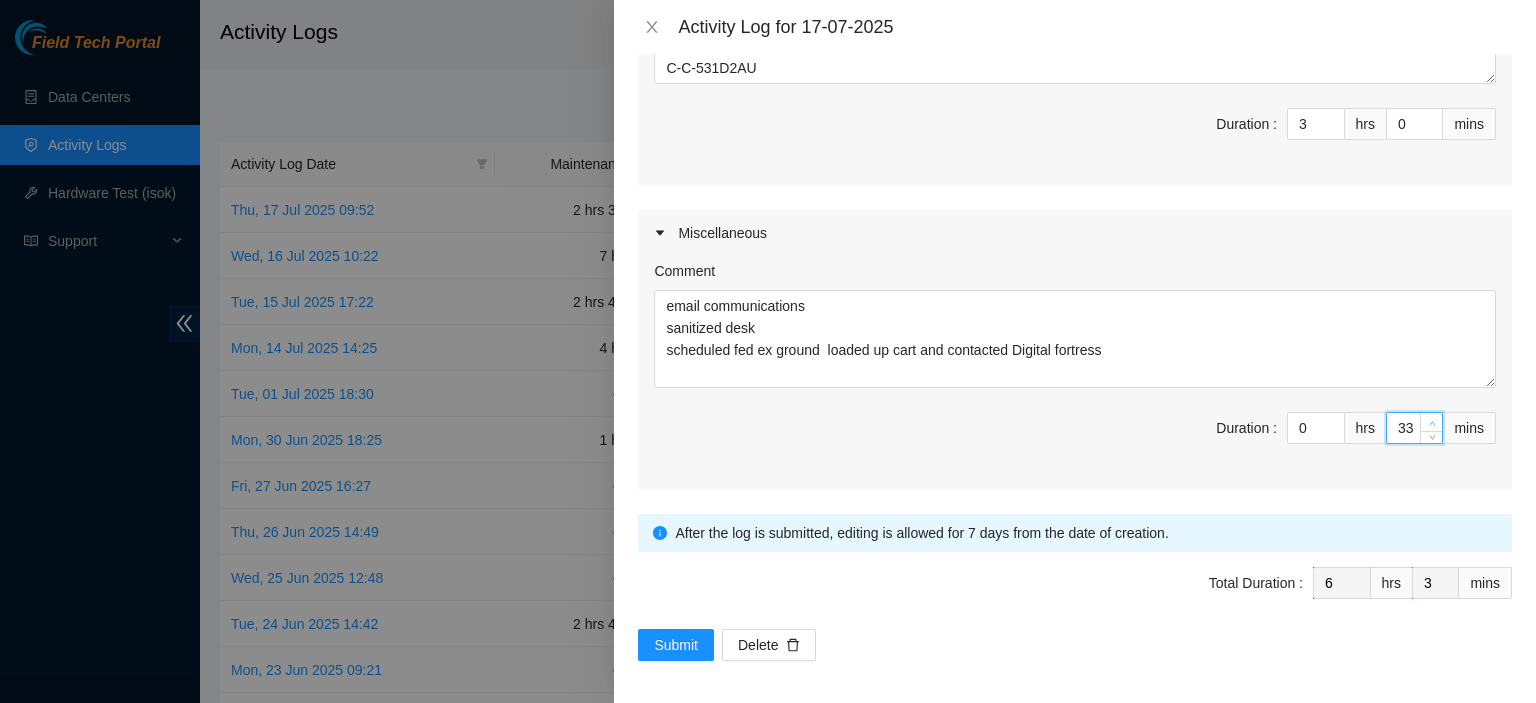 click at bounding box center (1432, 423) 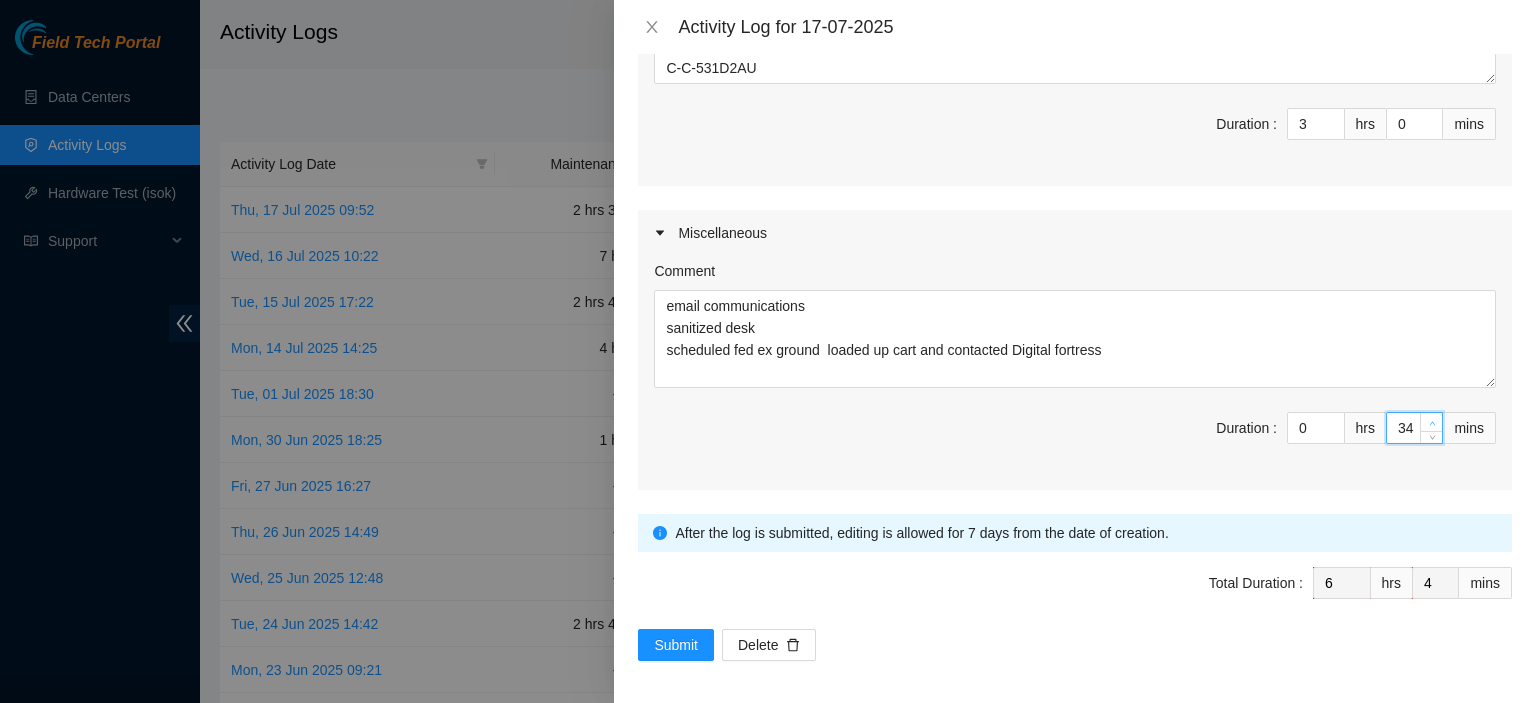 click at bounding box center [1432, 423] 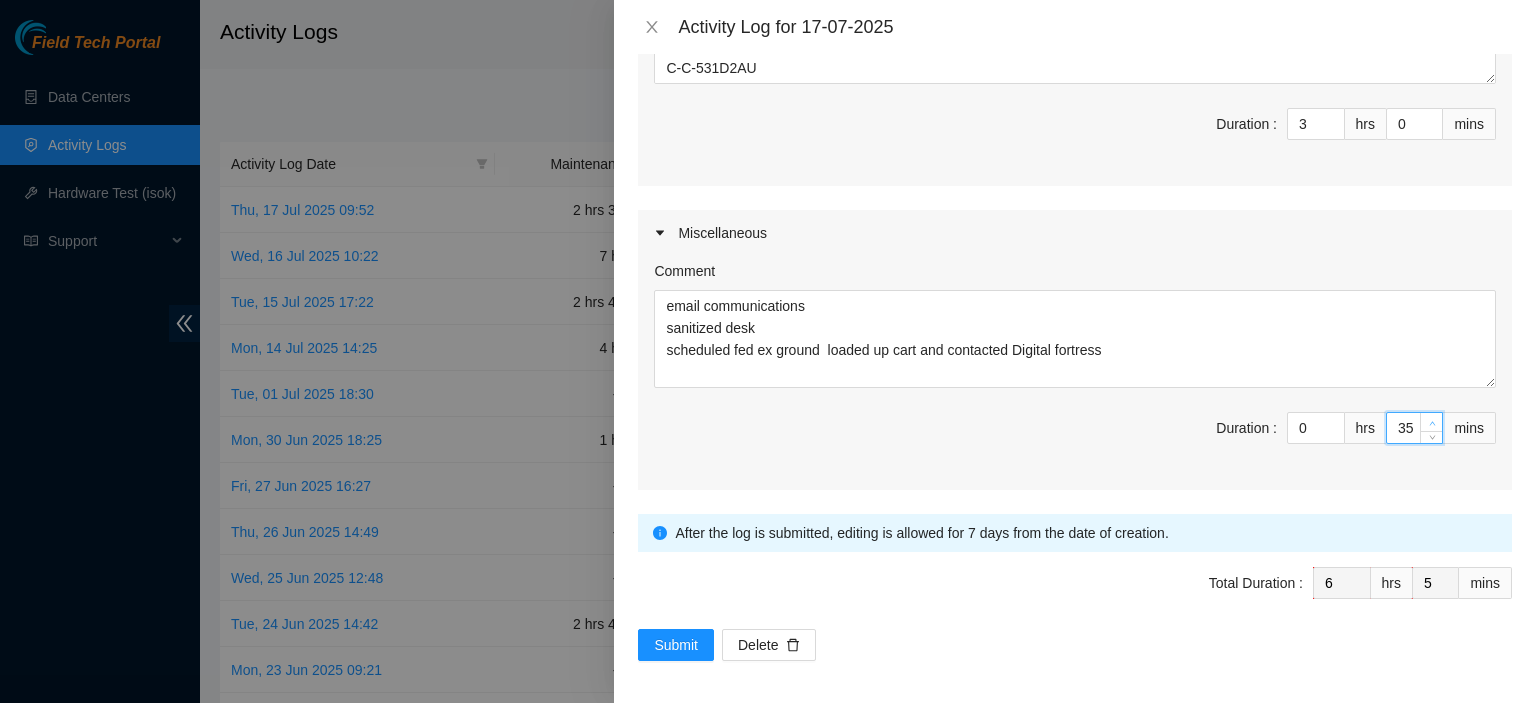 click at bounding box center [1432, 423] 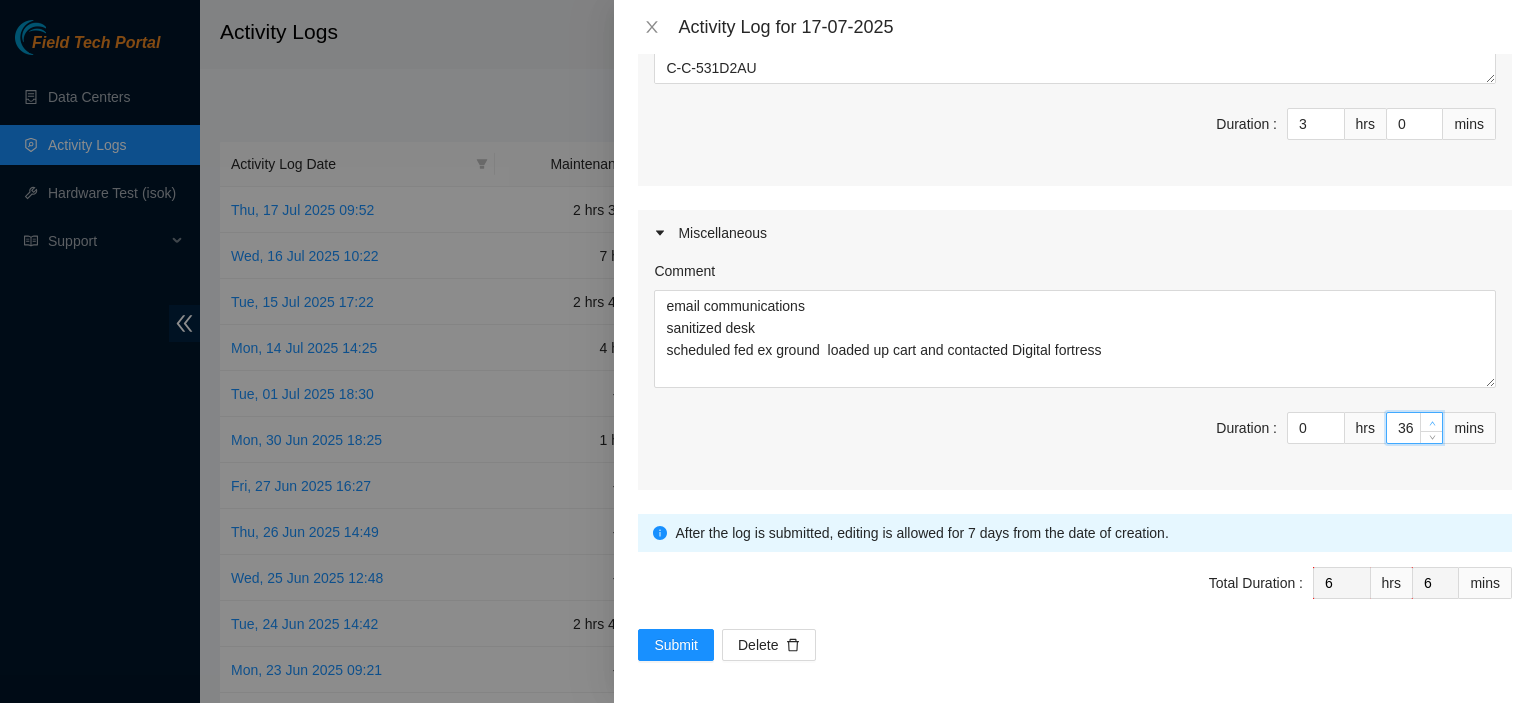click at bounding box center [1432, 423] 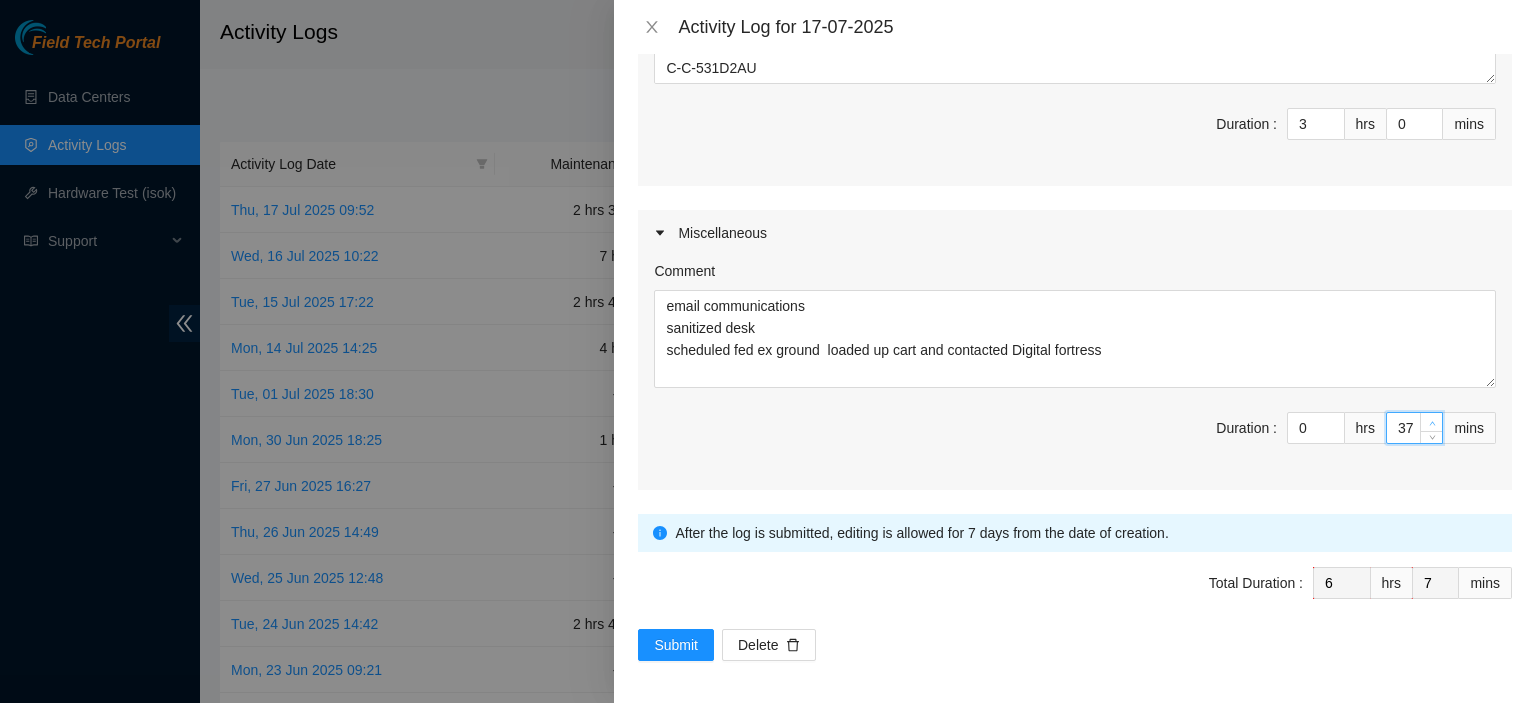 click at bounding box center (1432, 423) 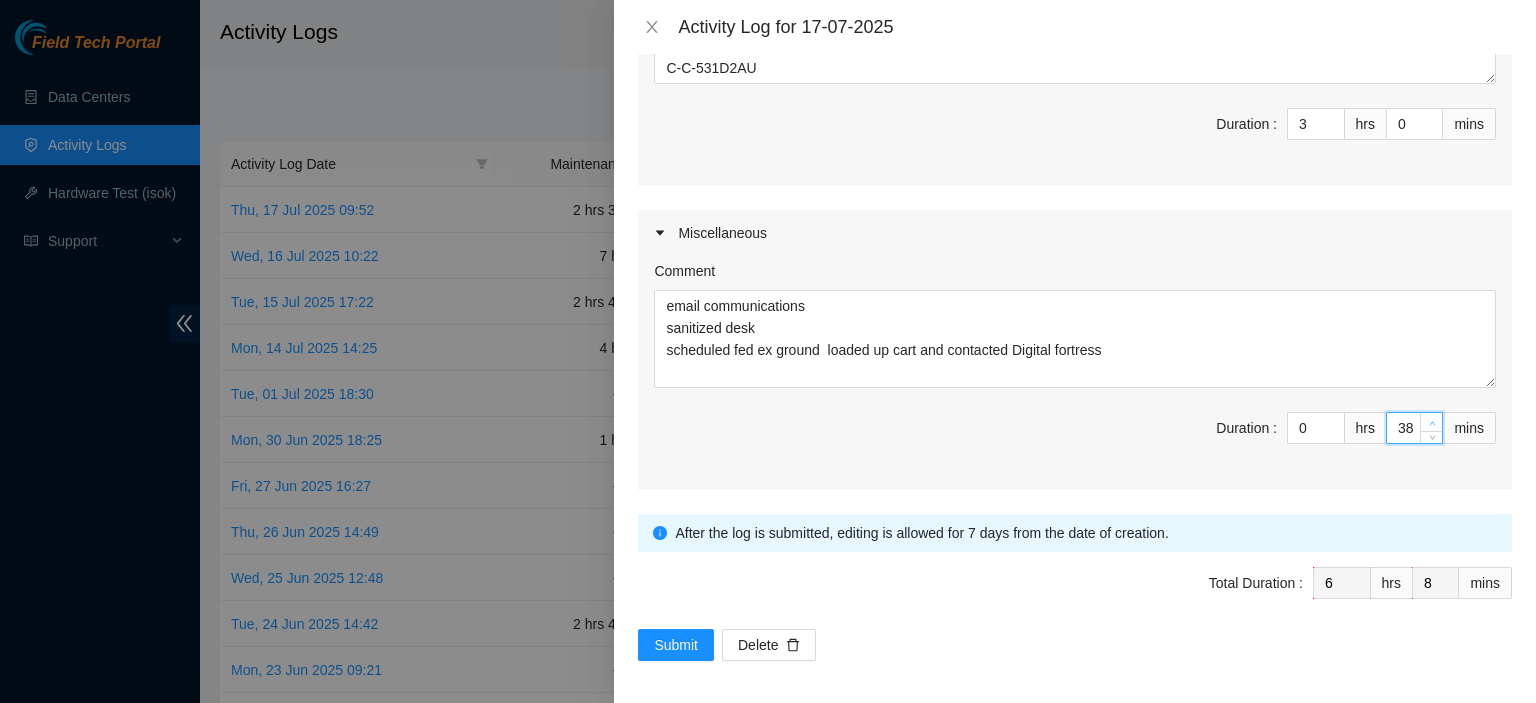 click at bounding box center (1432, 423) 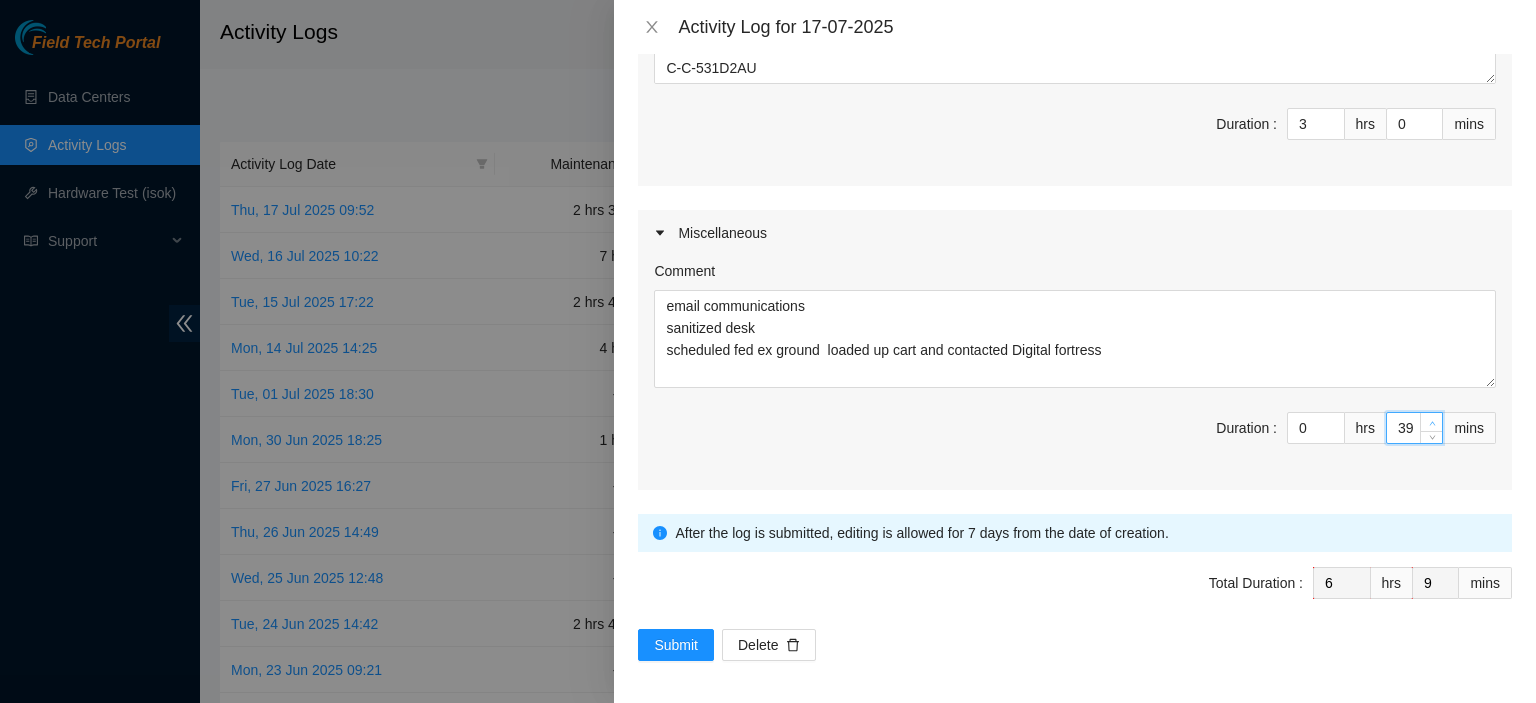 click at bounding box center [1432, 423] 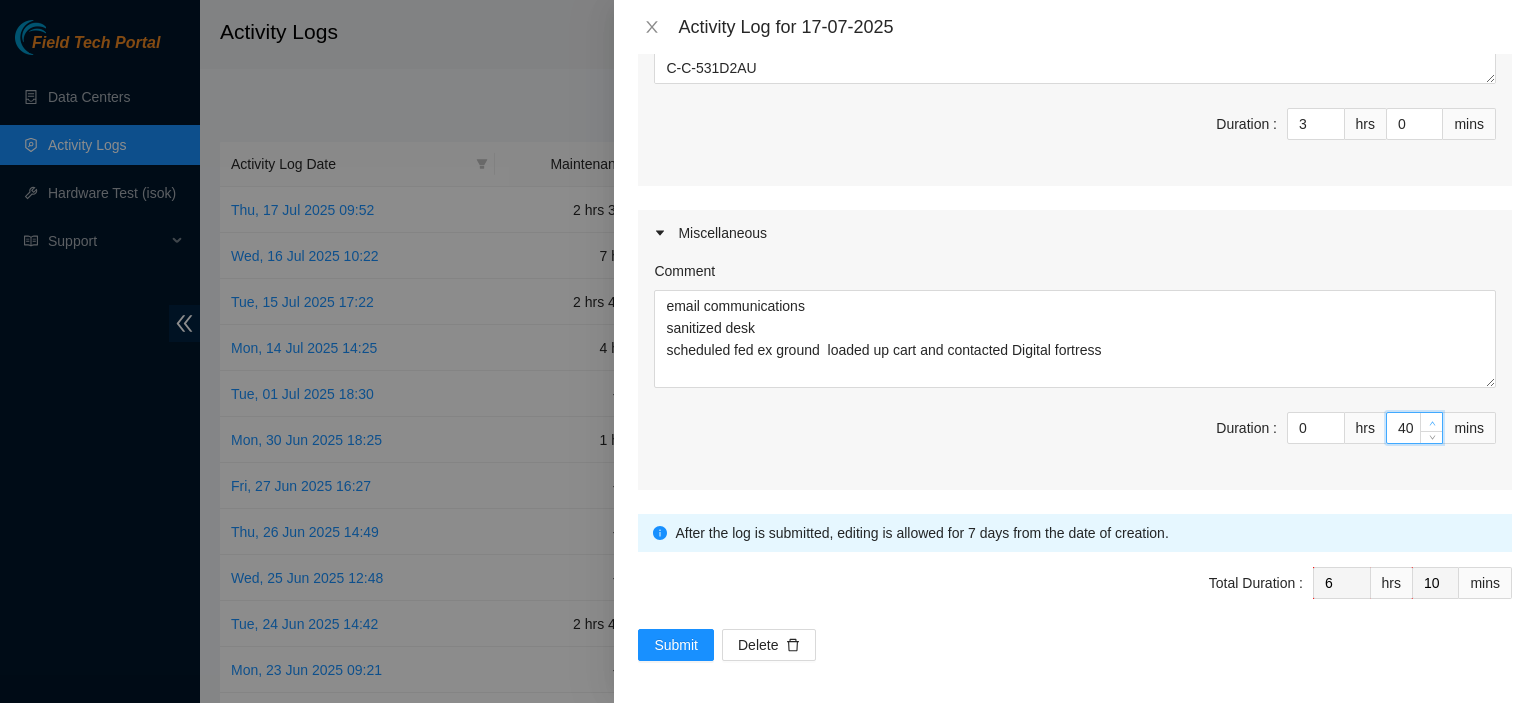 click at bounding box center (1432, 423) 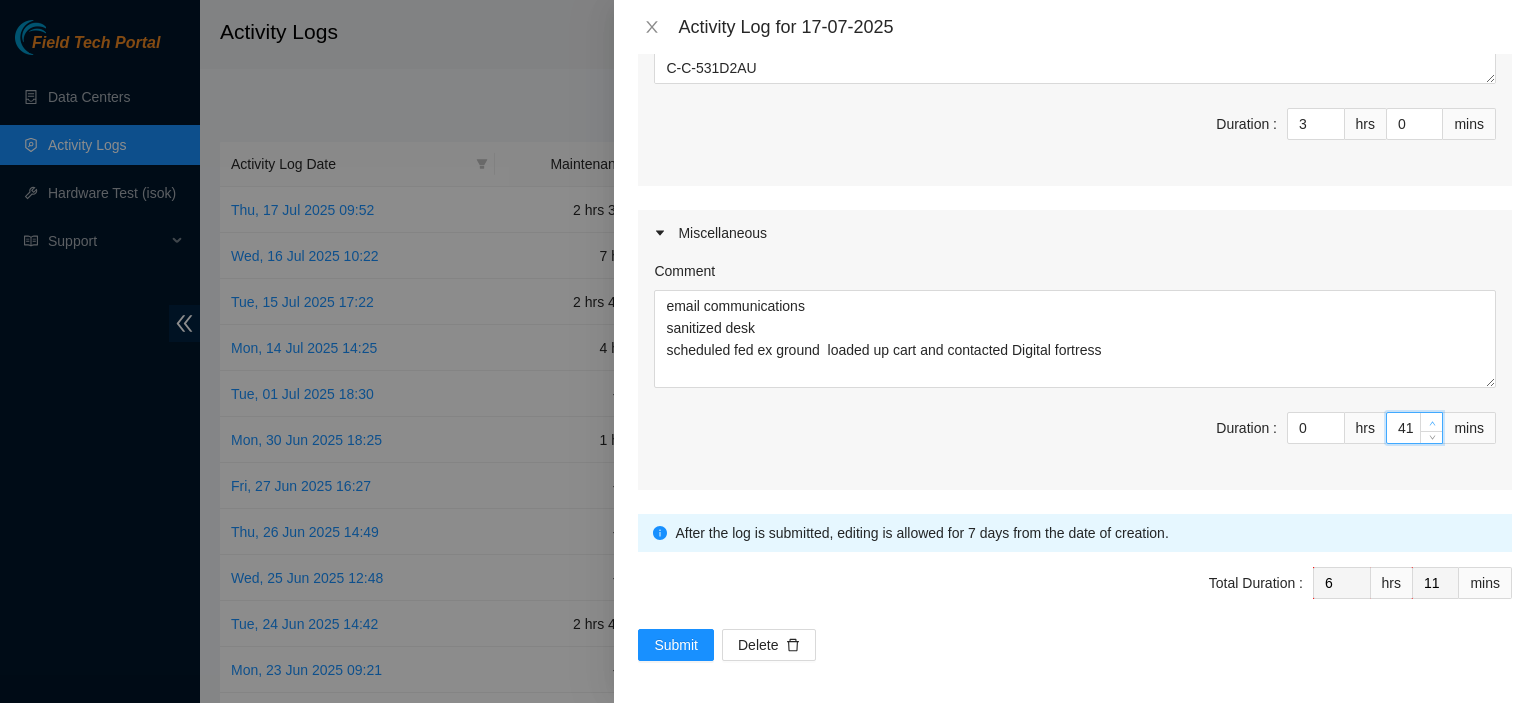 type on "42" 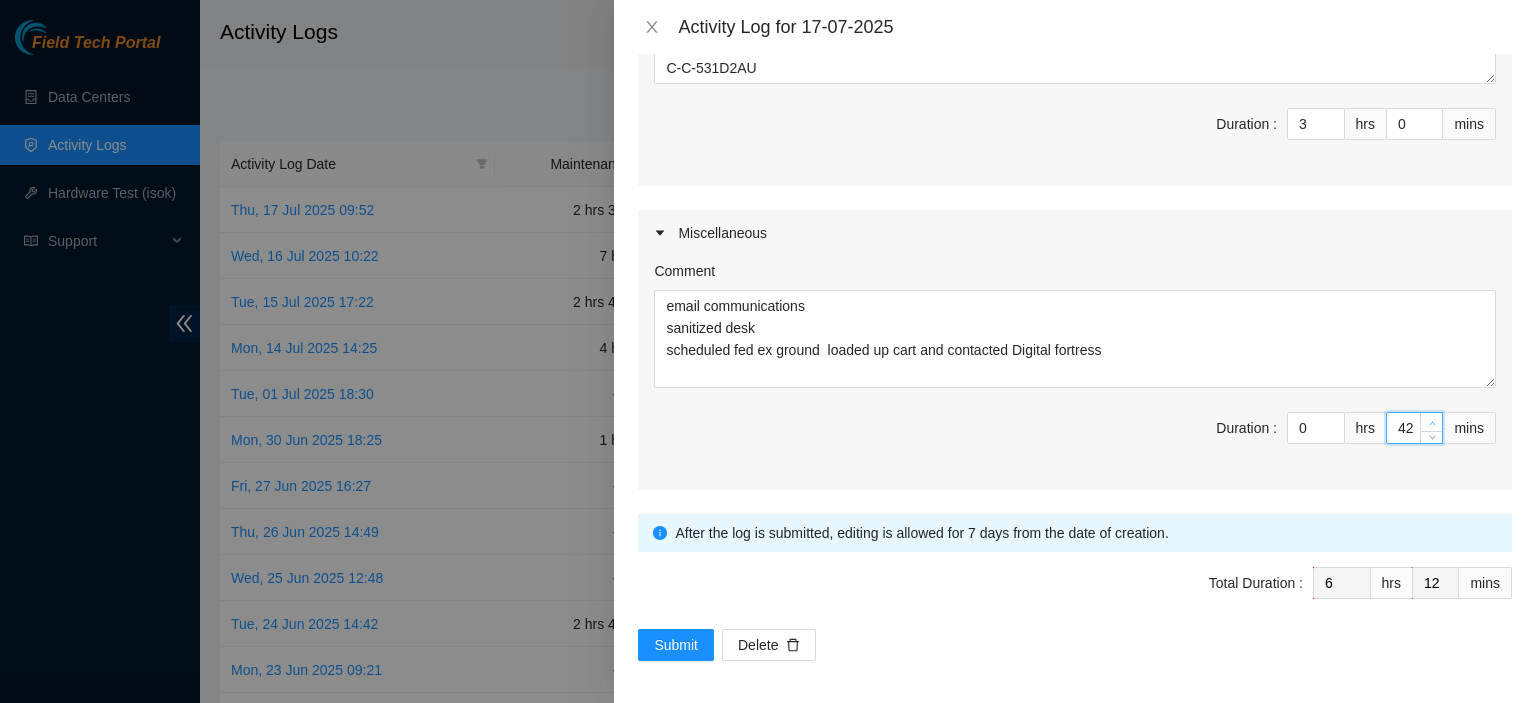 click at bounding box center (1432, 423) 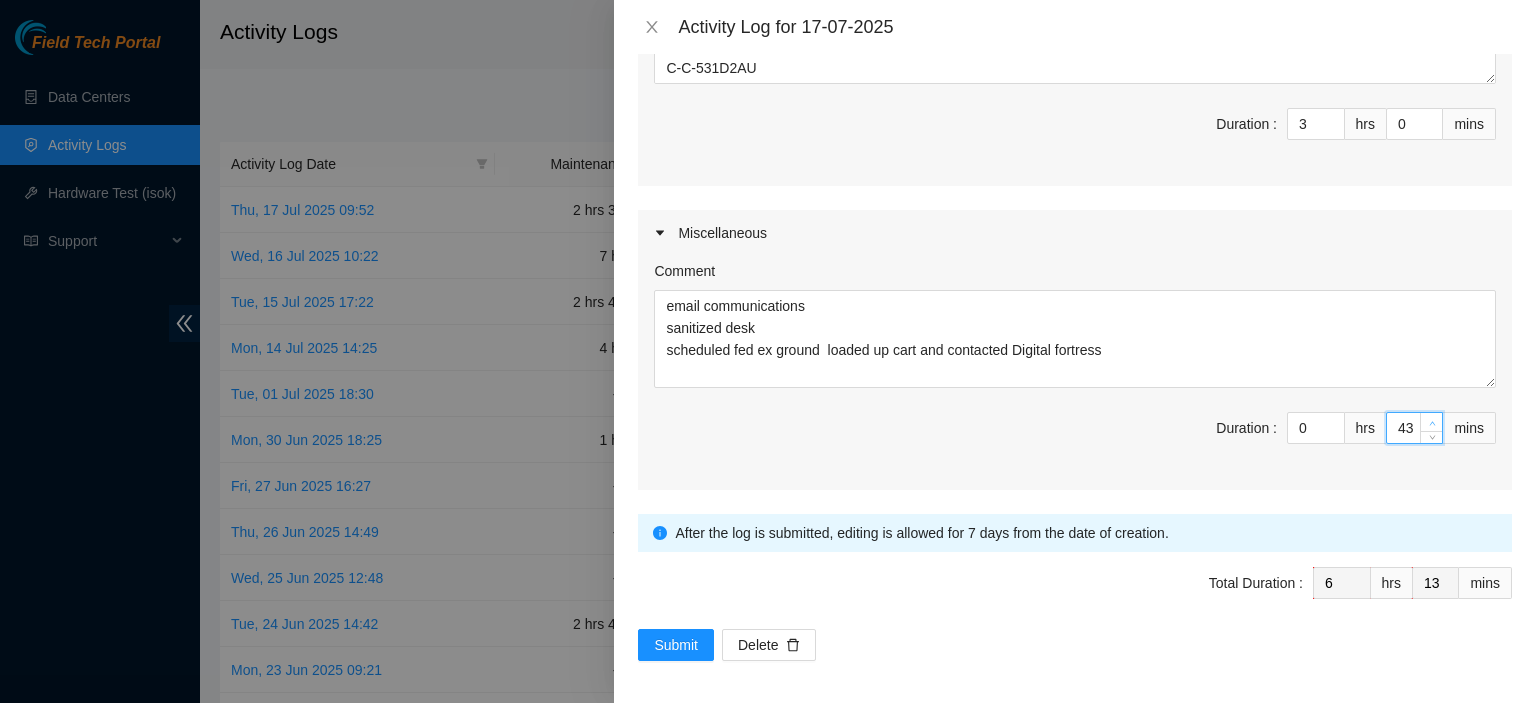 click at bounding box center [1432, 423] 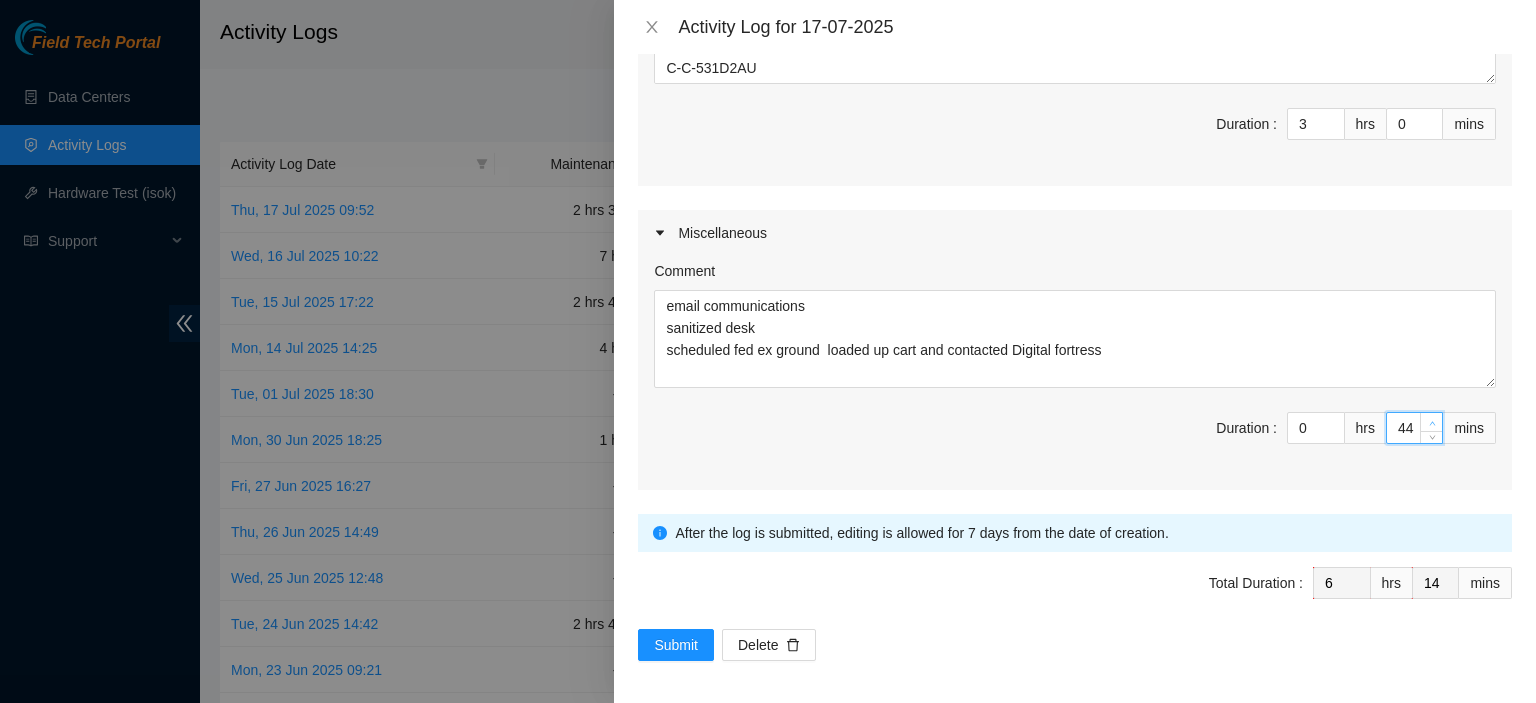 type on "45" 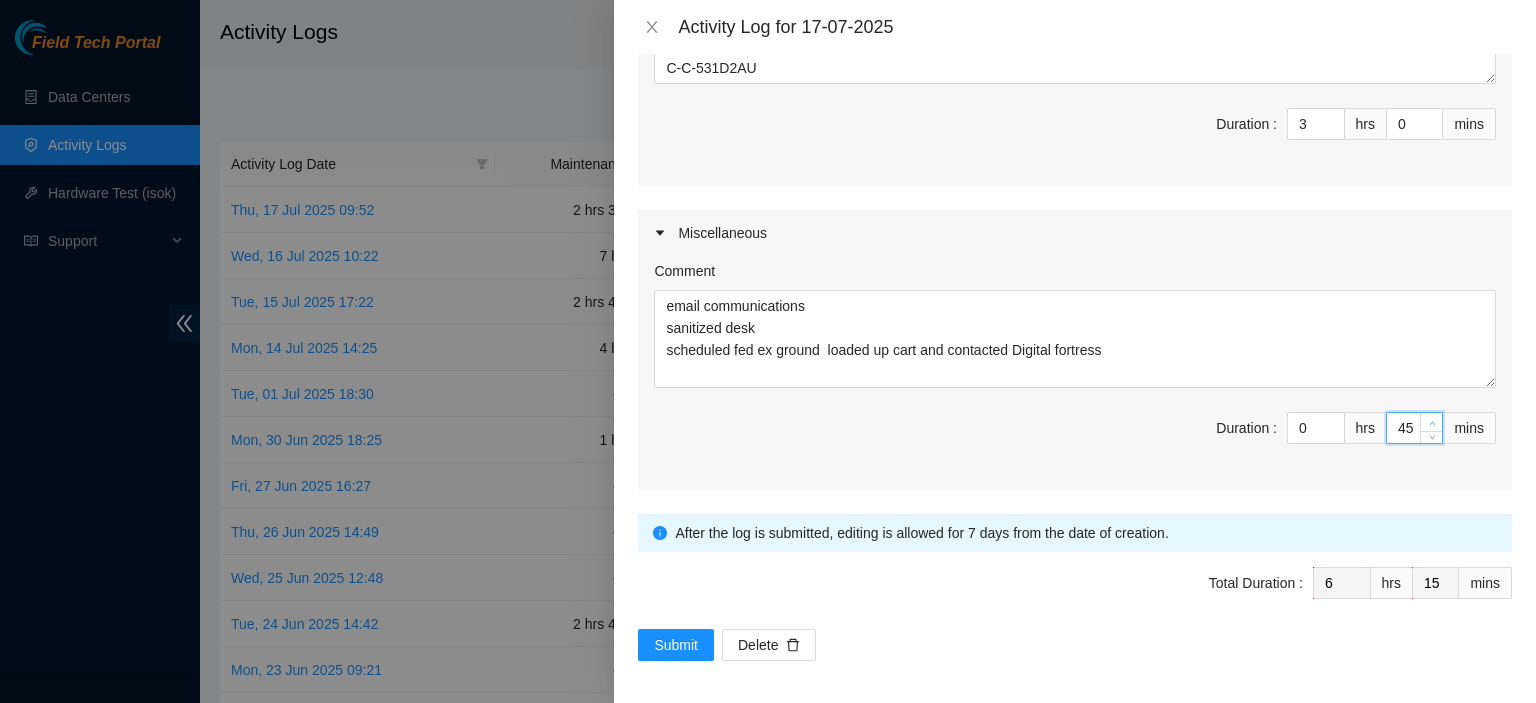 click at bounding box center [1432, 423] 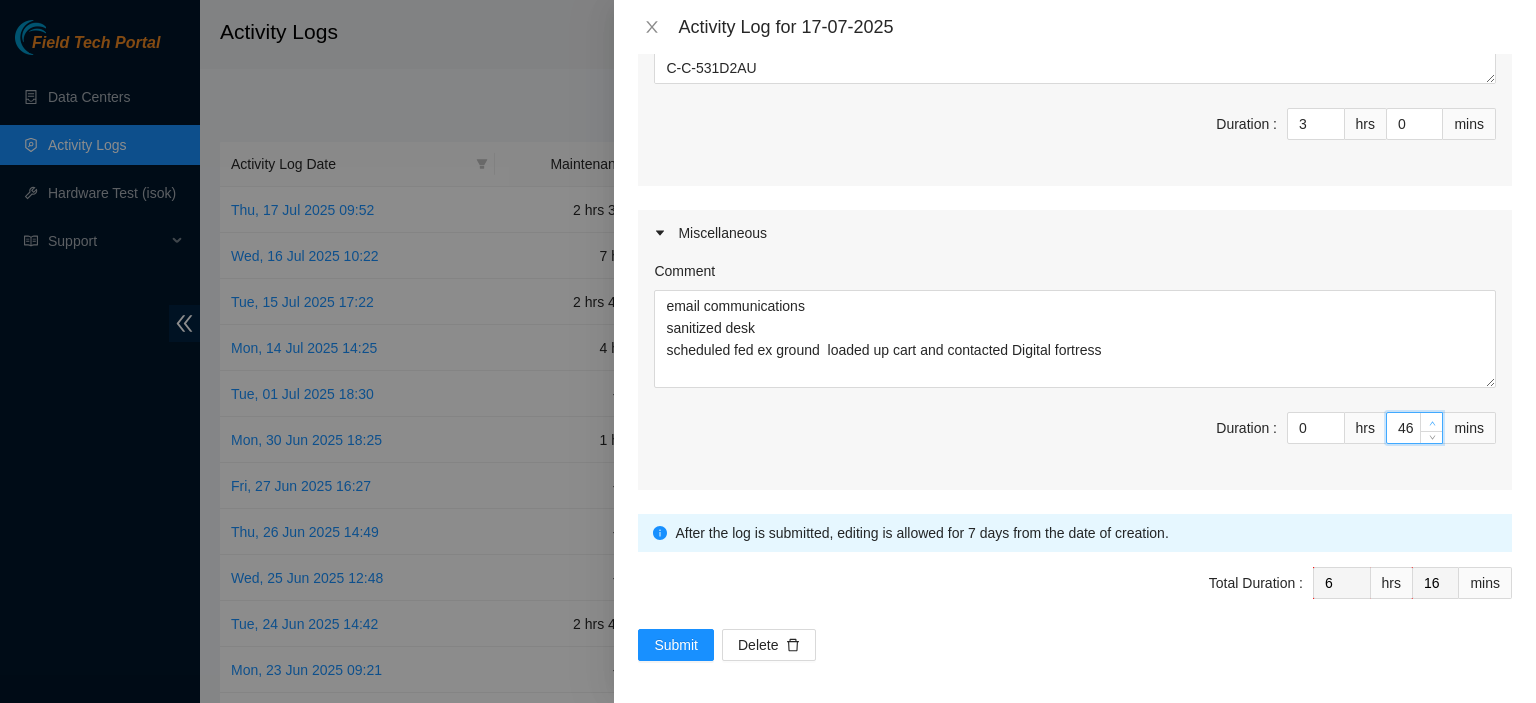 click at bounding box center (1432, 423) 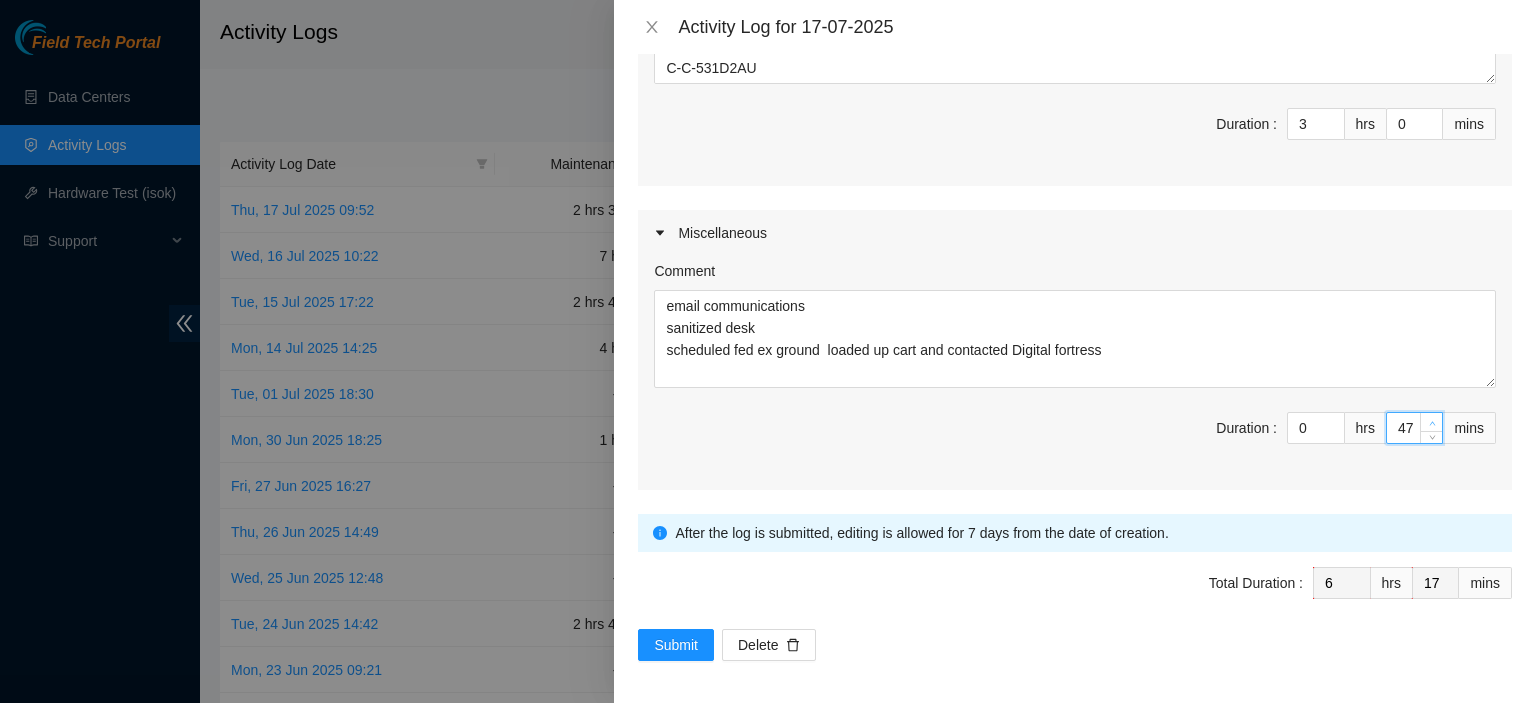 click at bounding box center (1432, 423) 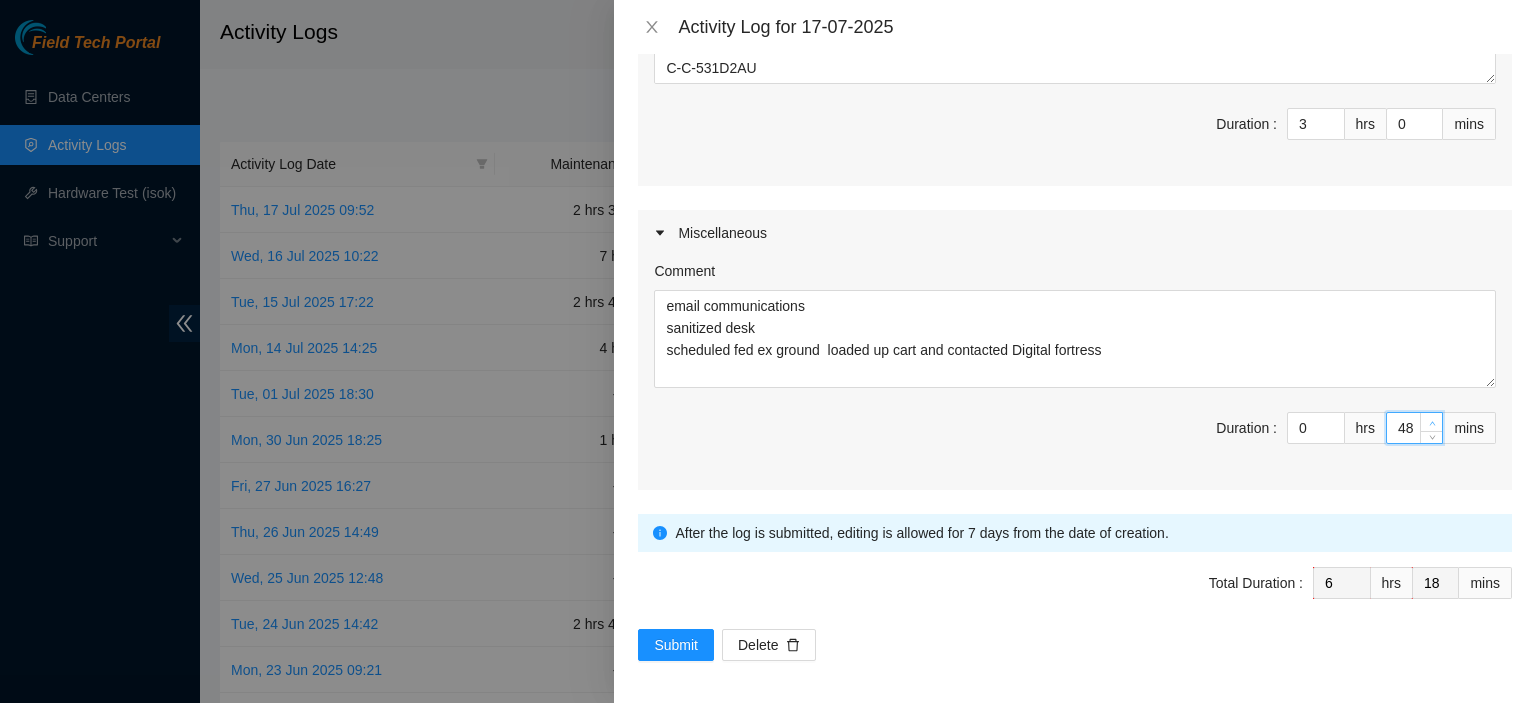 click at bounding box center (1432, 423) 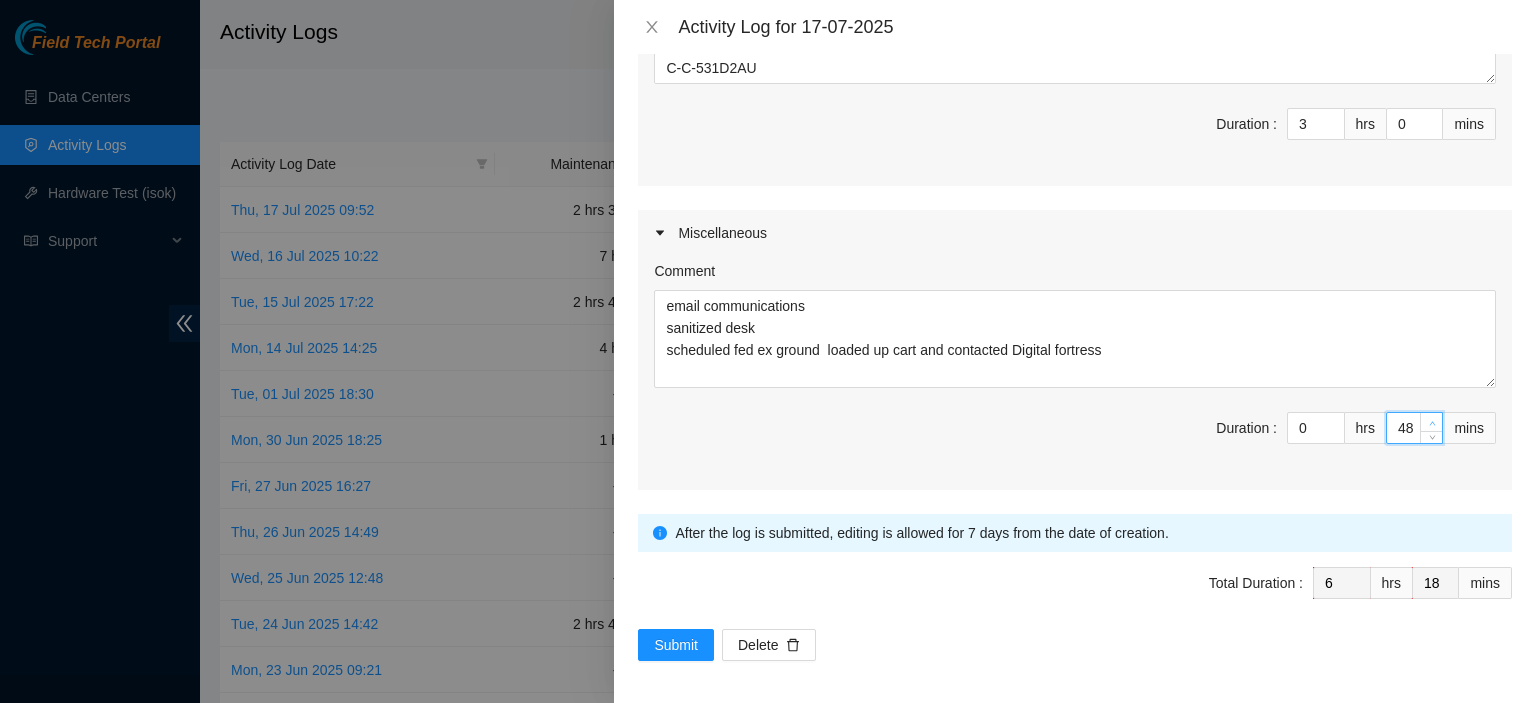 click at bounding box center (1432, 423) 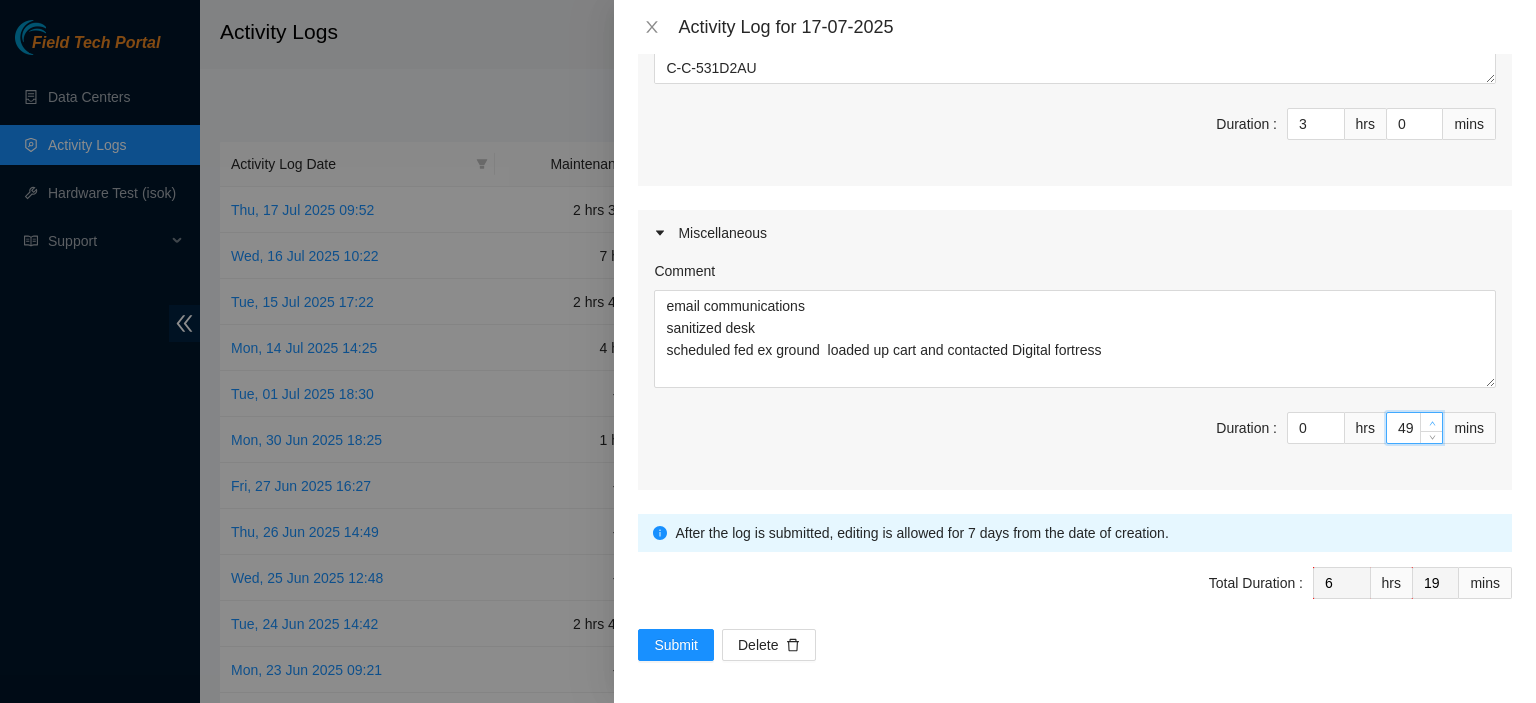 type on "50" 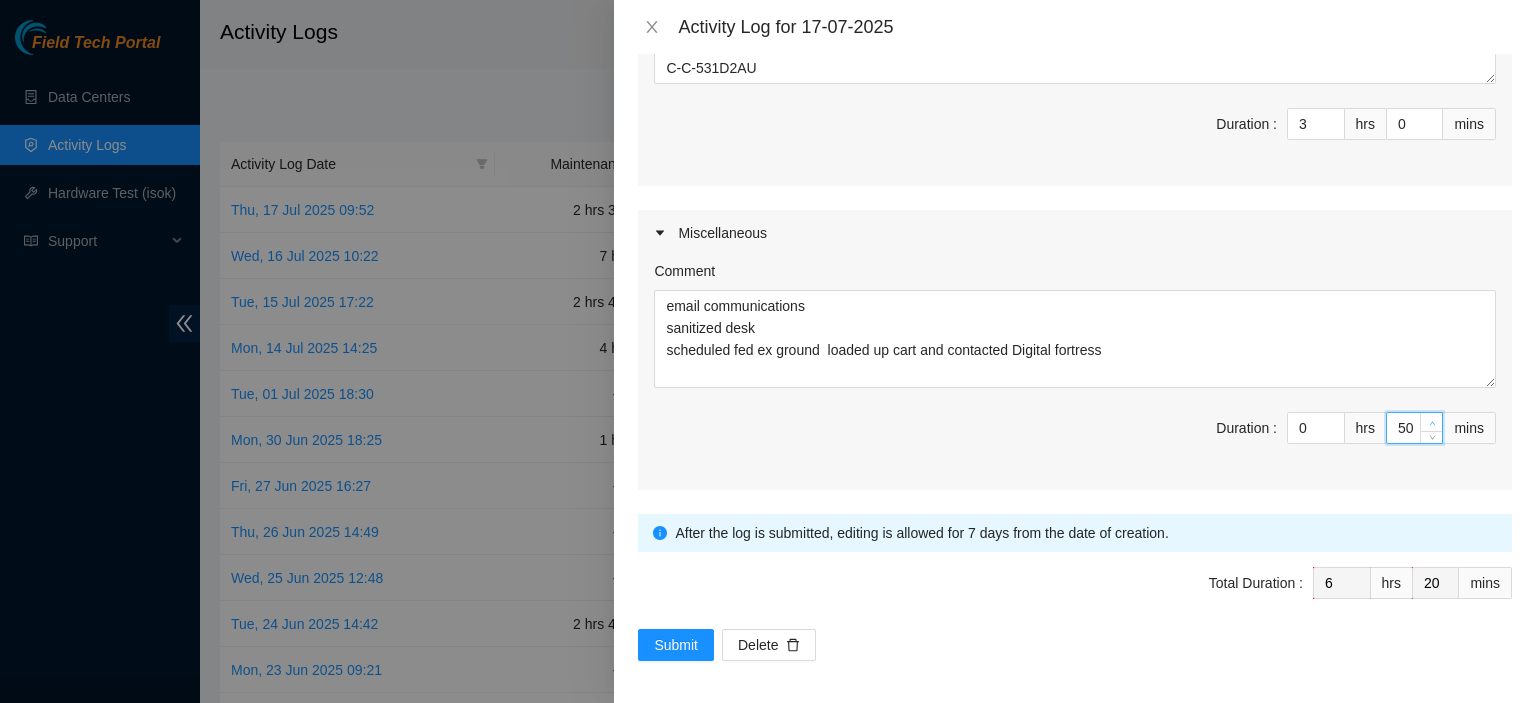 click at bounding box center [1432, 423] 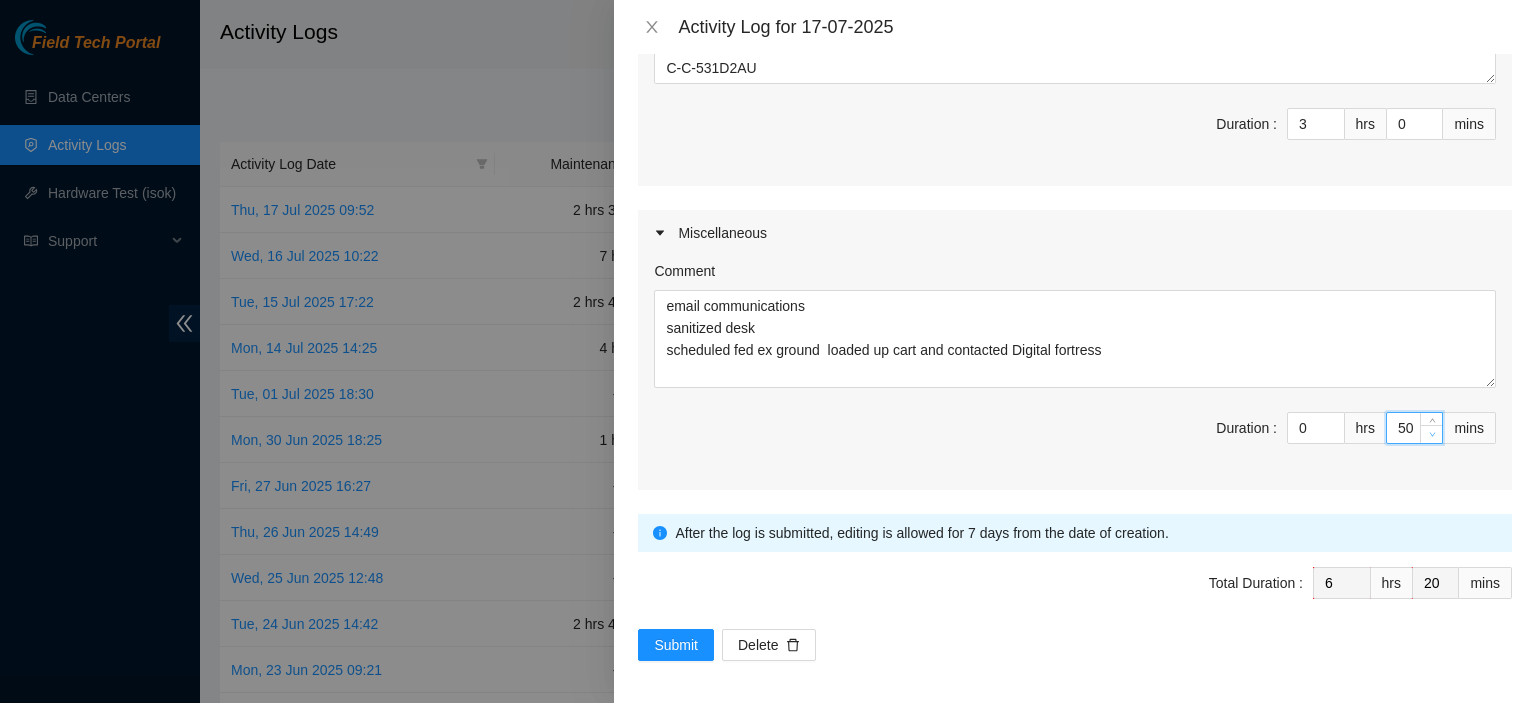 click at bounding box center [1432, 435] 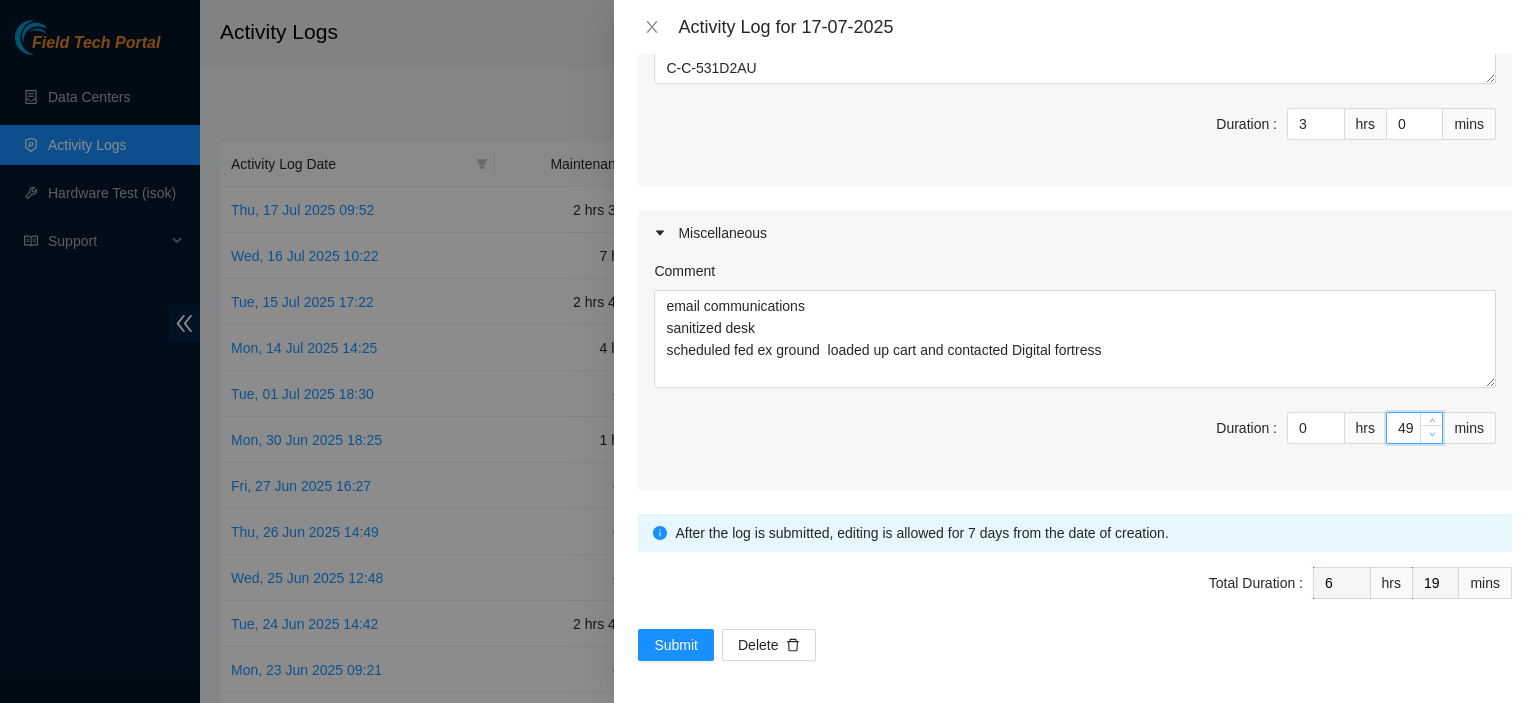 click at bounding box center [1432, 435] 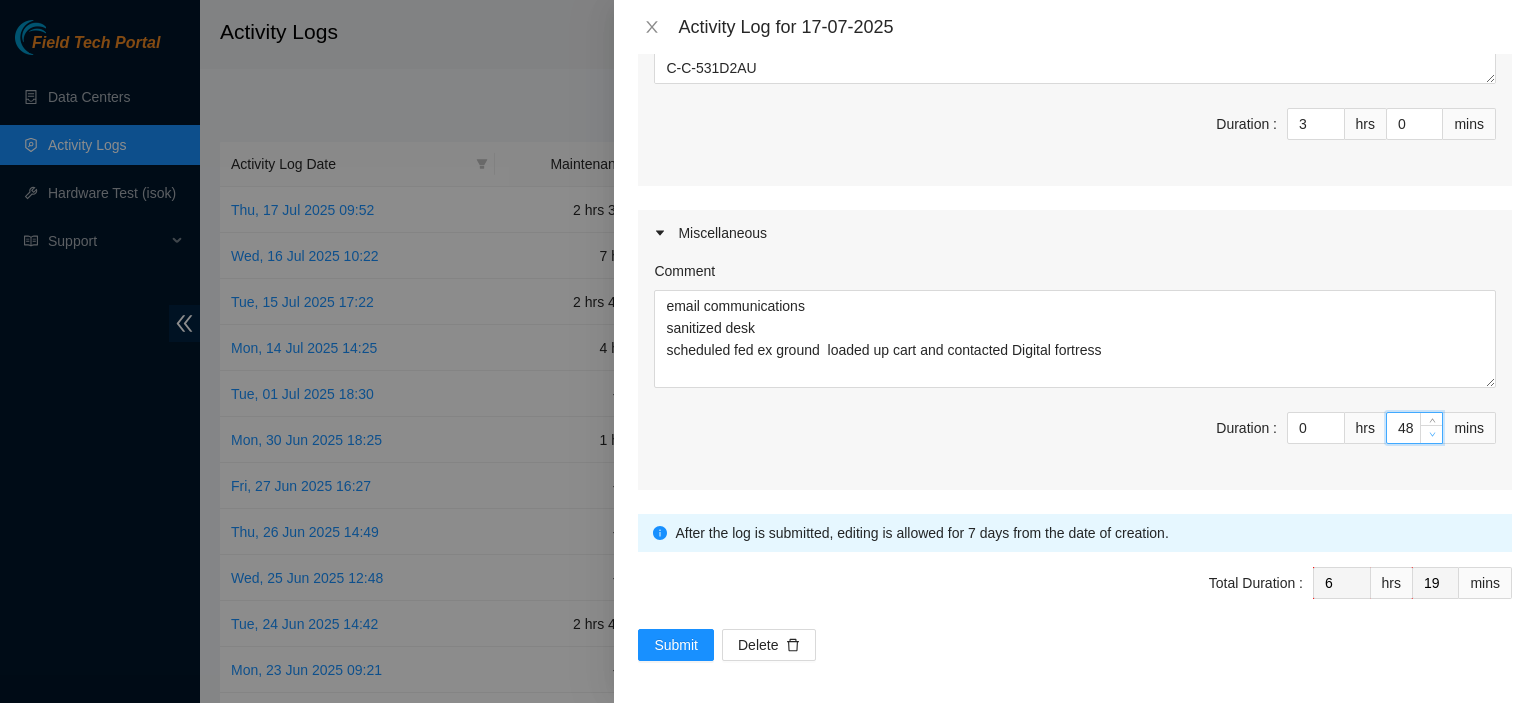 type on "18" 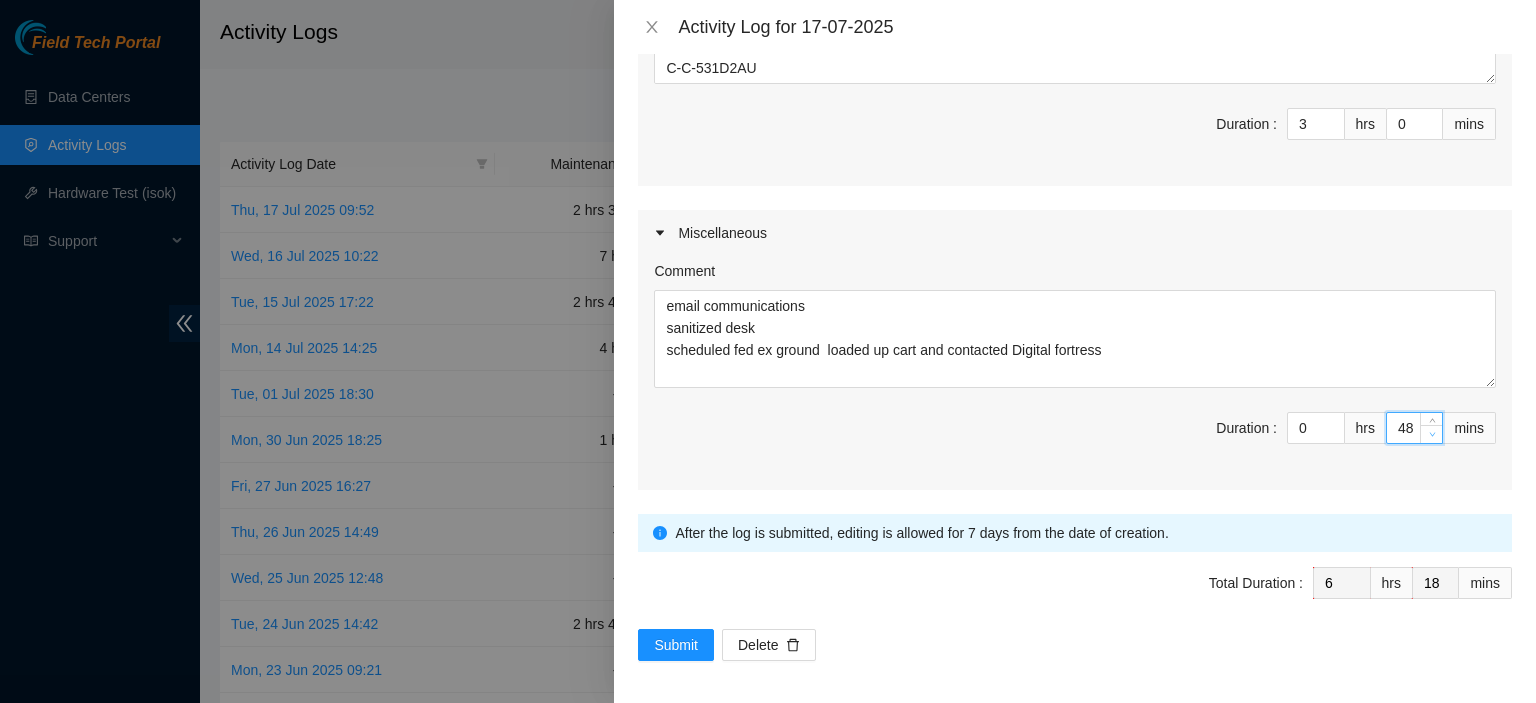 click at bounding box center [1432, 435] 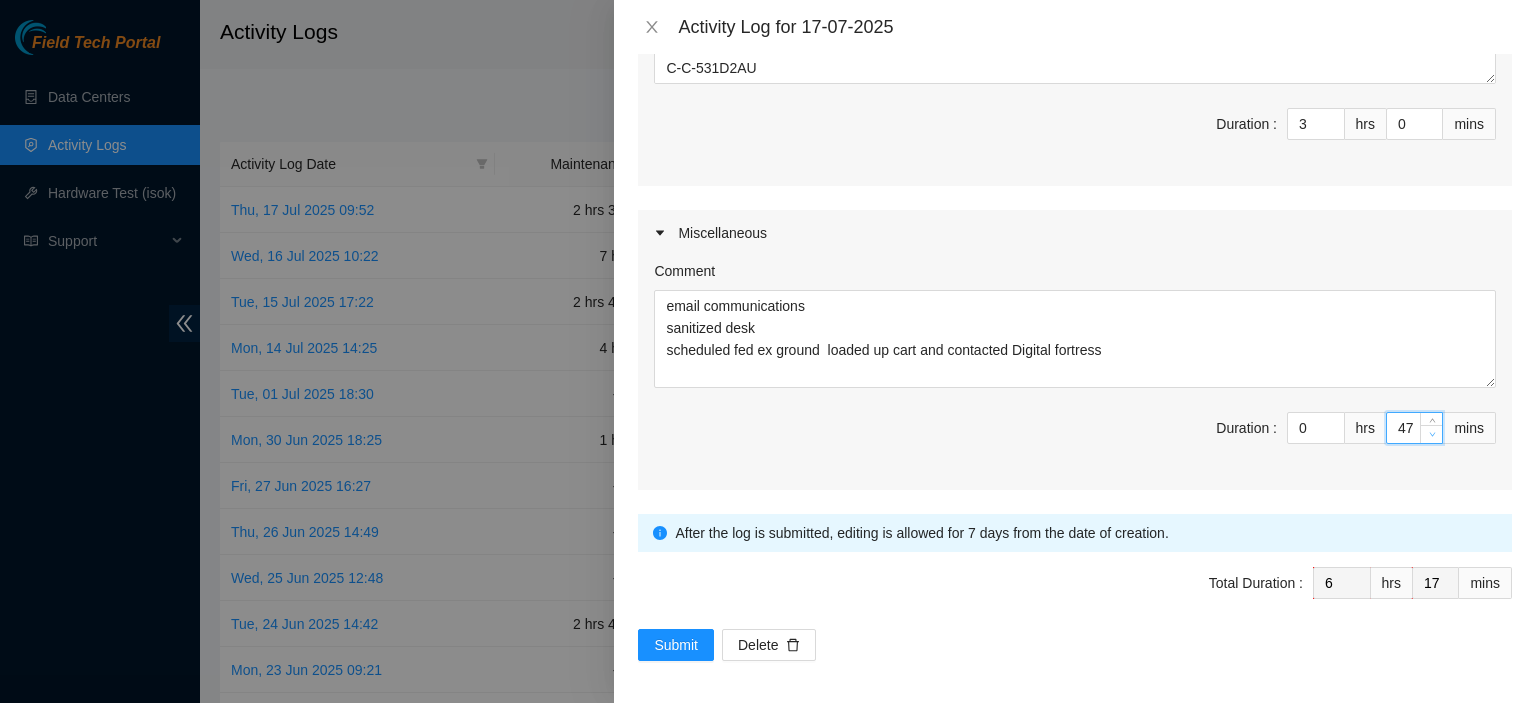 click at bounding box center (1432, 435) 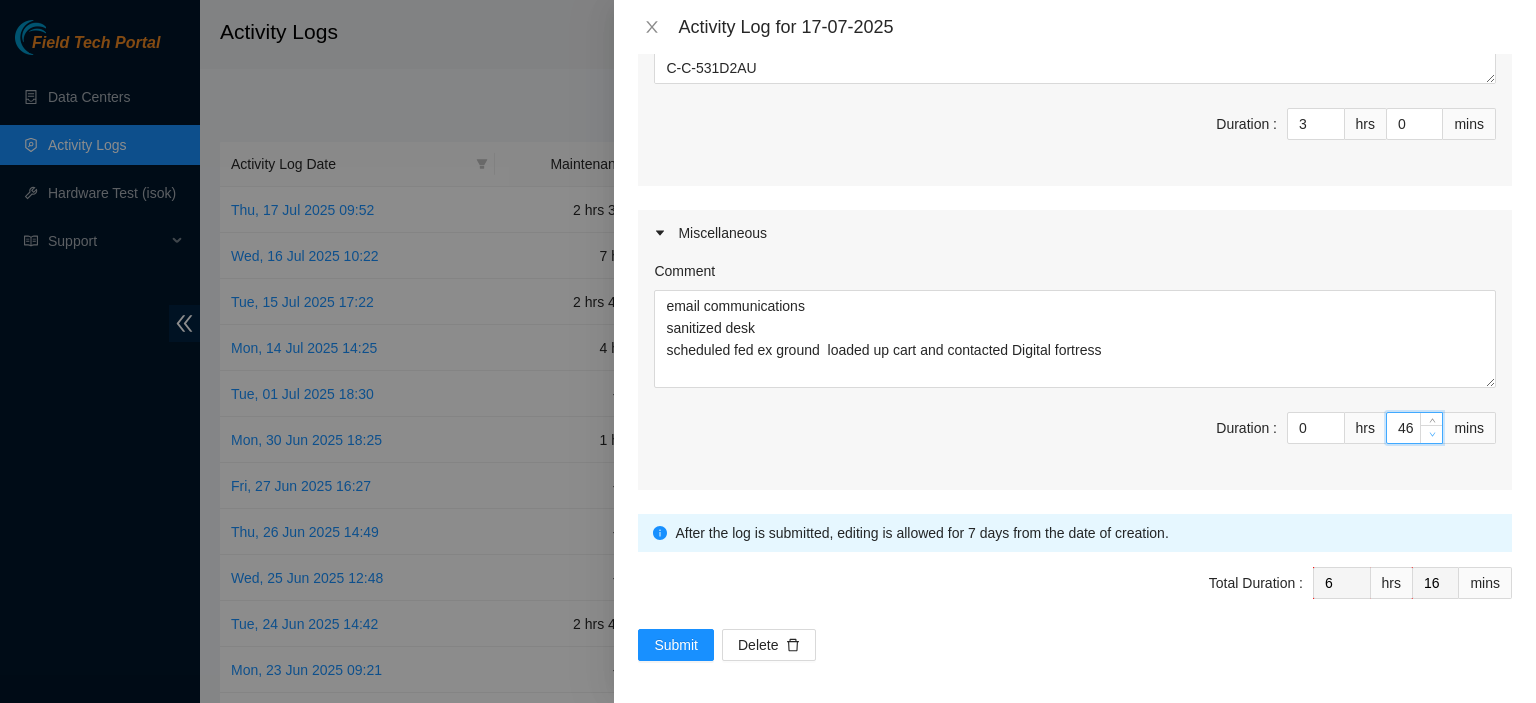 click at bounding box center (1432, 435) 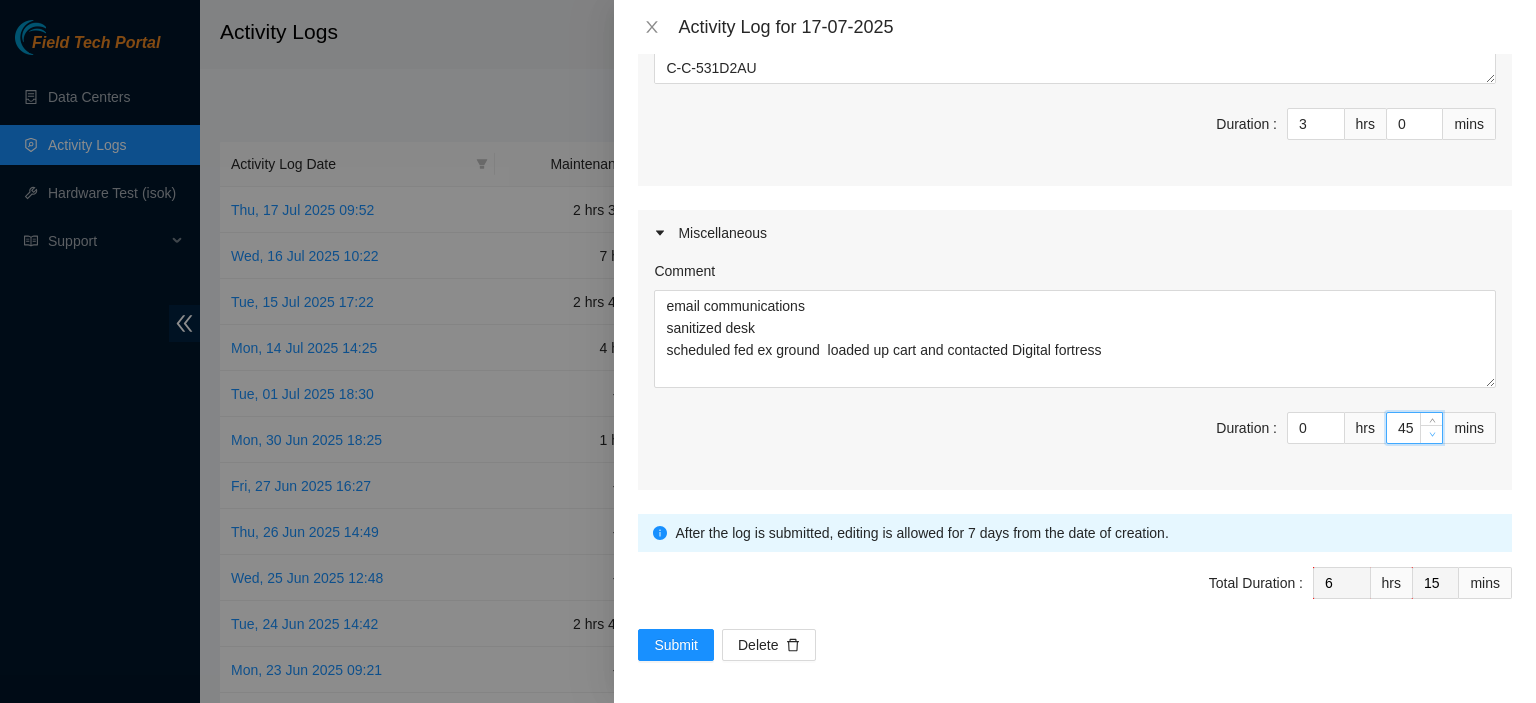 click at bounding box center [1432, 435] 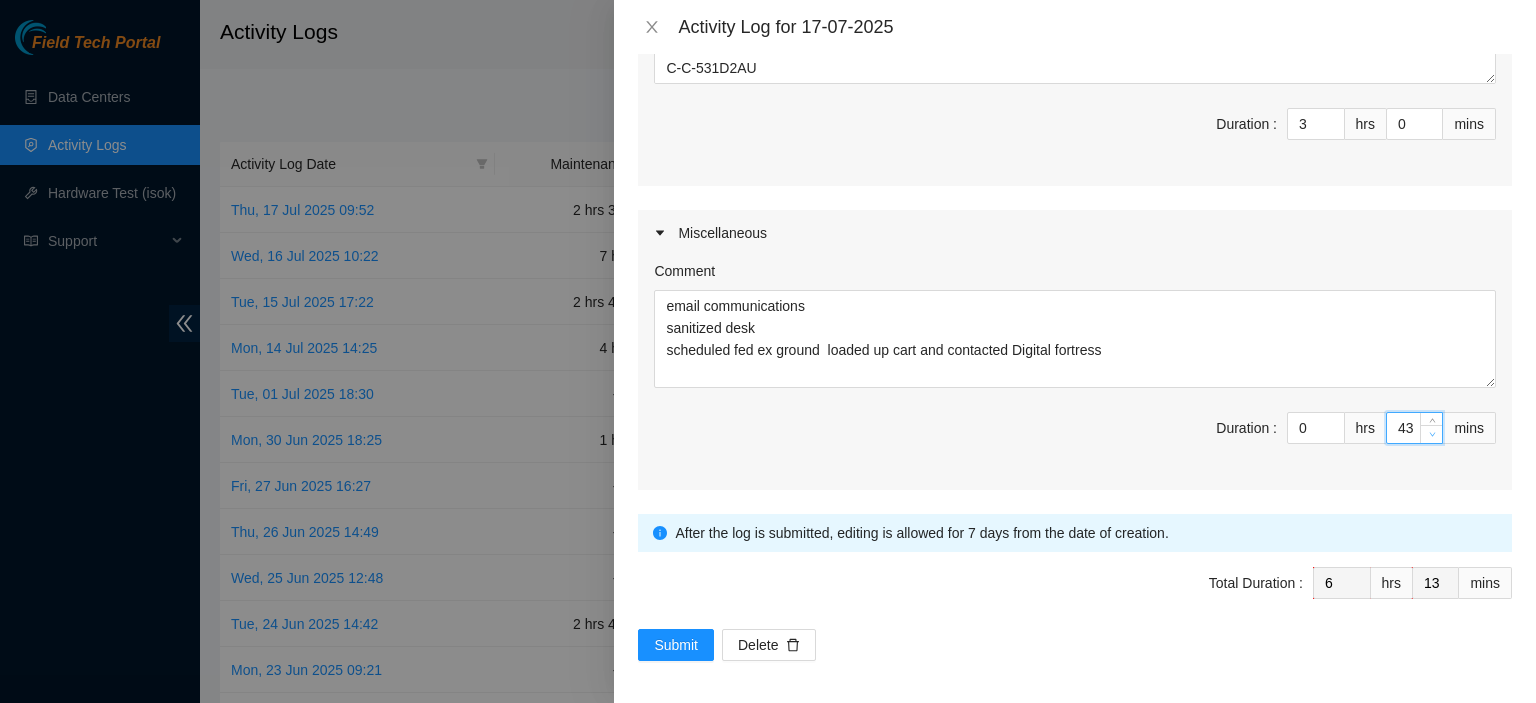 click at bounding box center (1432, 435) 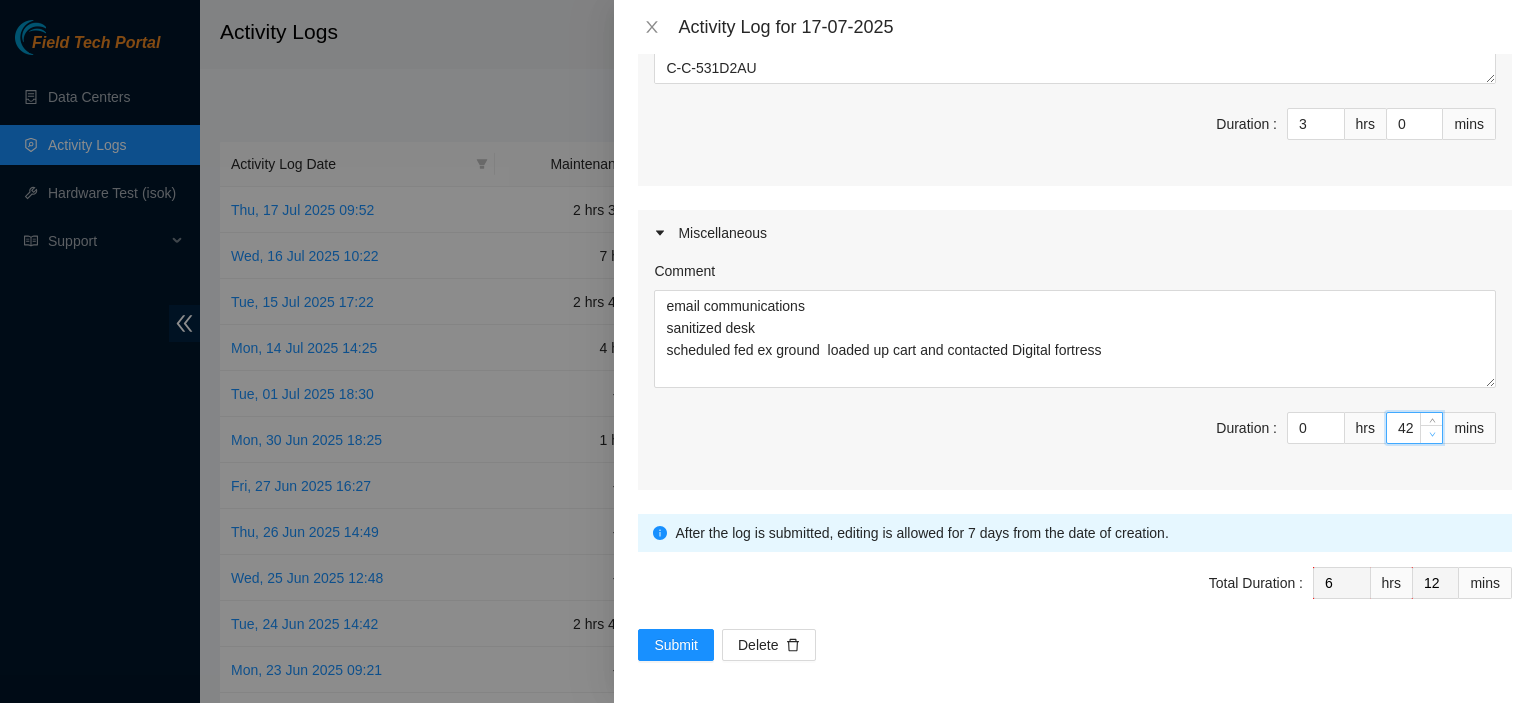 click at bounding box center (1432, 435) 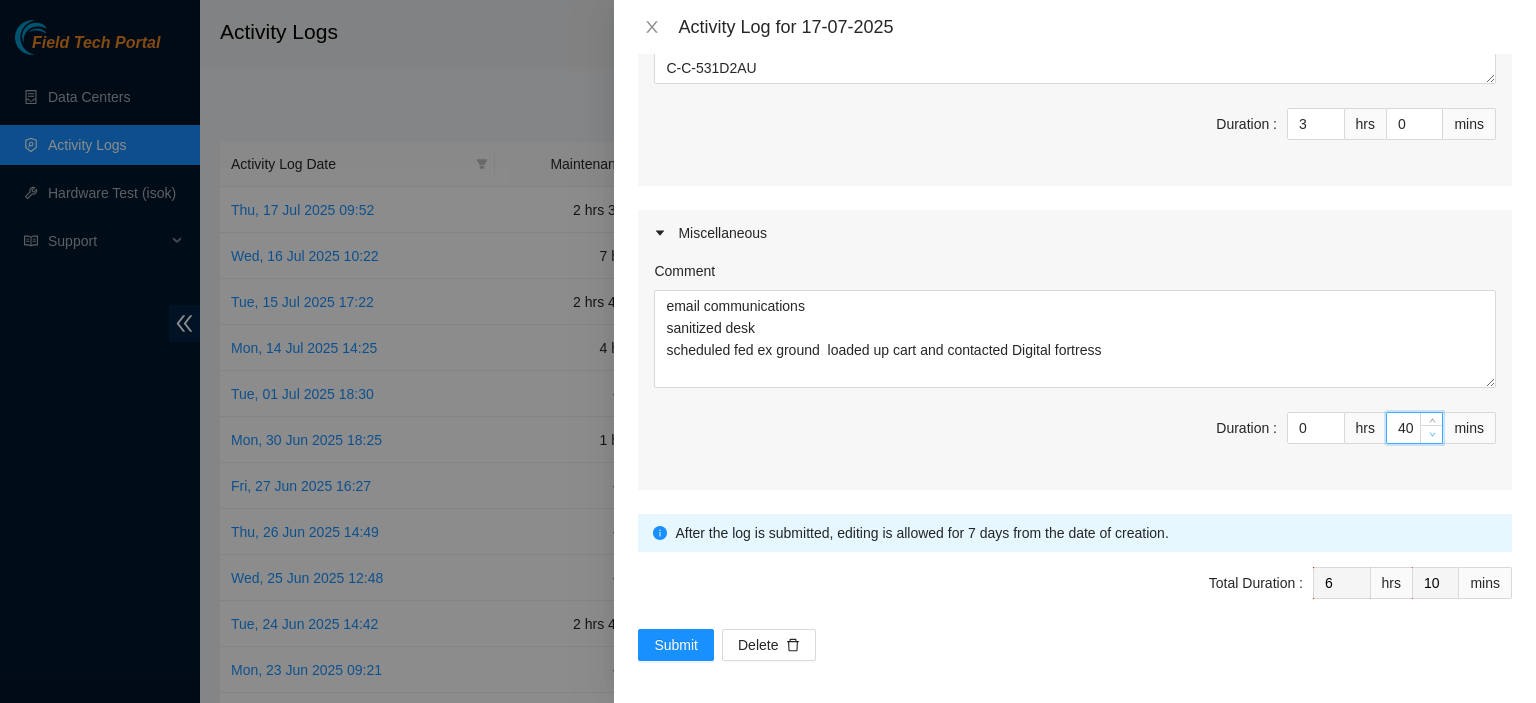 click at bounding box center [1432, 435] 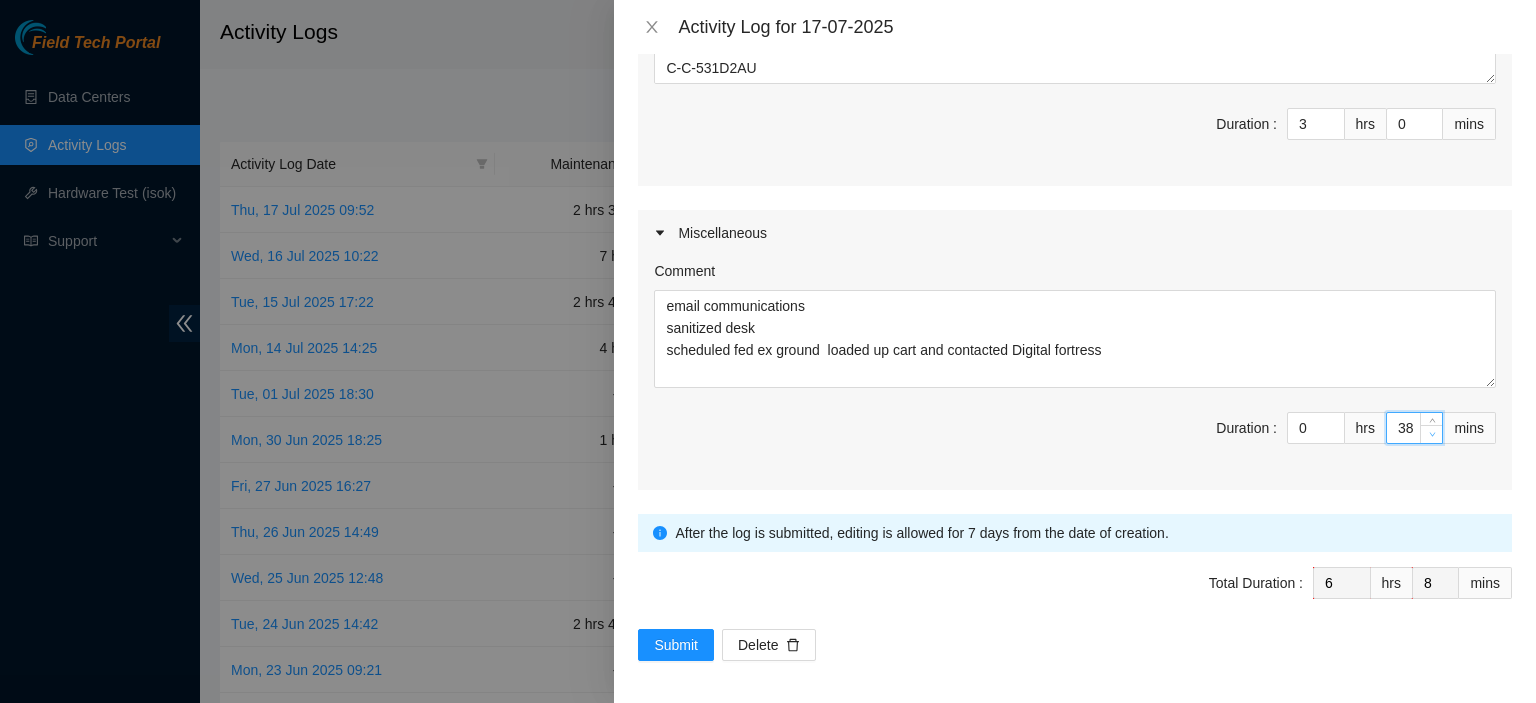click at bounding box center [1432, 435] 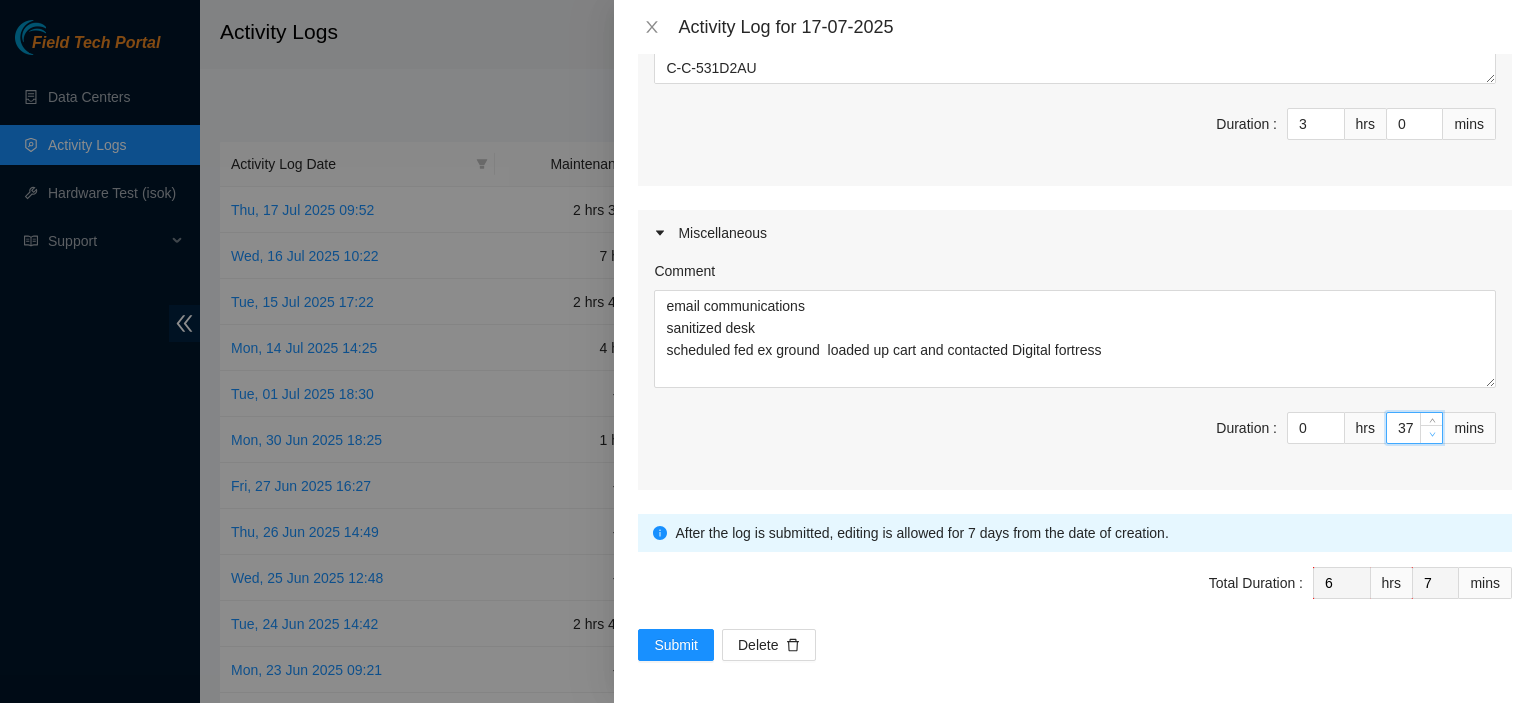 click at bounding box center [1432, 435] 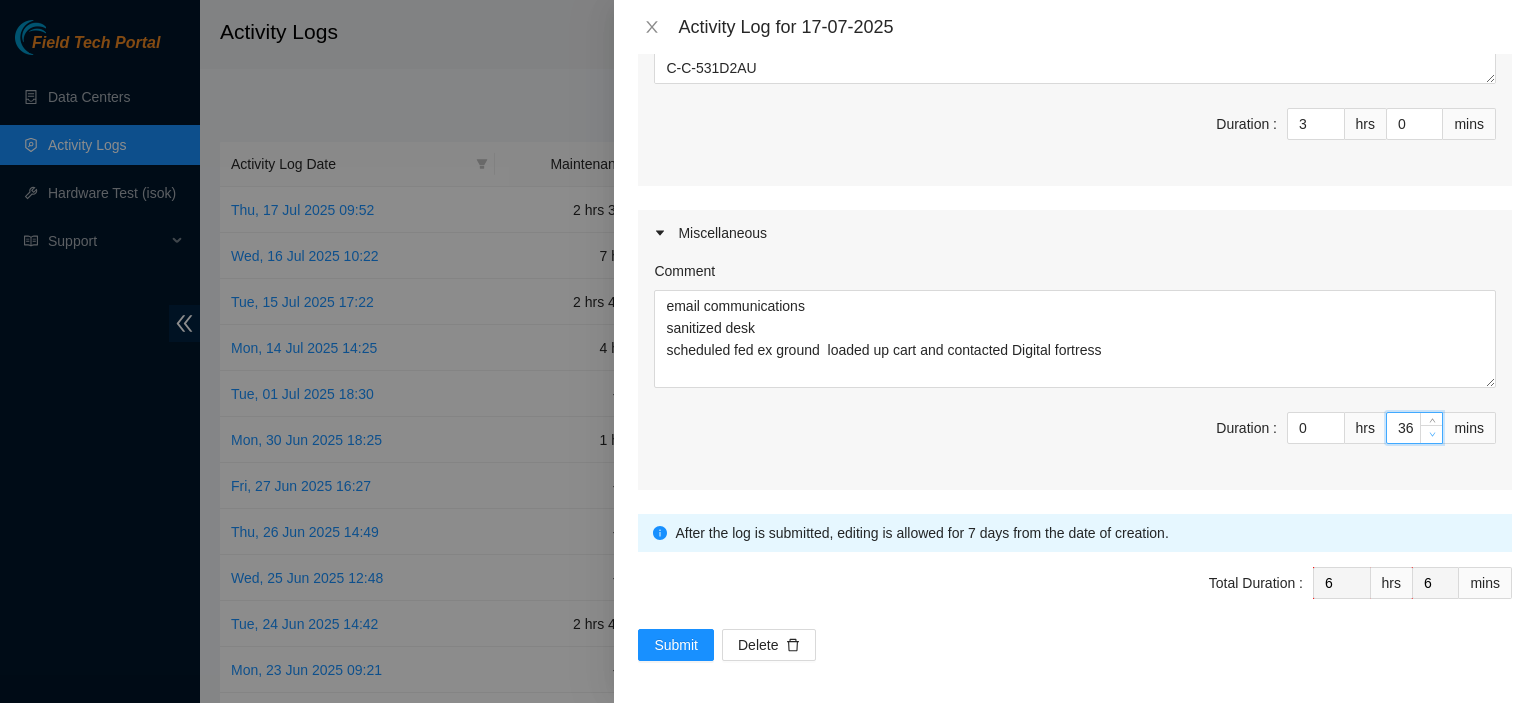 click at bounding box center [1432, 435] 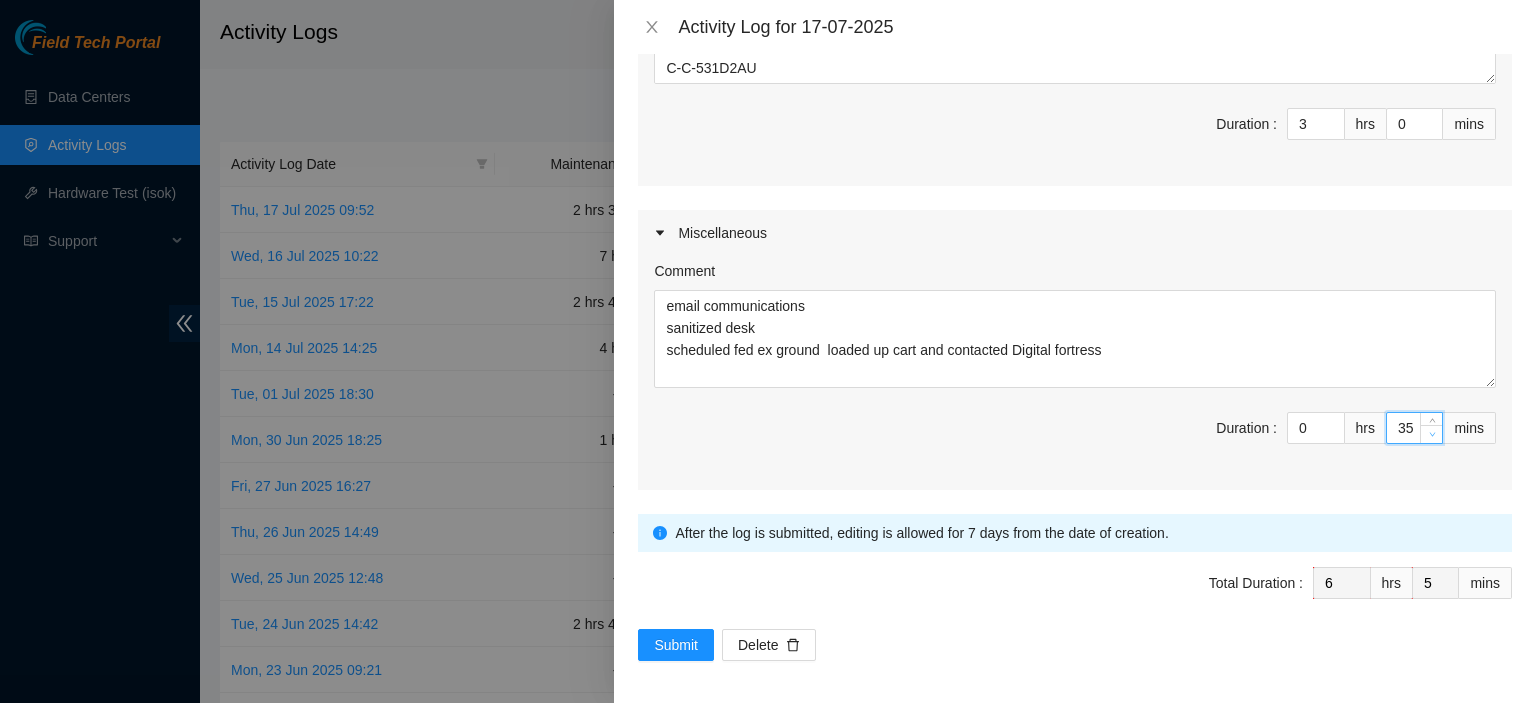 click at bounding box center [1432, 435] 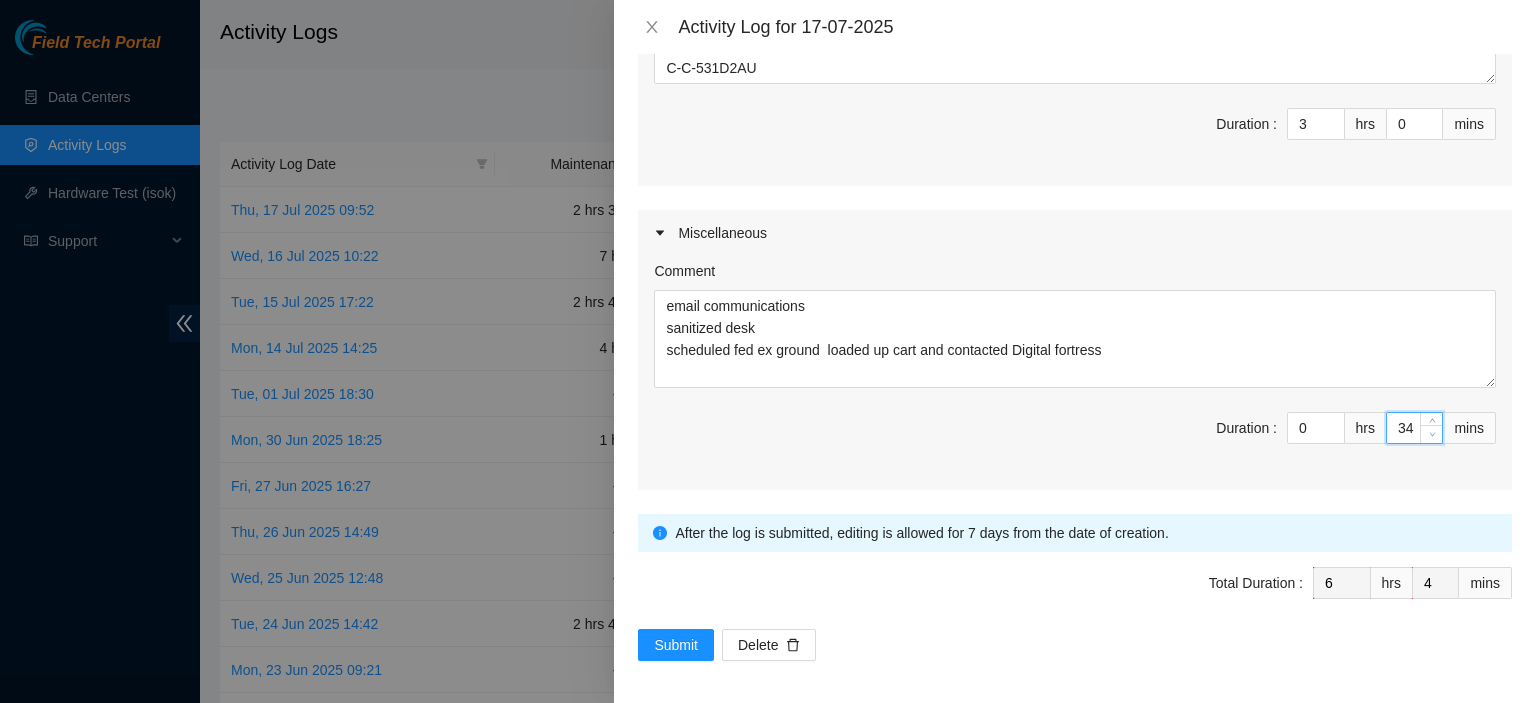 click at bounding box center [1432, 435] 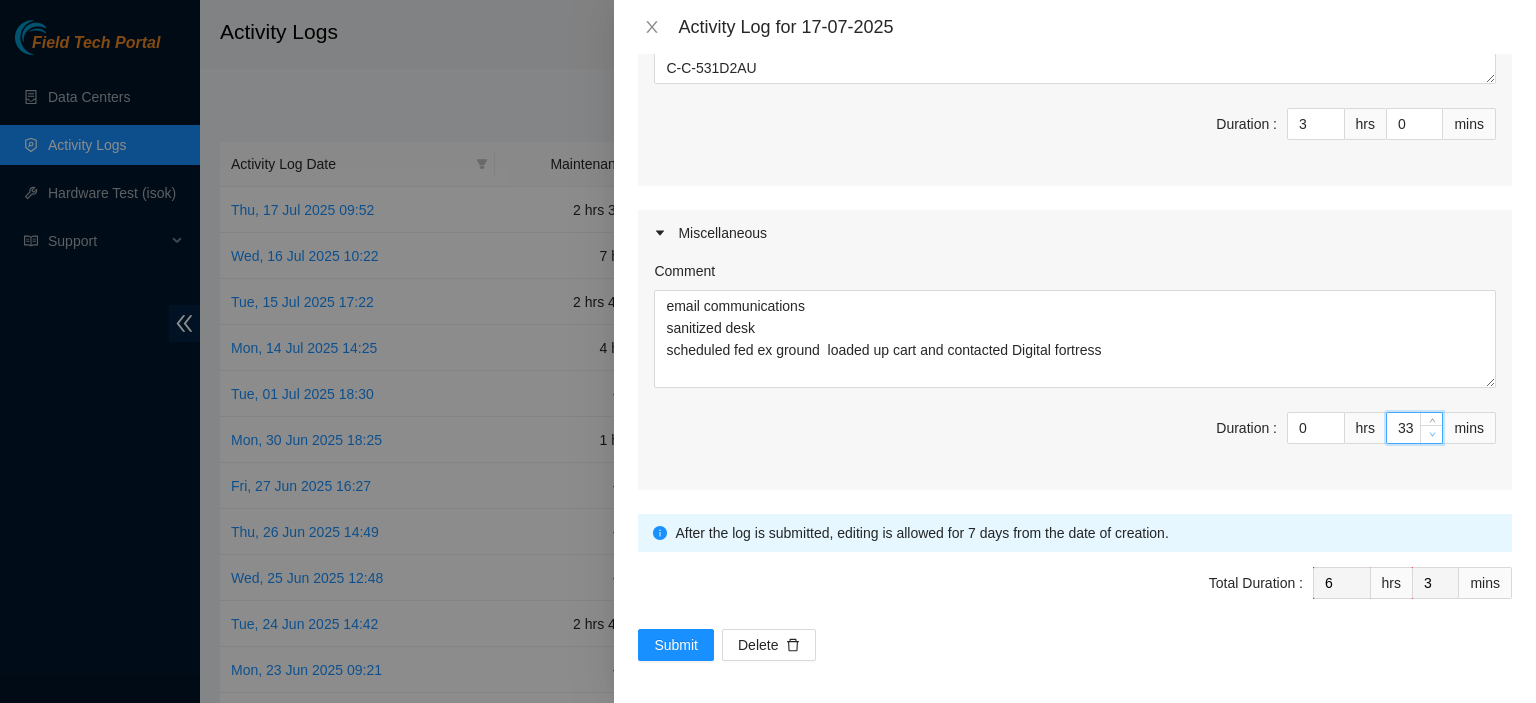 click at bounding box center [1432, 435] 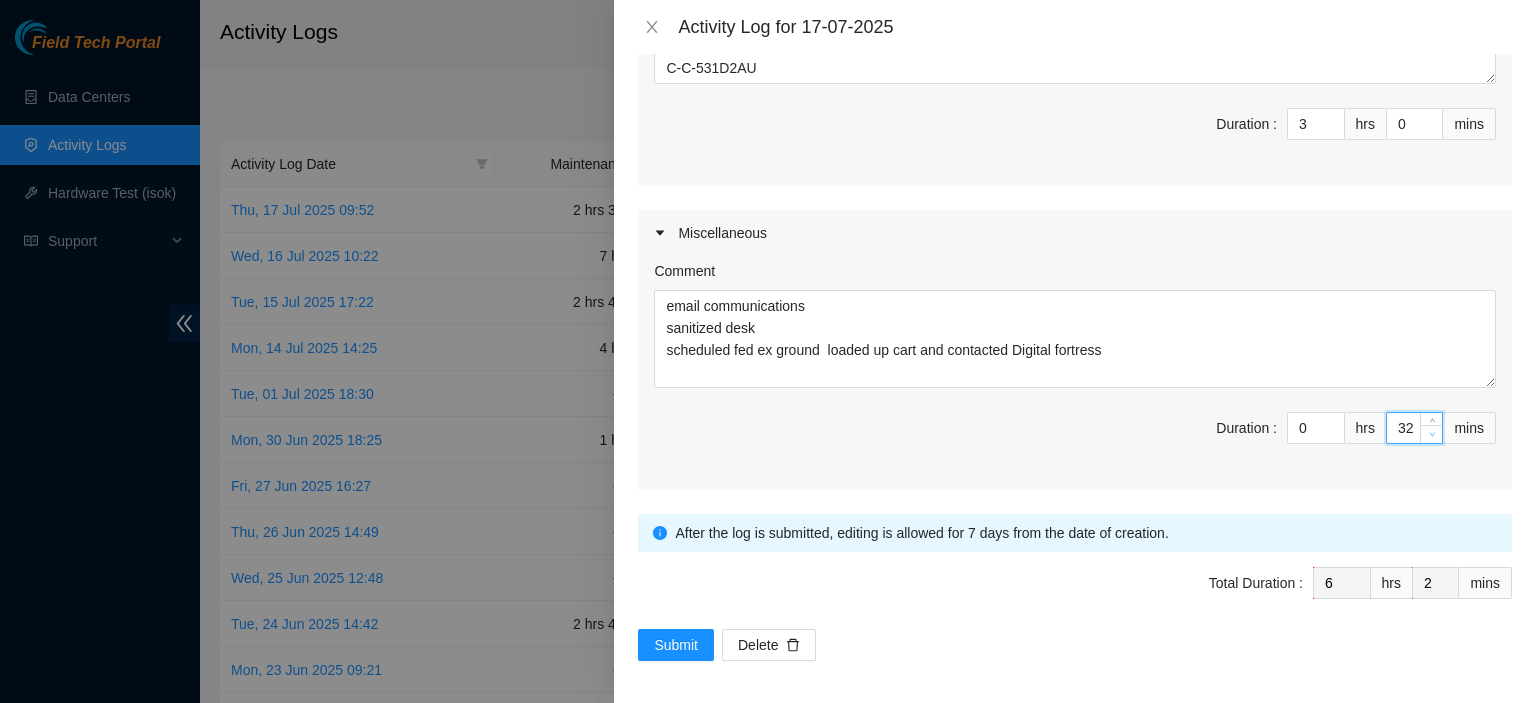 click at bounding box center [1432, 435] 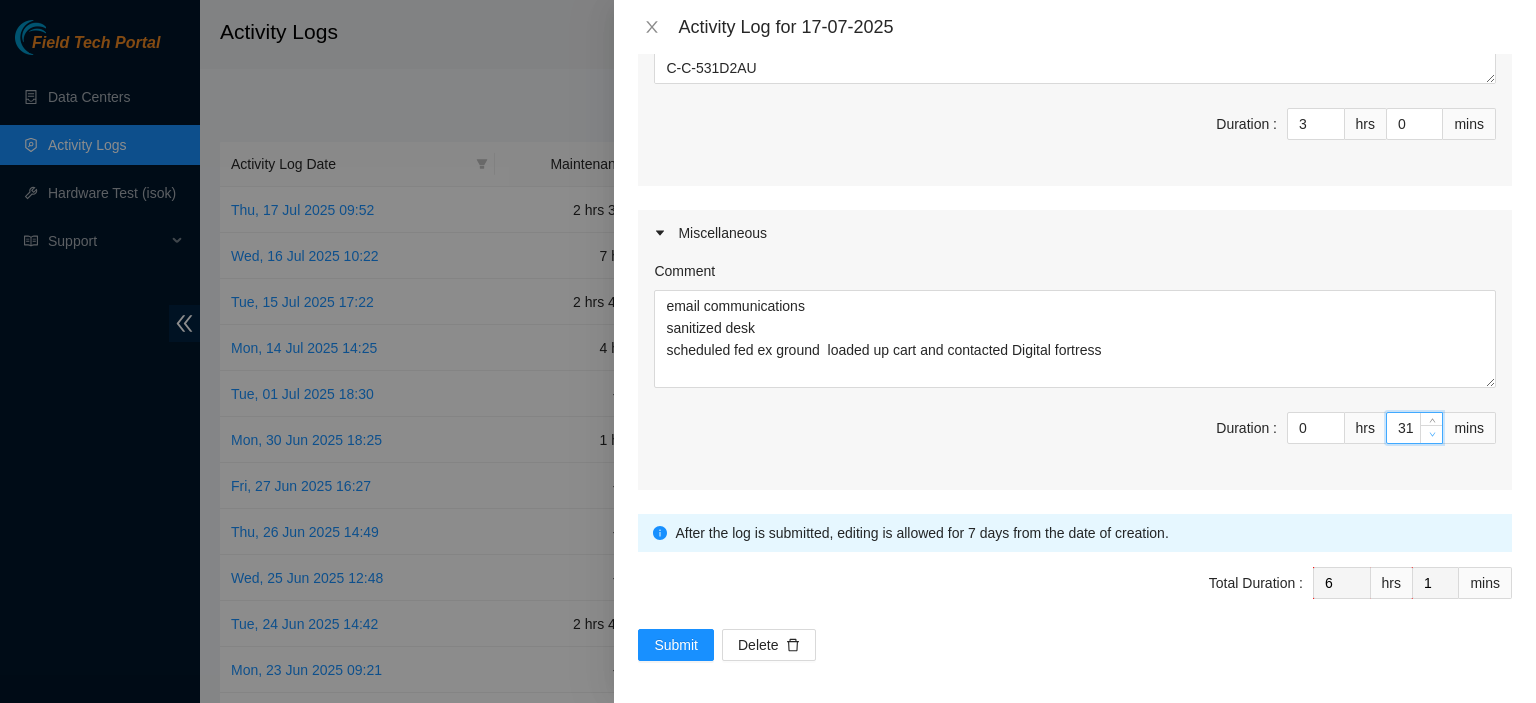 click at bounding box center (1432, 435) 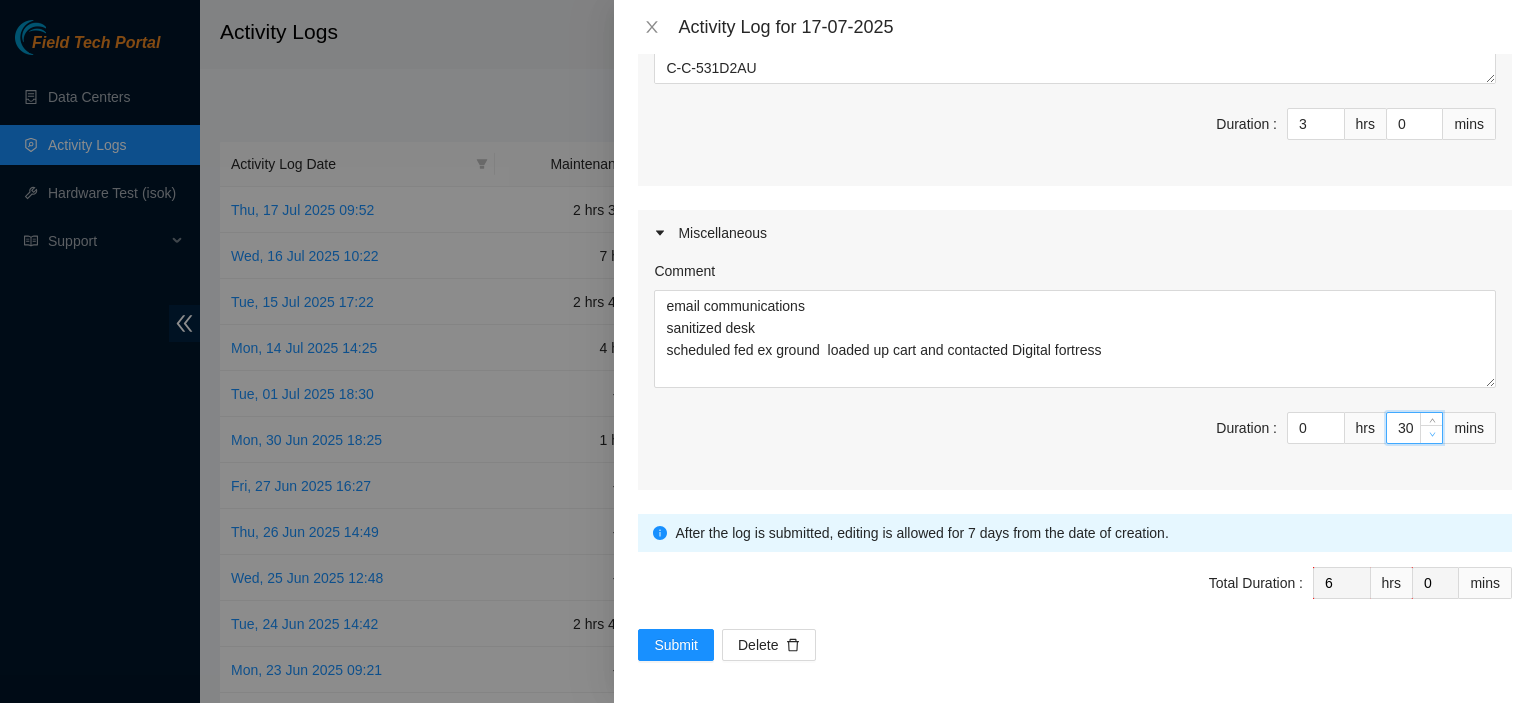 click at bounding box center (1432, 435) 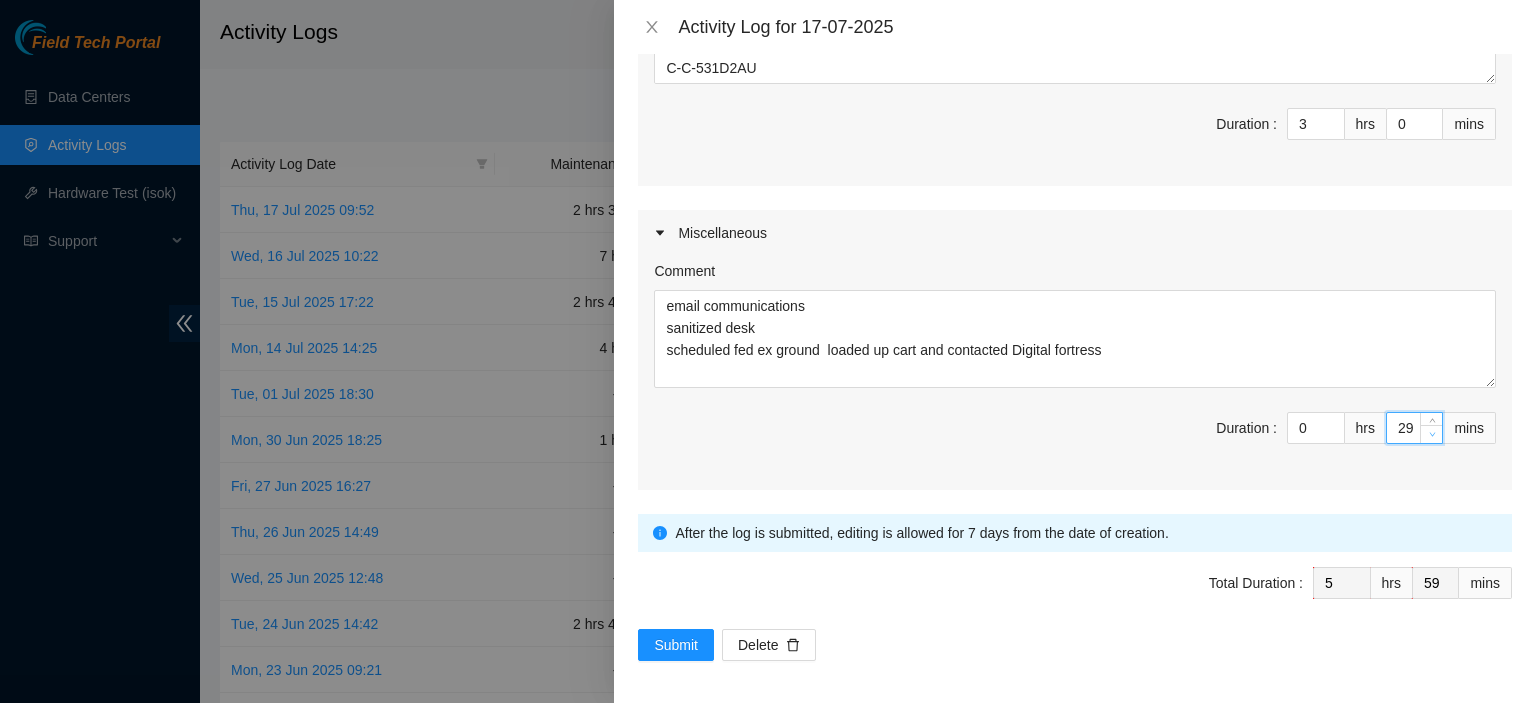 click at bounding box center [1432, 435] 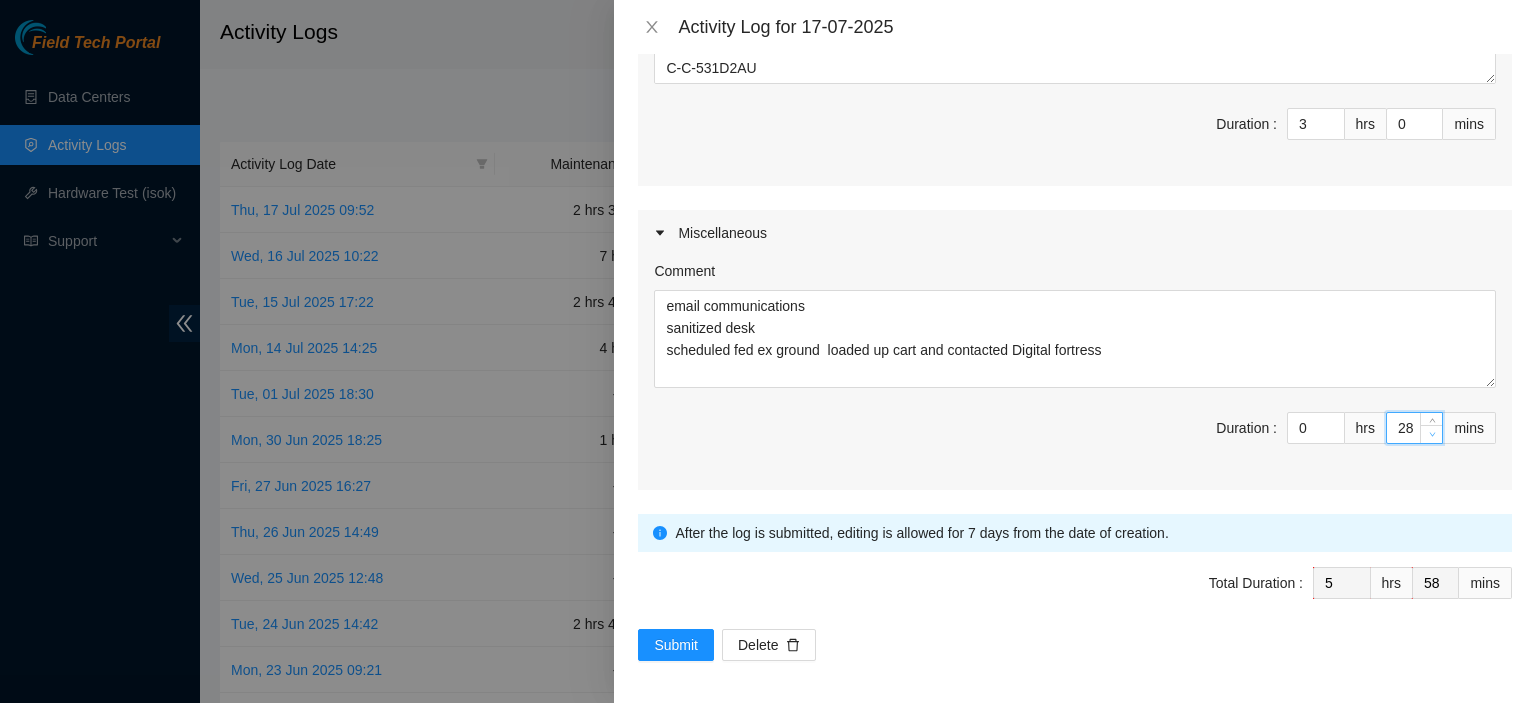 click at bounding box center (1432, 435) 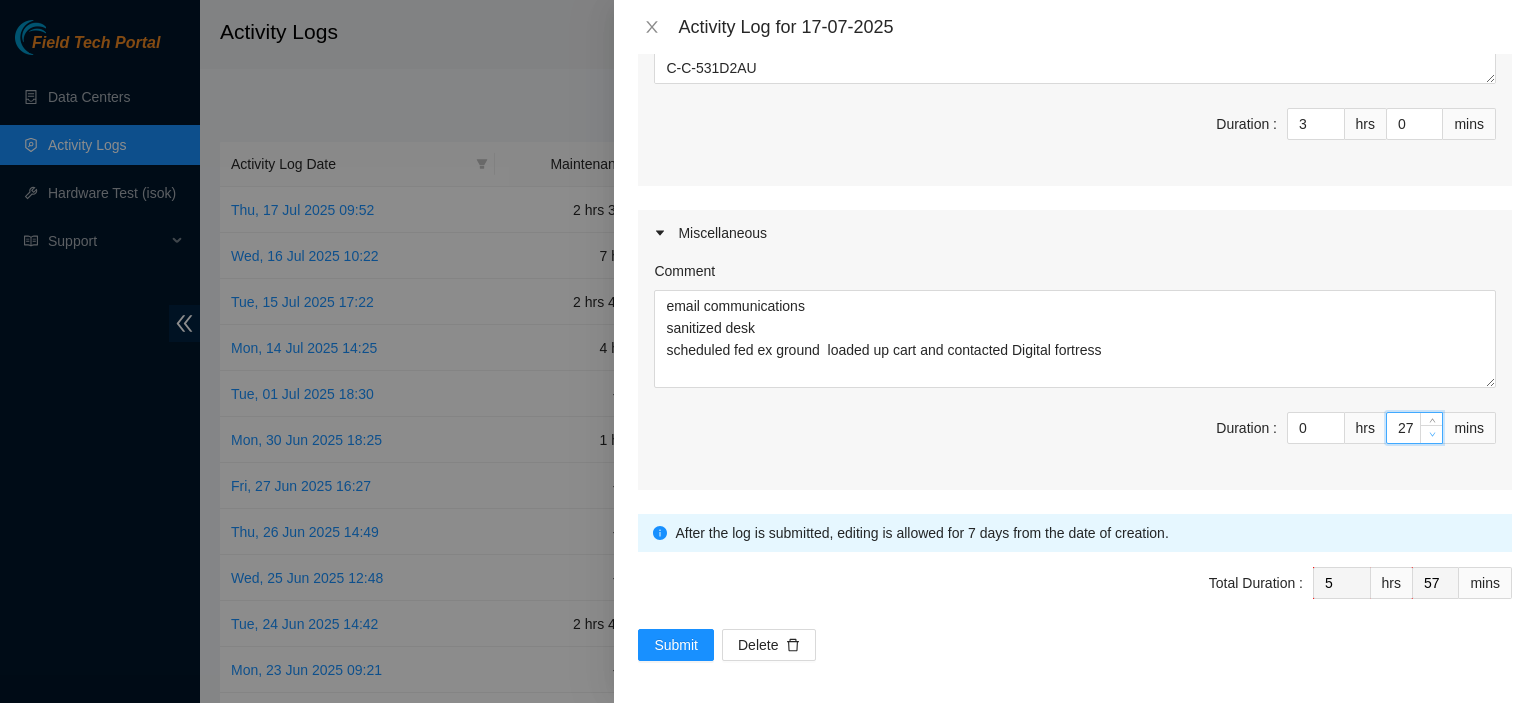 type on "26" 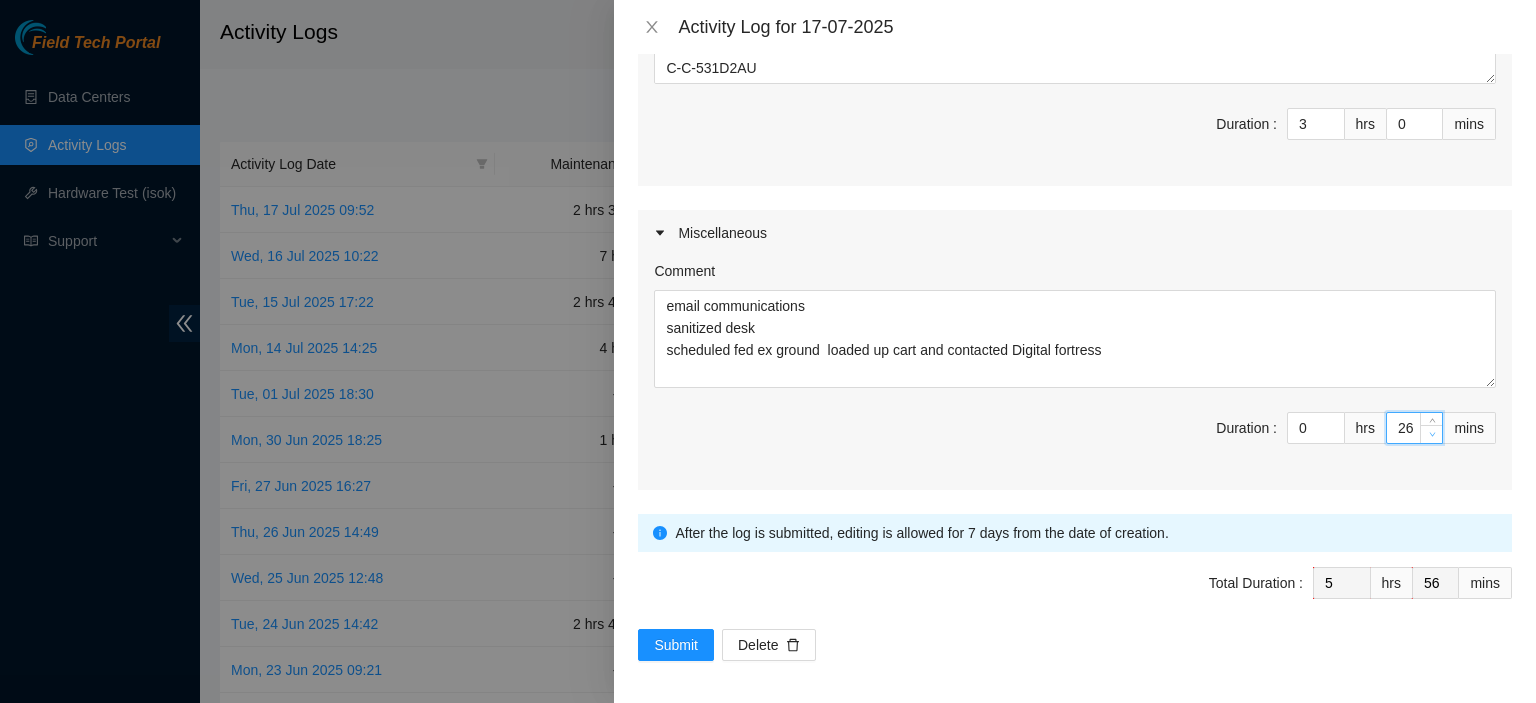 click at bounding box center (1432, 435) 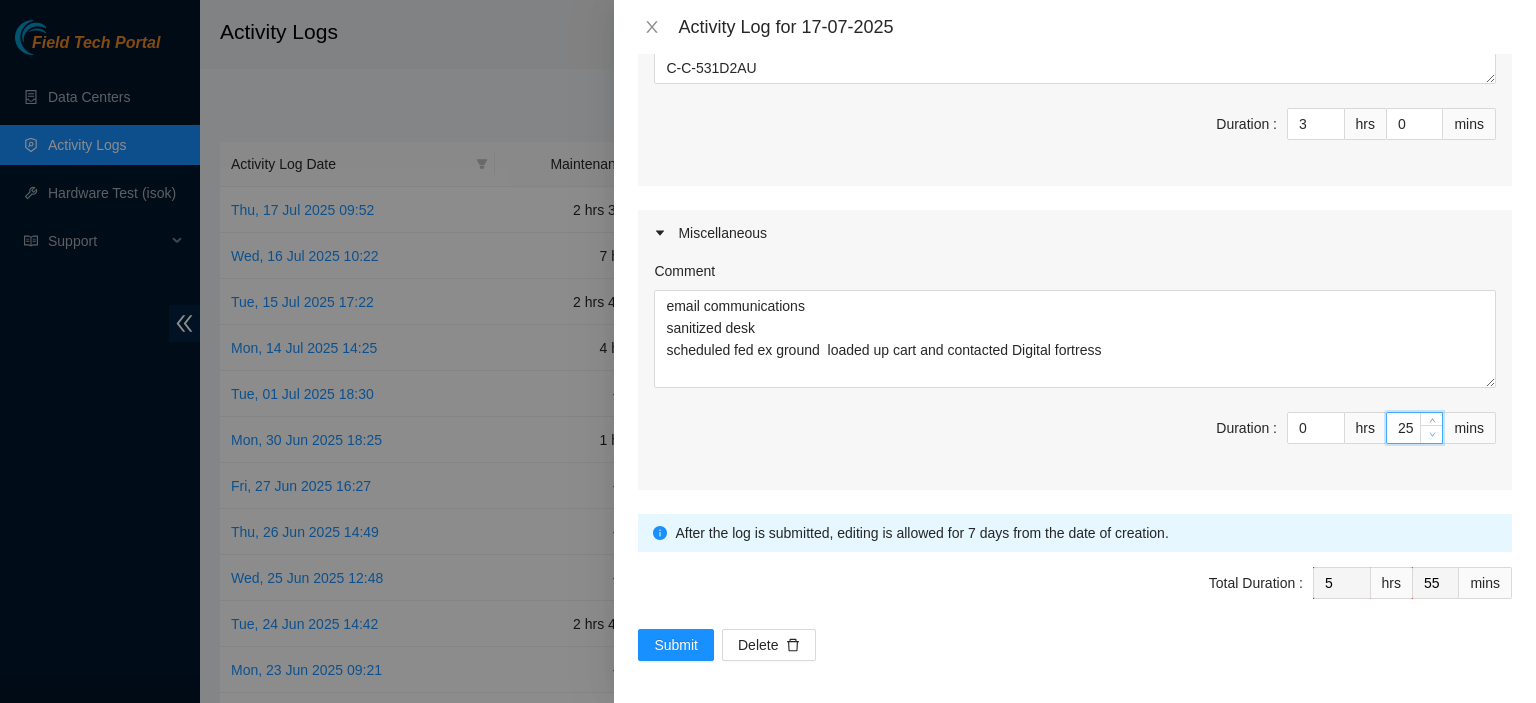 click at bounding box center (1432, 435) 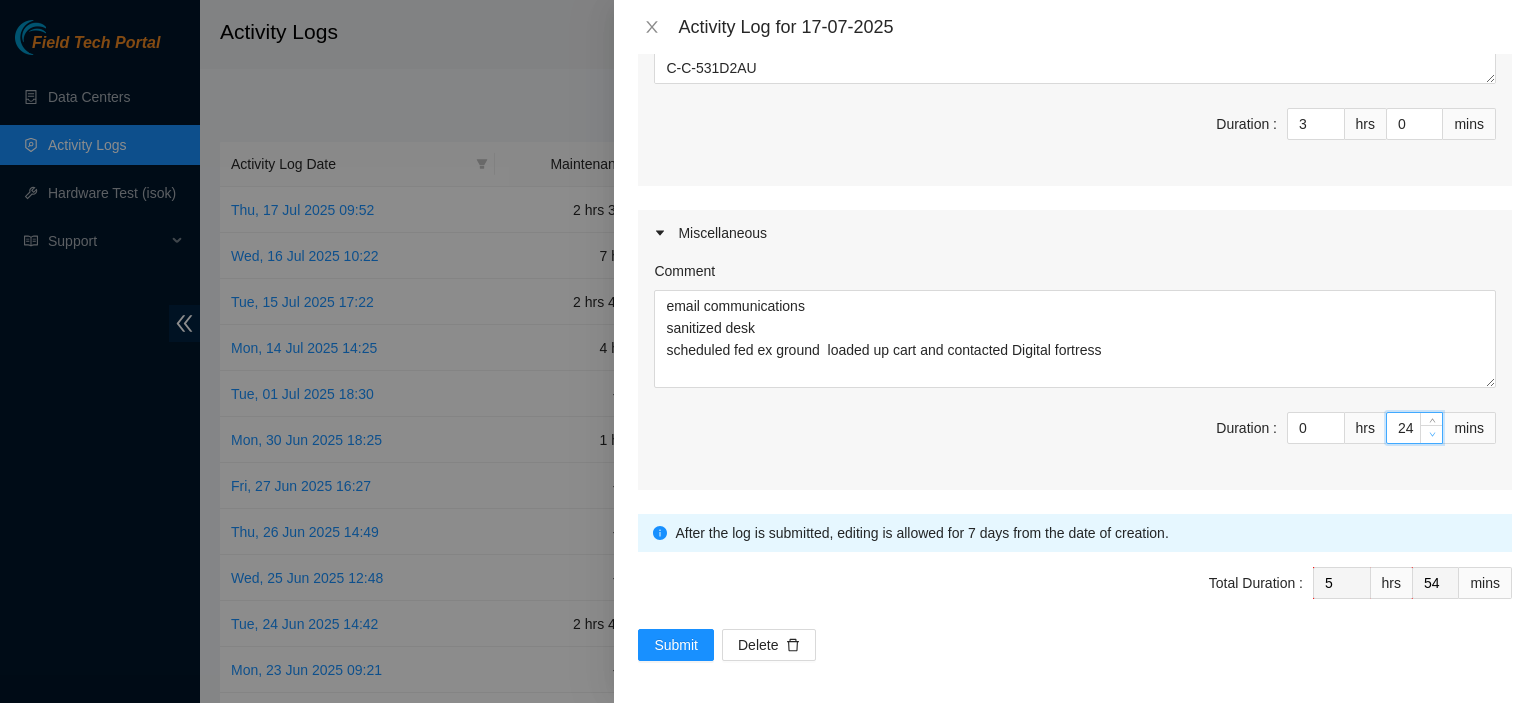 click at bounding box center (1432, 435) 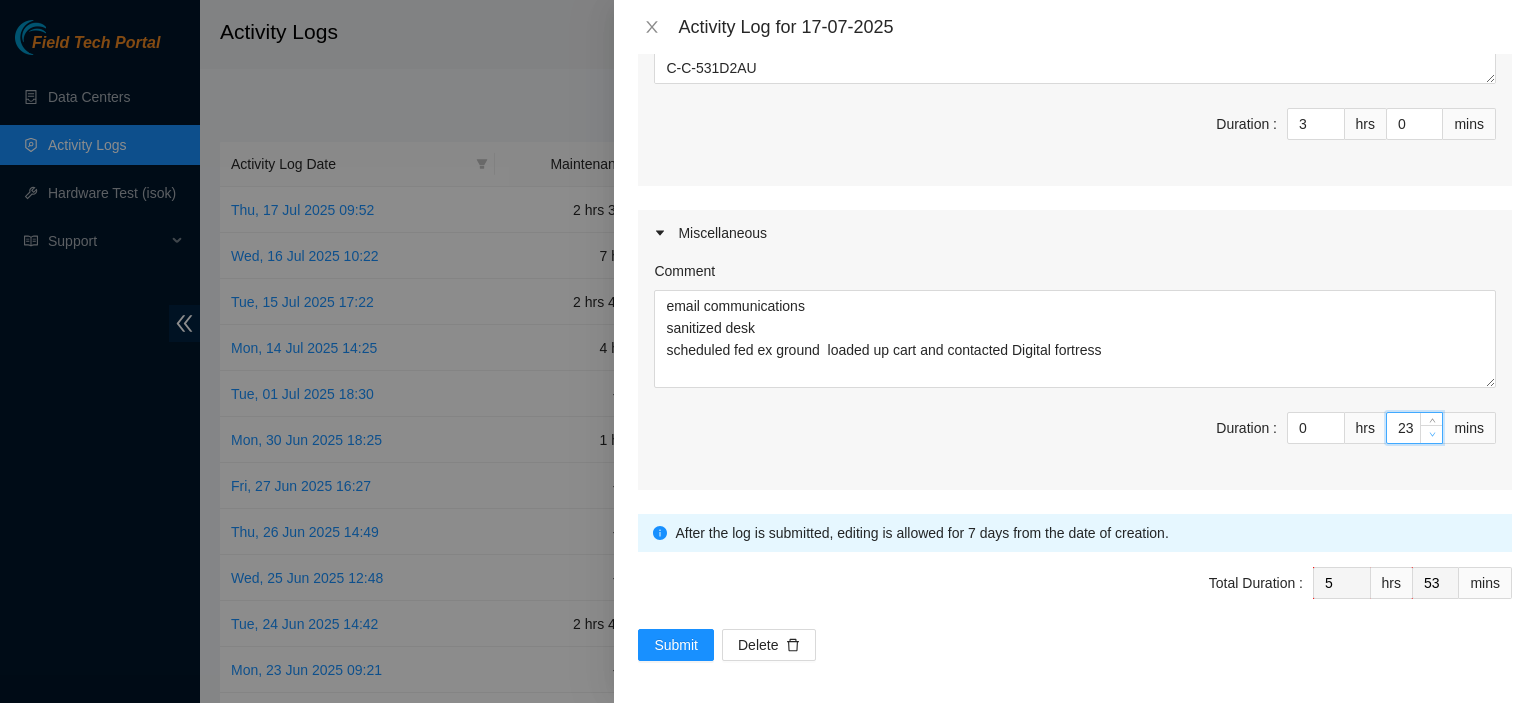 click at bounding box center (1432, 435) 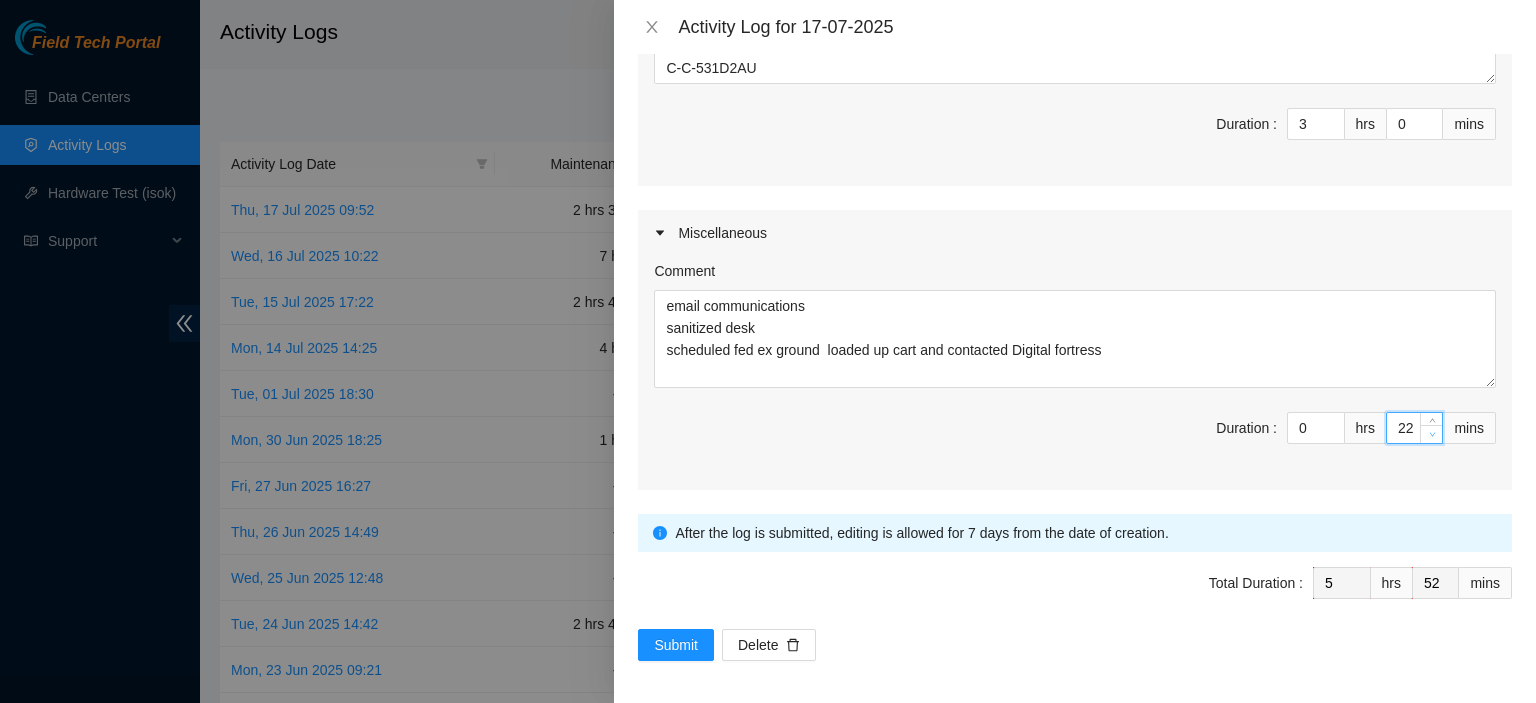 type on "21" 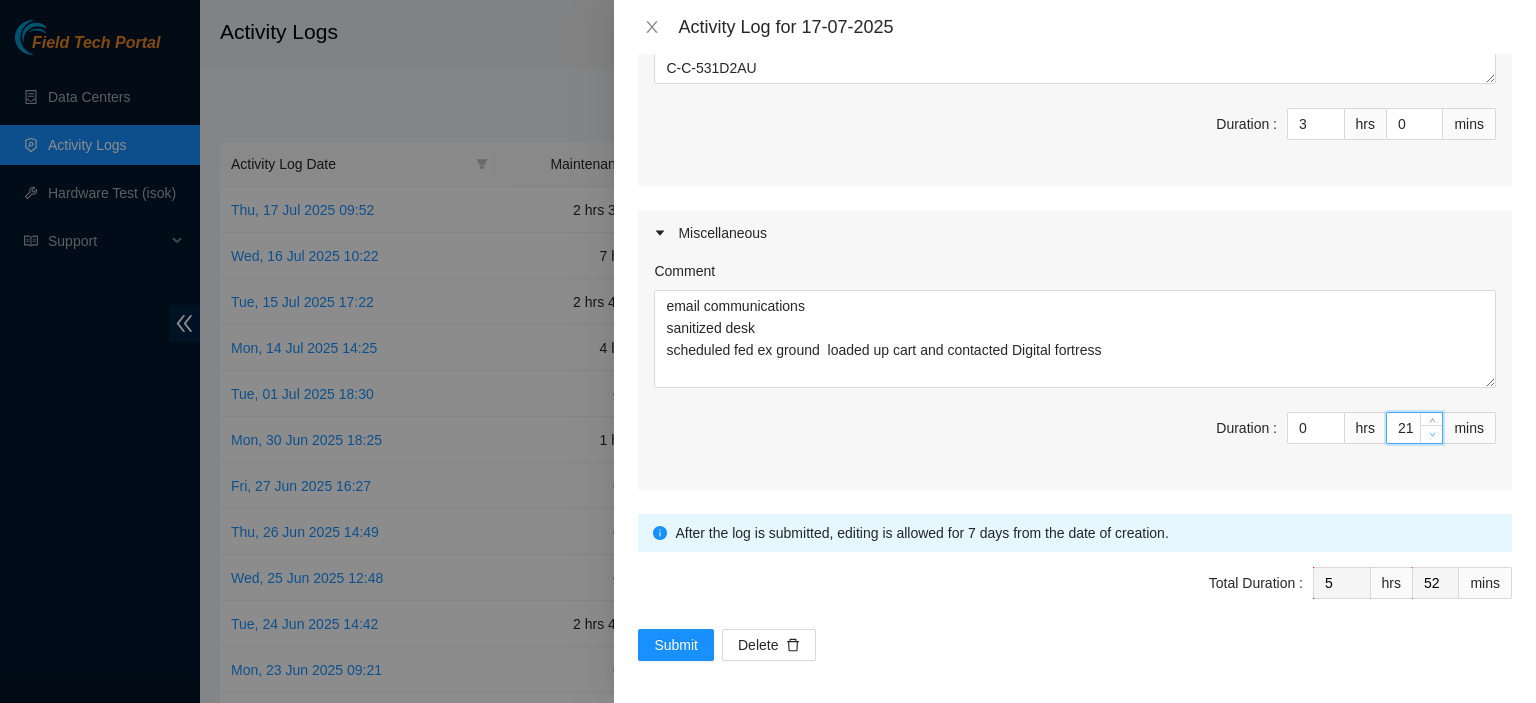 type on "51" 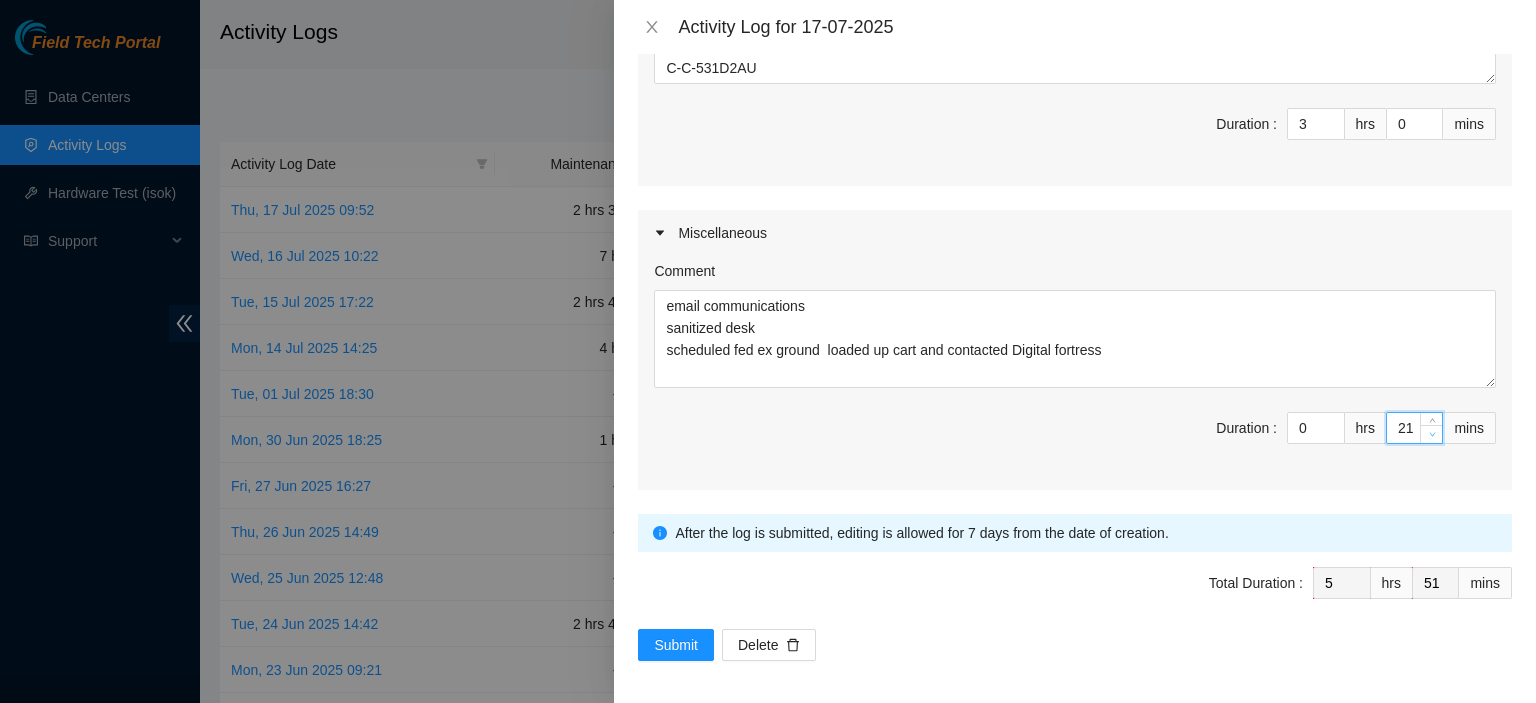 click at bounding box center [1432, 435] 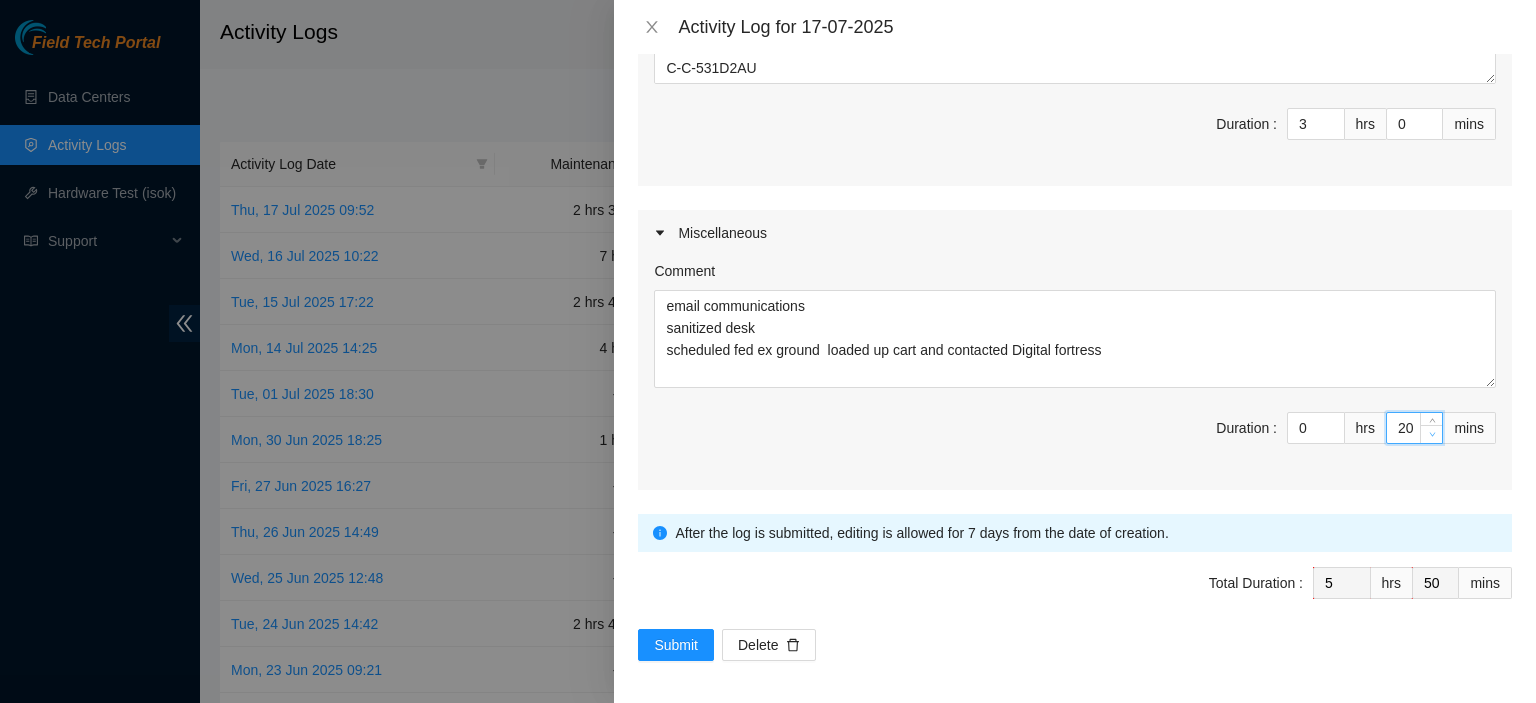 click at bounding box center (1432, 435) 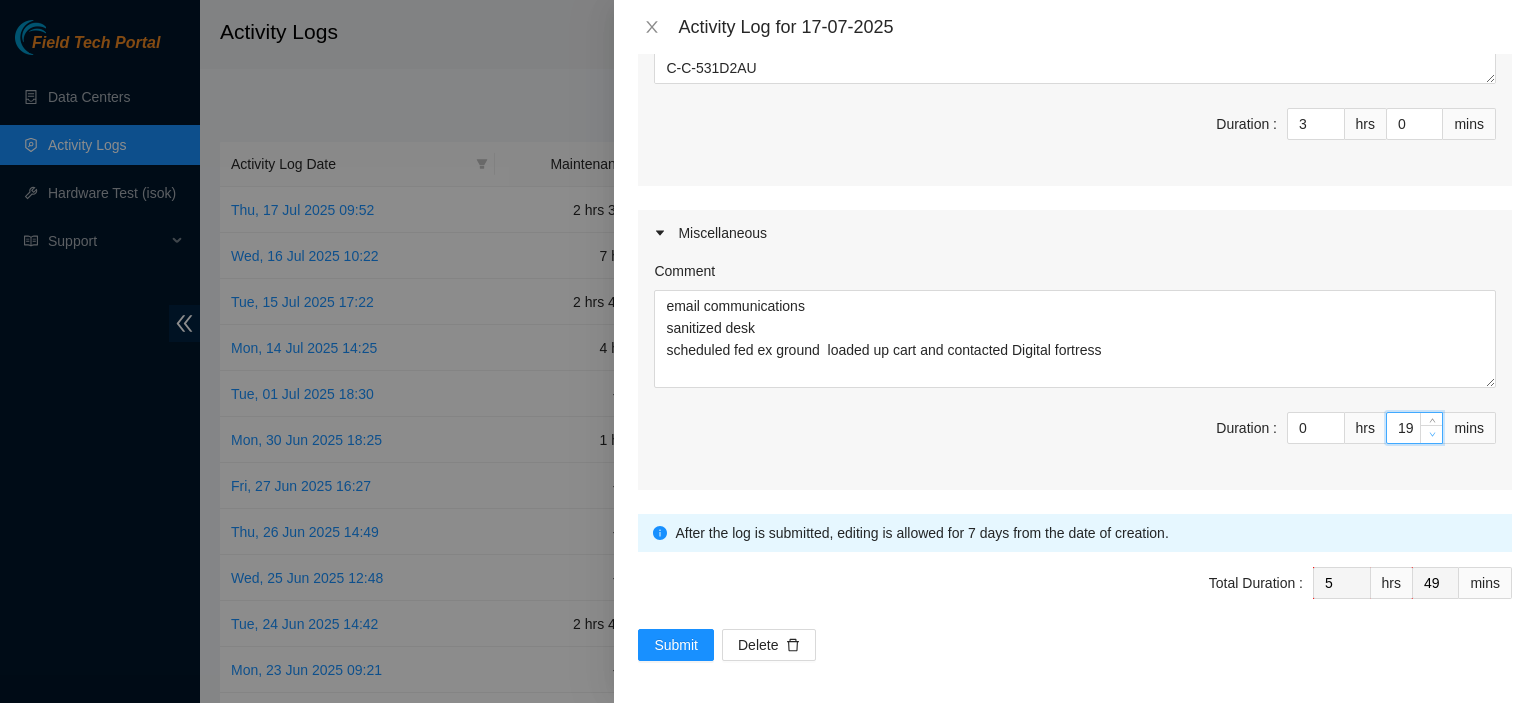 click at bounding box center (1432, 435) 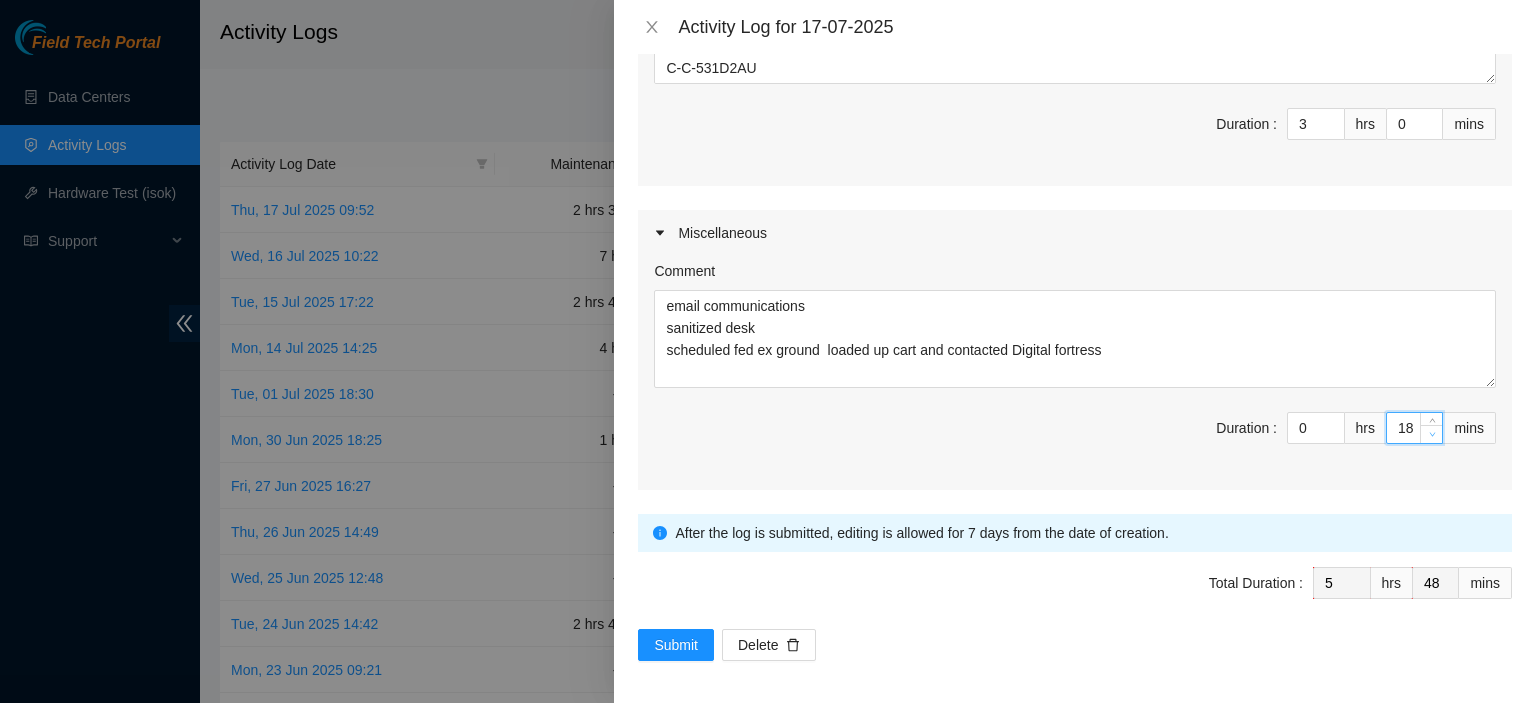 type on "17" 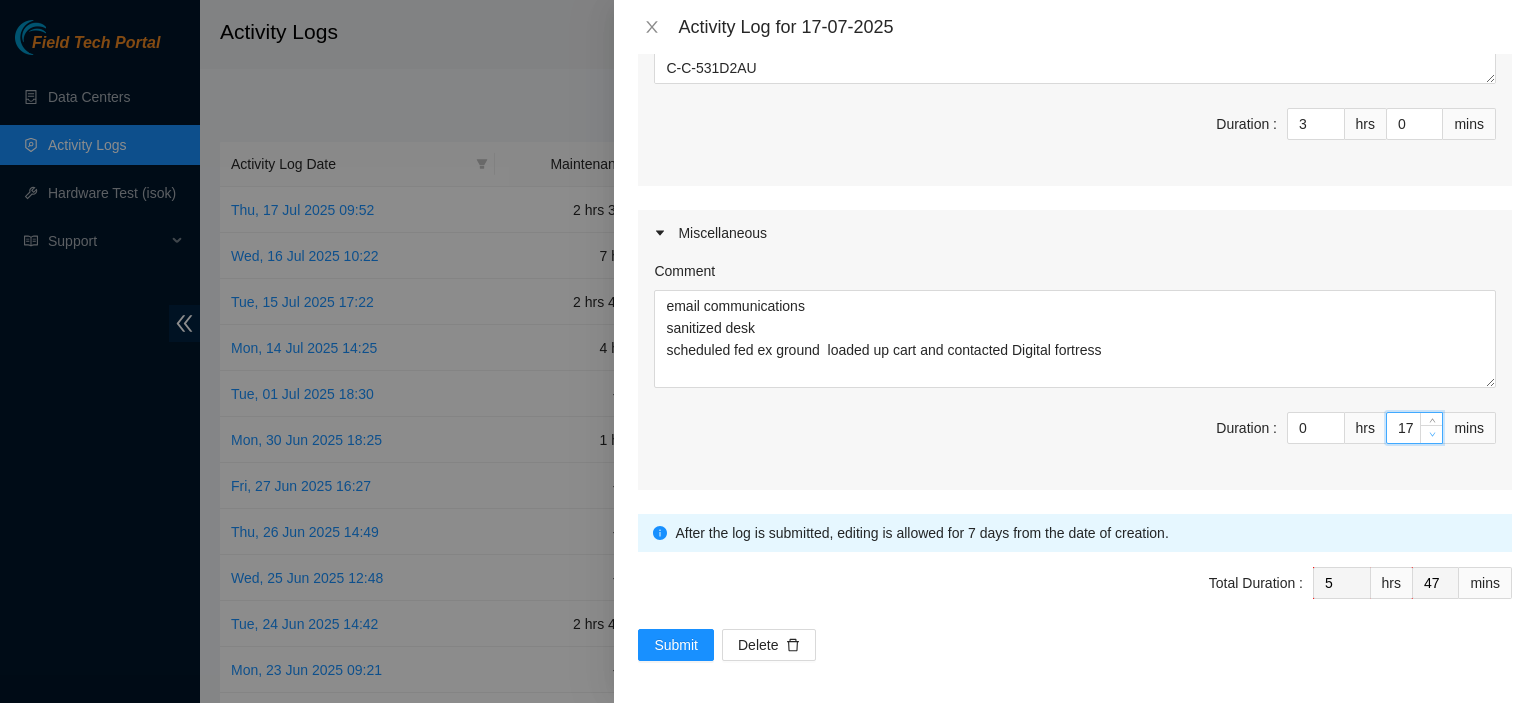 click at bounding box center [1432, 435] 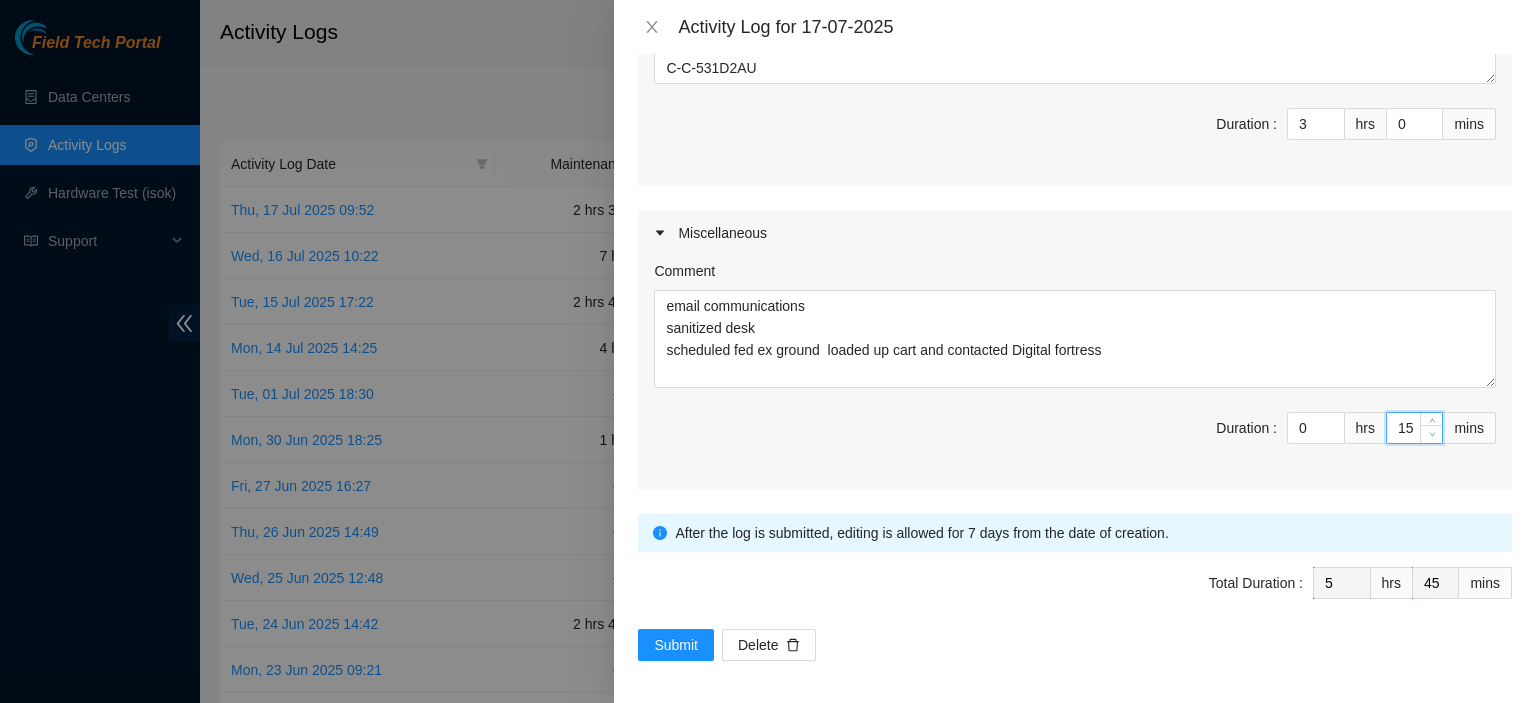click at bounding box center [1432, 435] 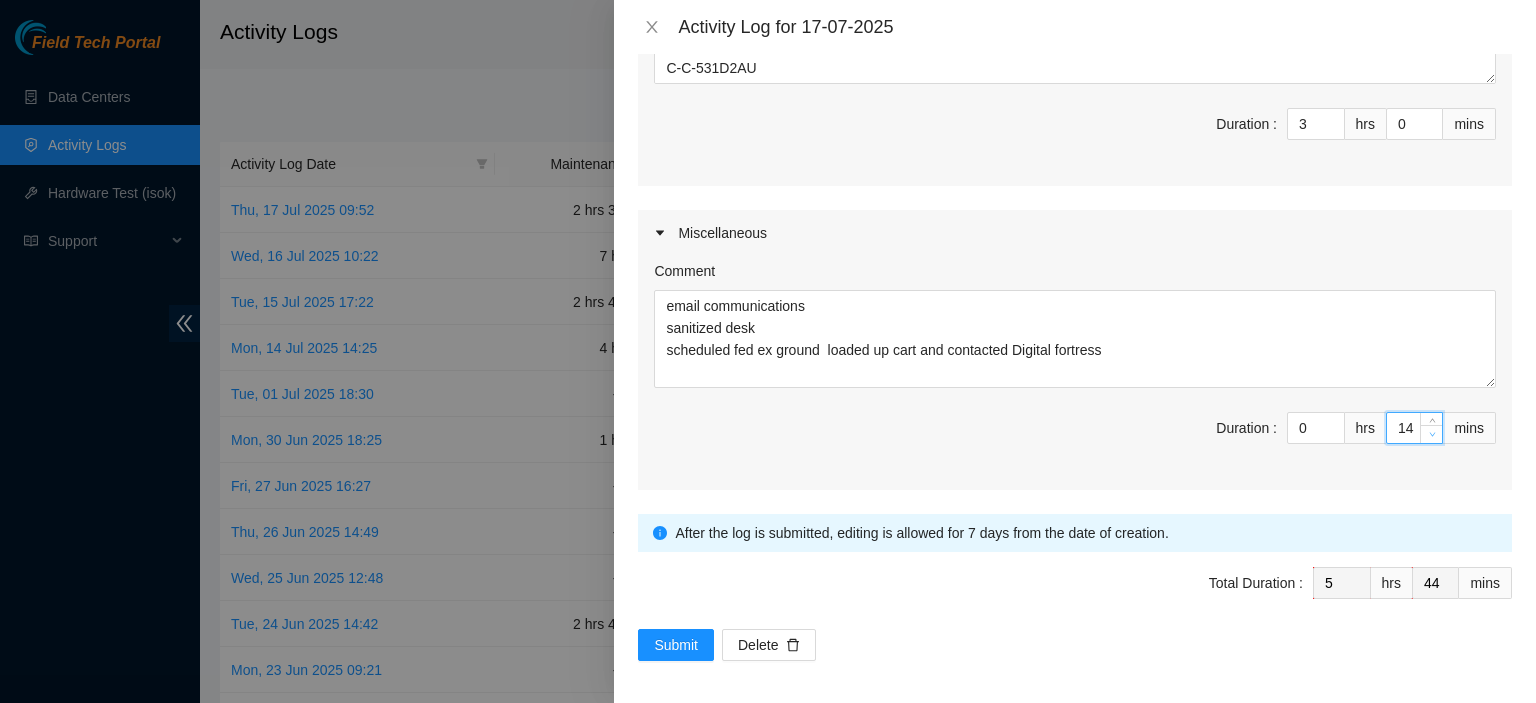 click at bounding box center (1432, 435) 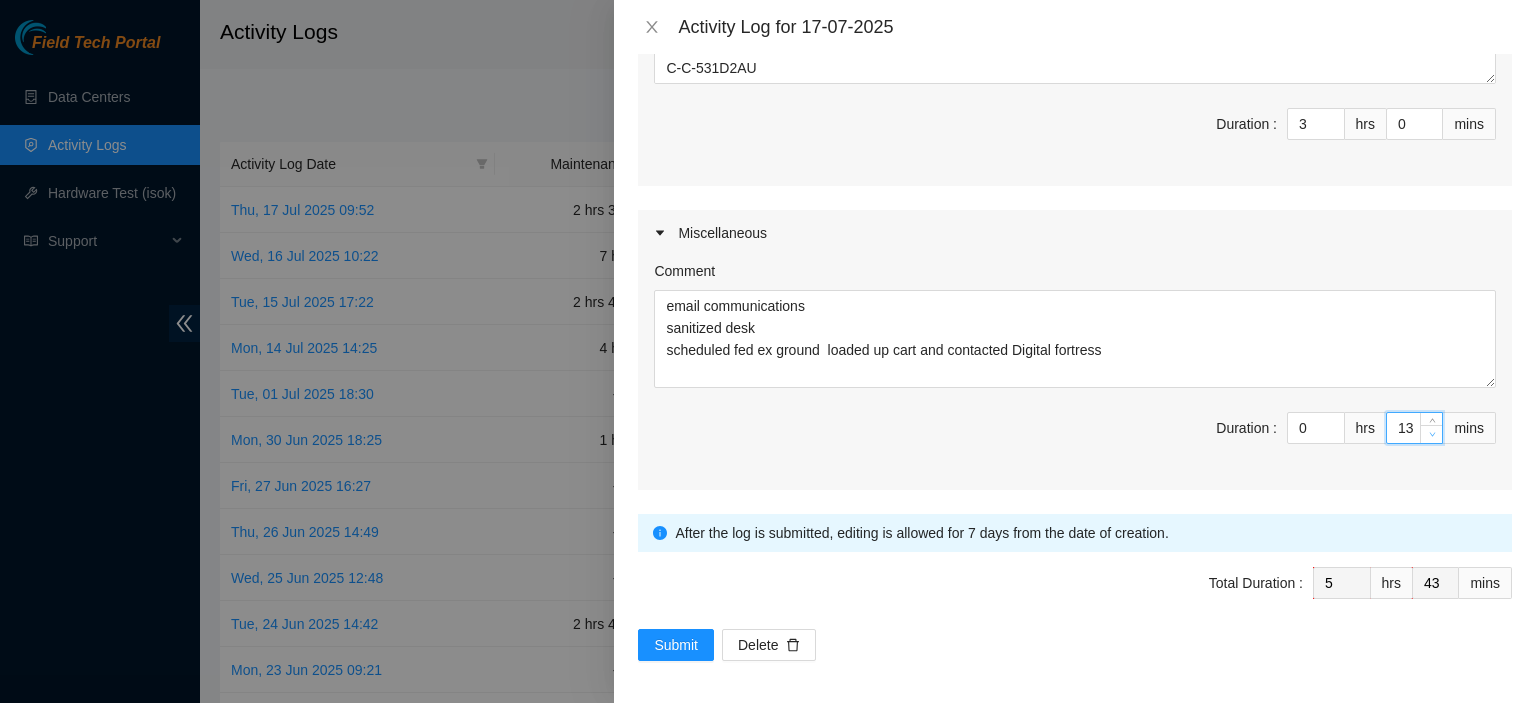 click at bounding box center (1432, 435) 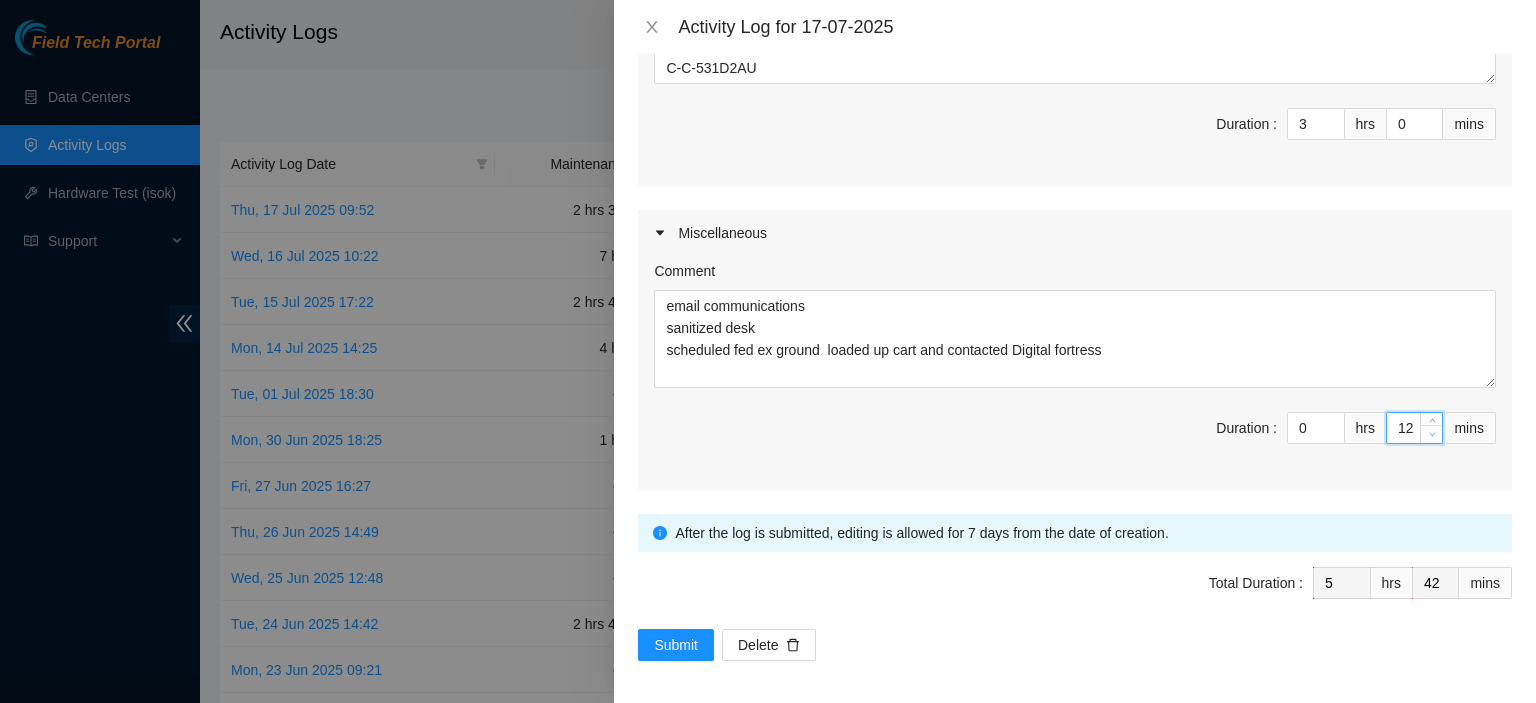 type on "11" 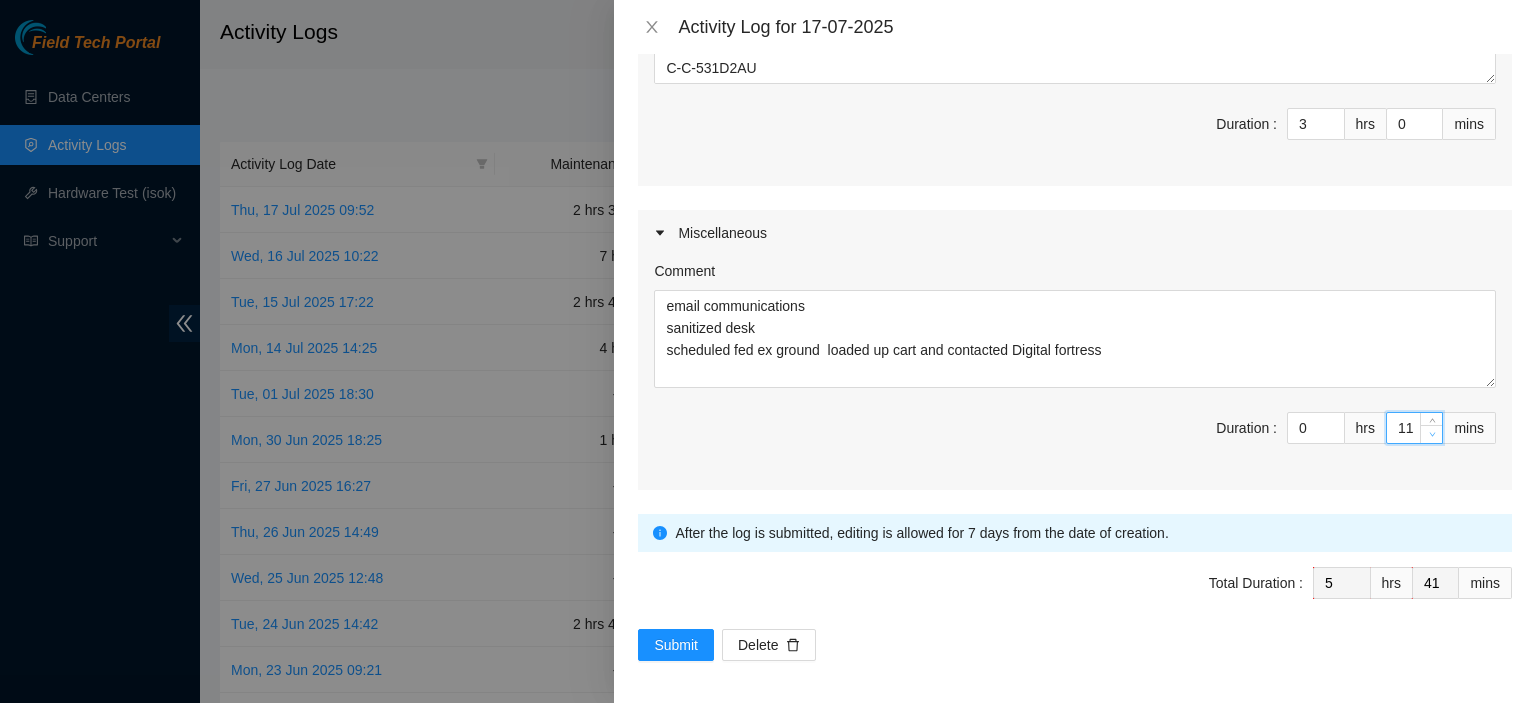 click at bounding box center [1432, 435] 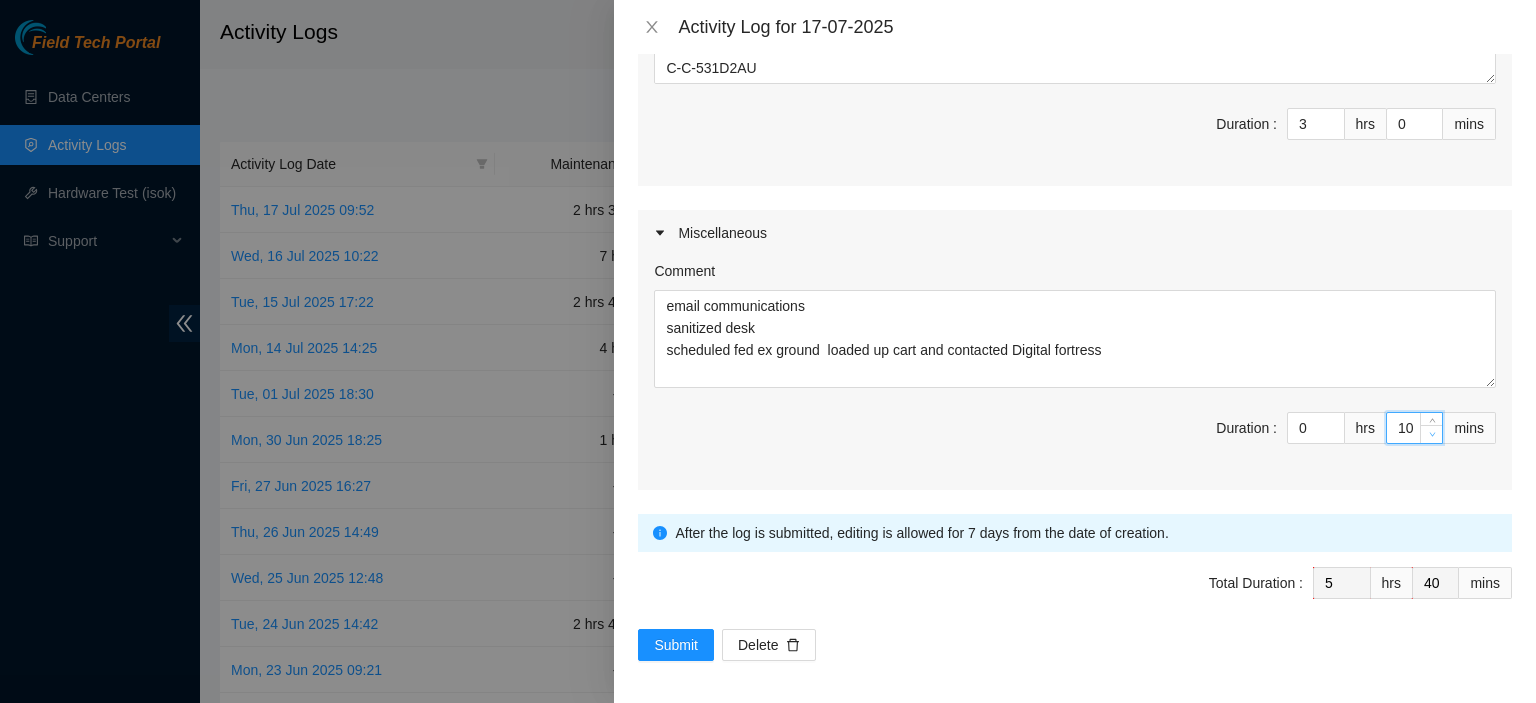 click at bounding box center [1432, 435] 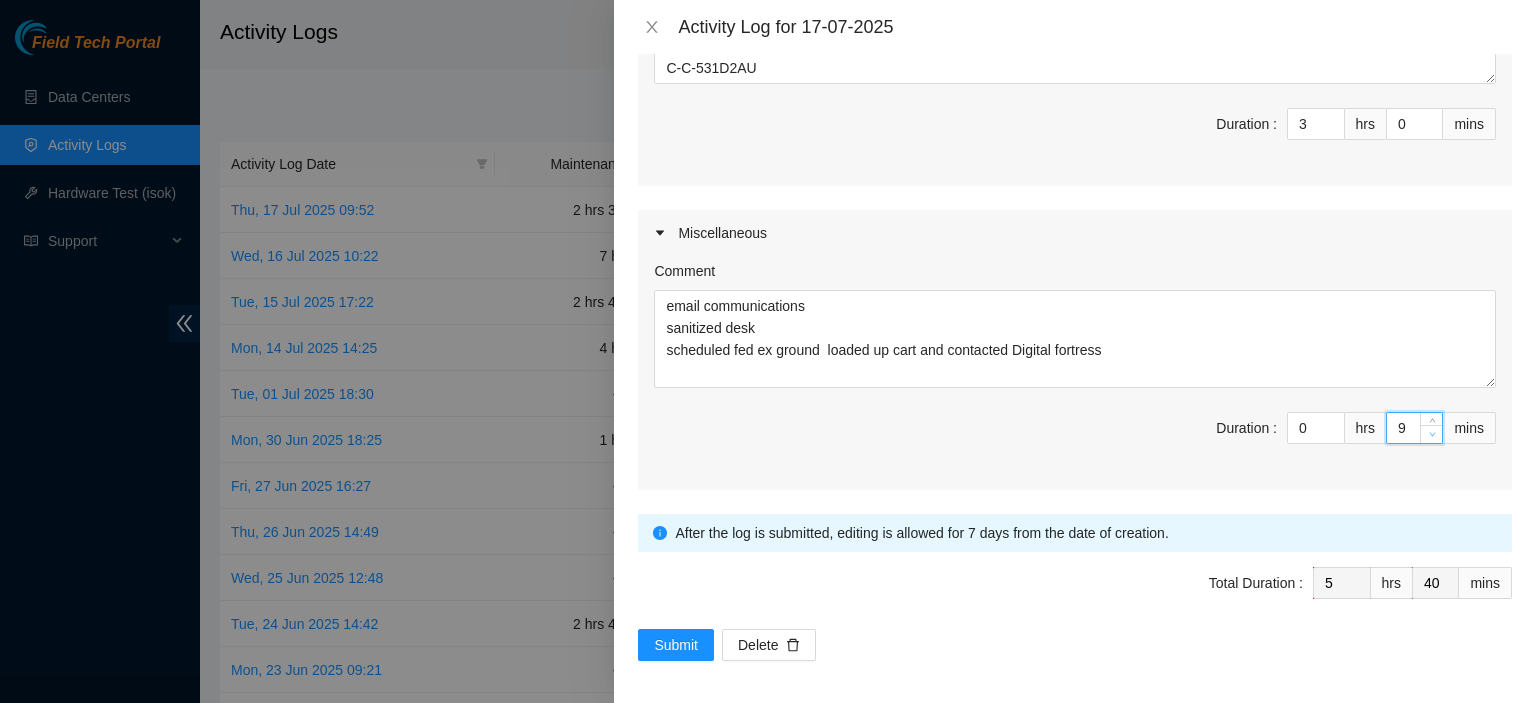 type on "39" 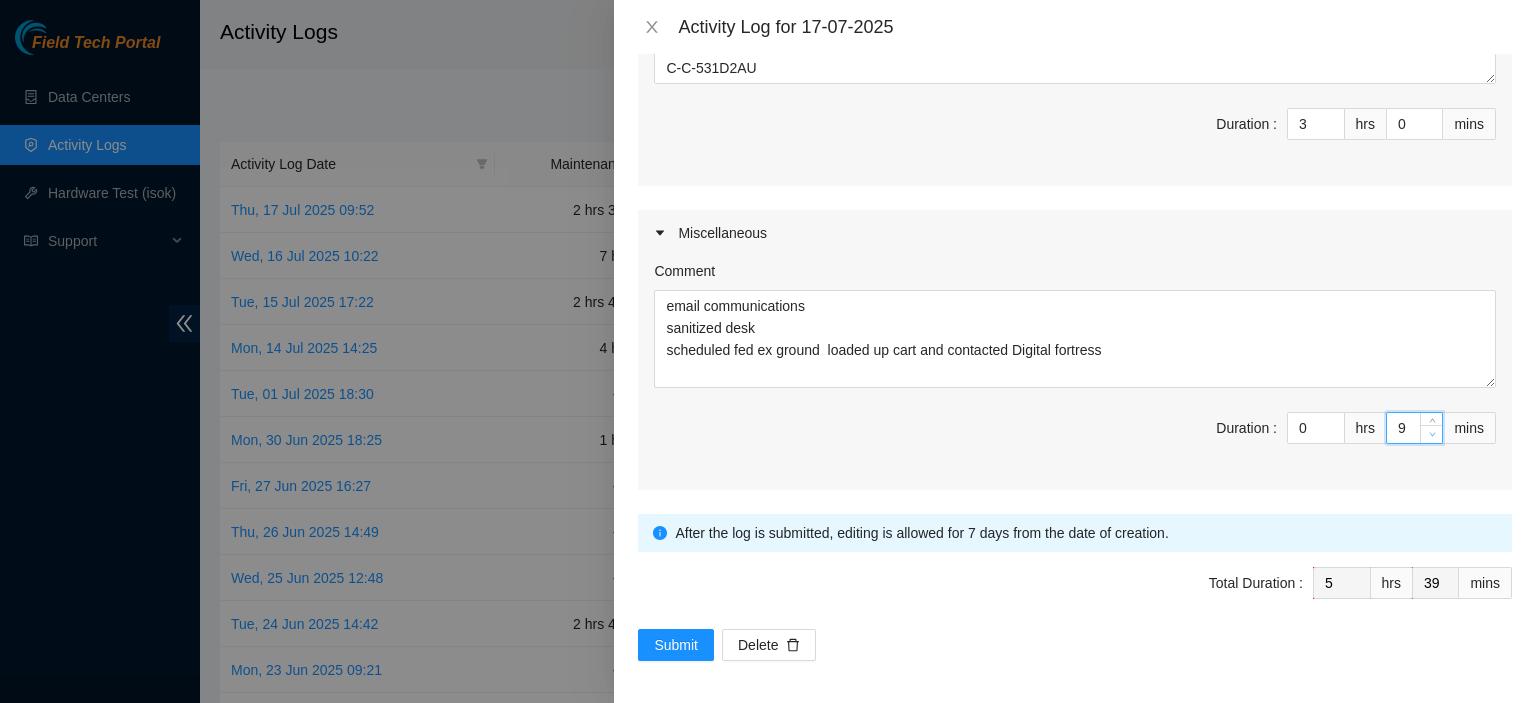 click at bounding box center [1432, 435] 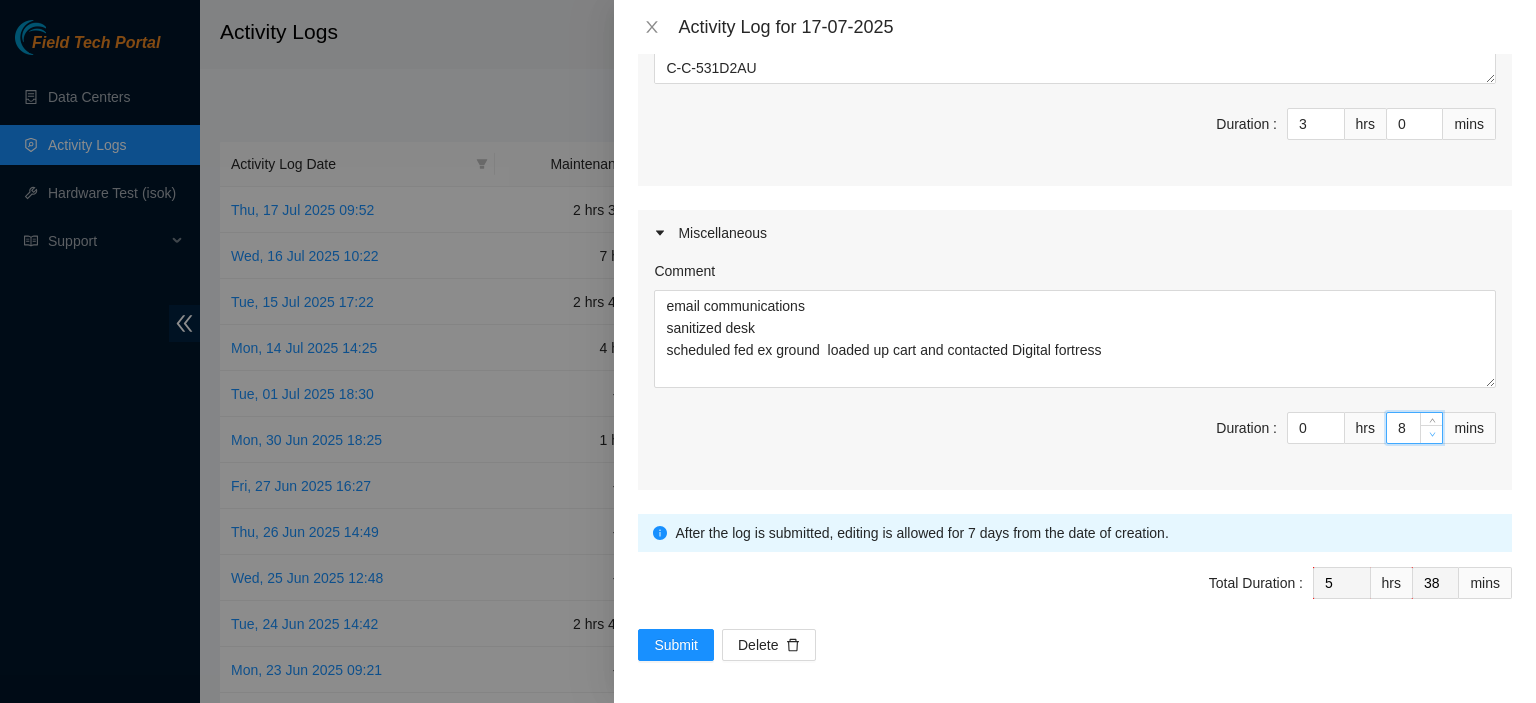 click at bounding box center [1432, 435] 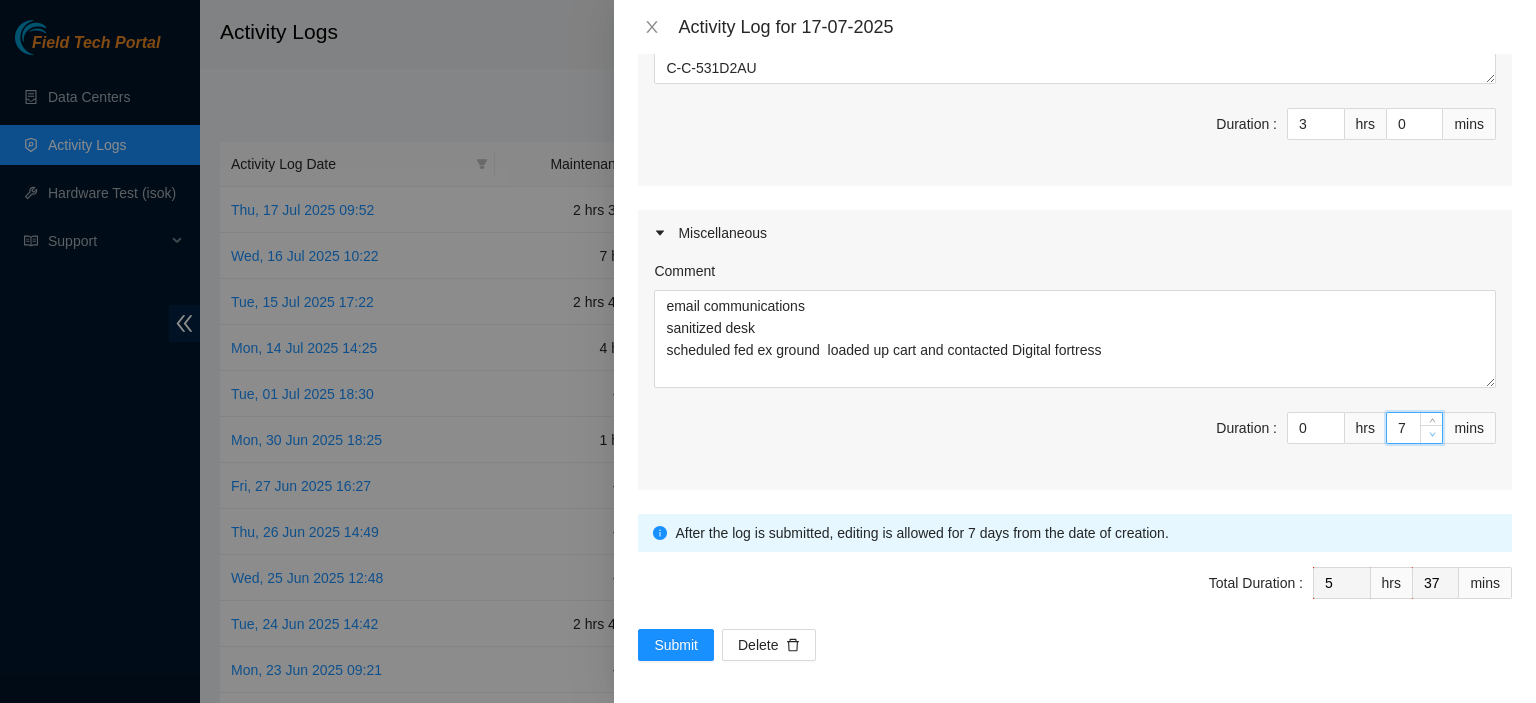 type on "6" 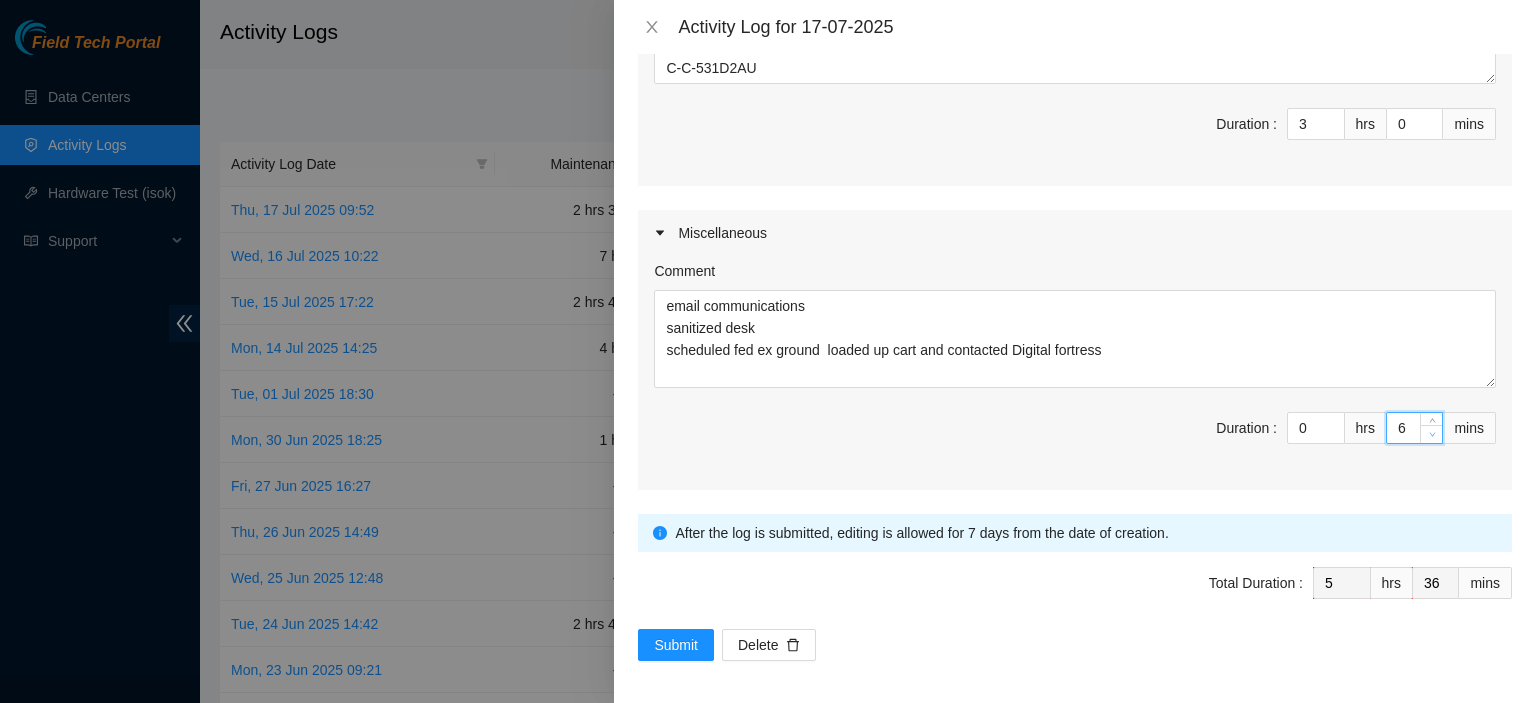 click at bounding box center (1432, 435) 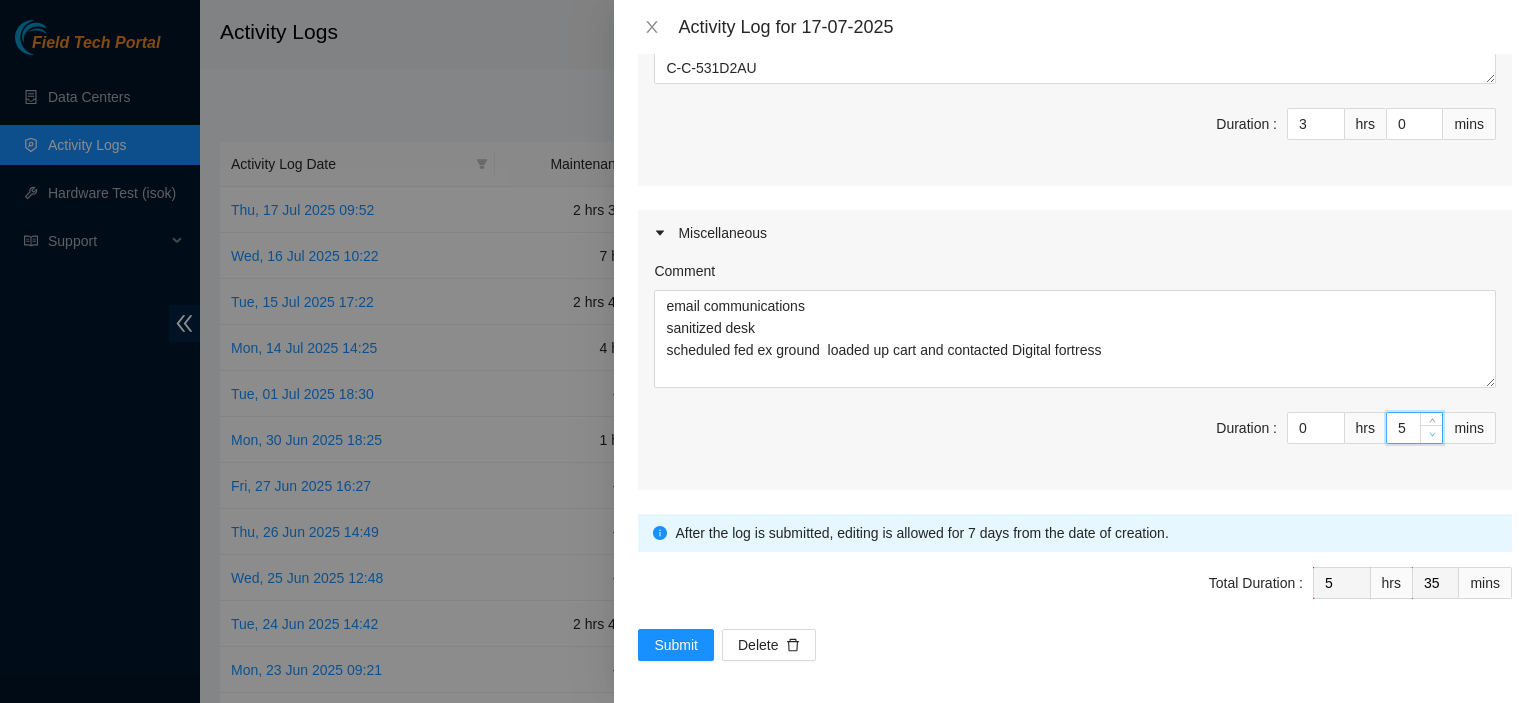 click at bounding box center [1432, 435] 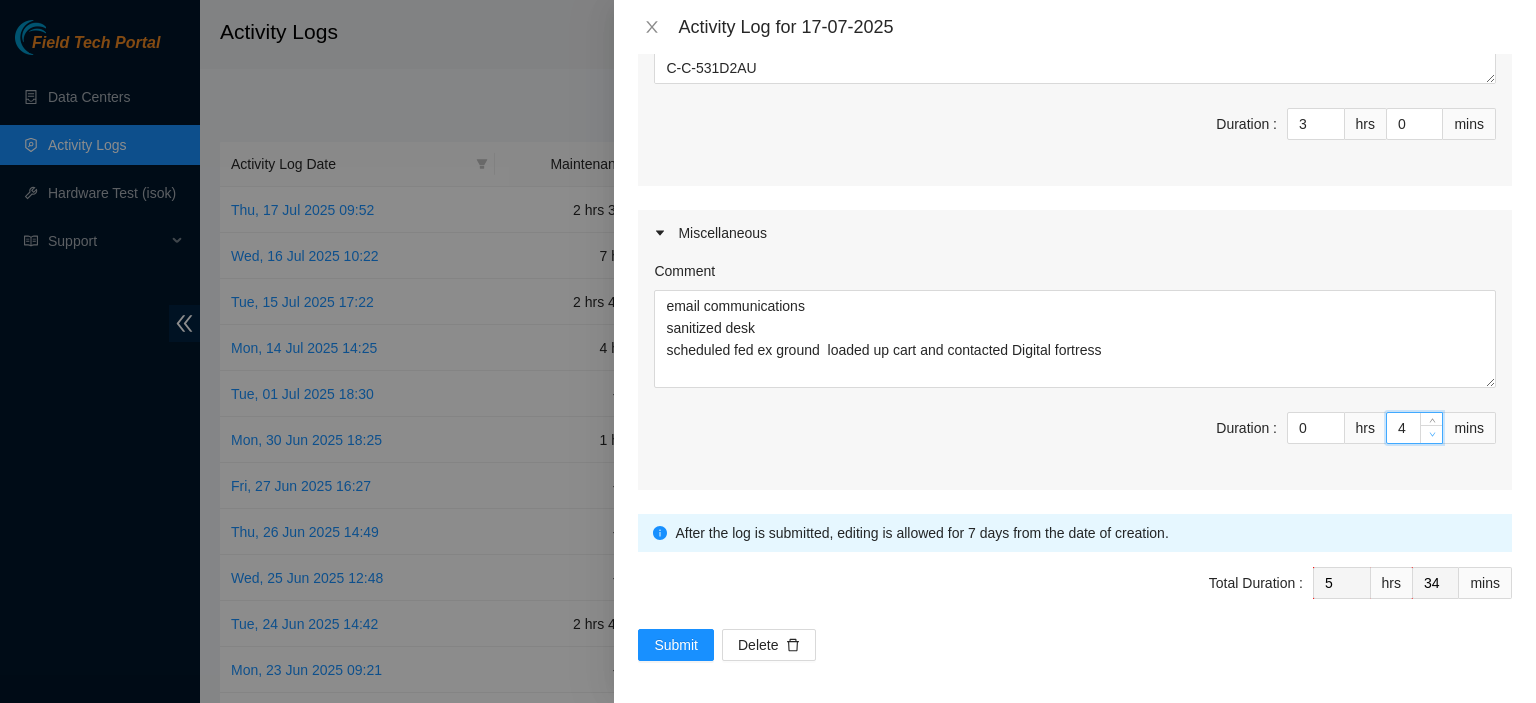 type on "3" 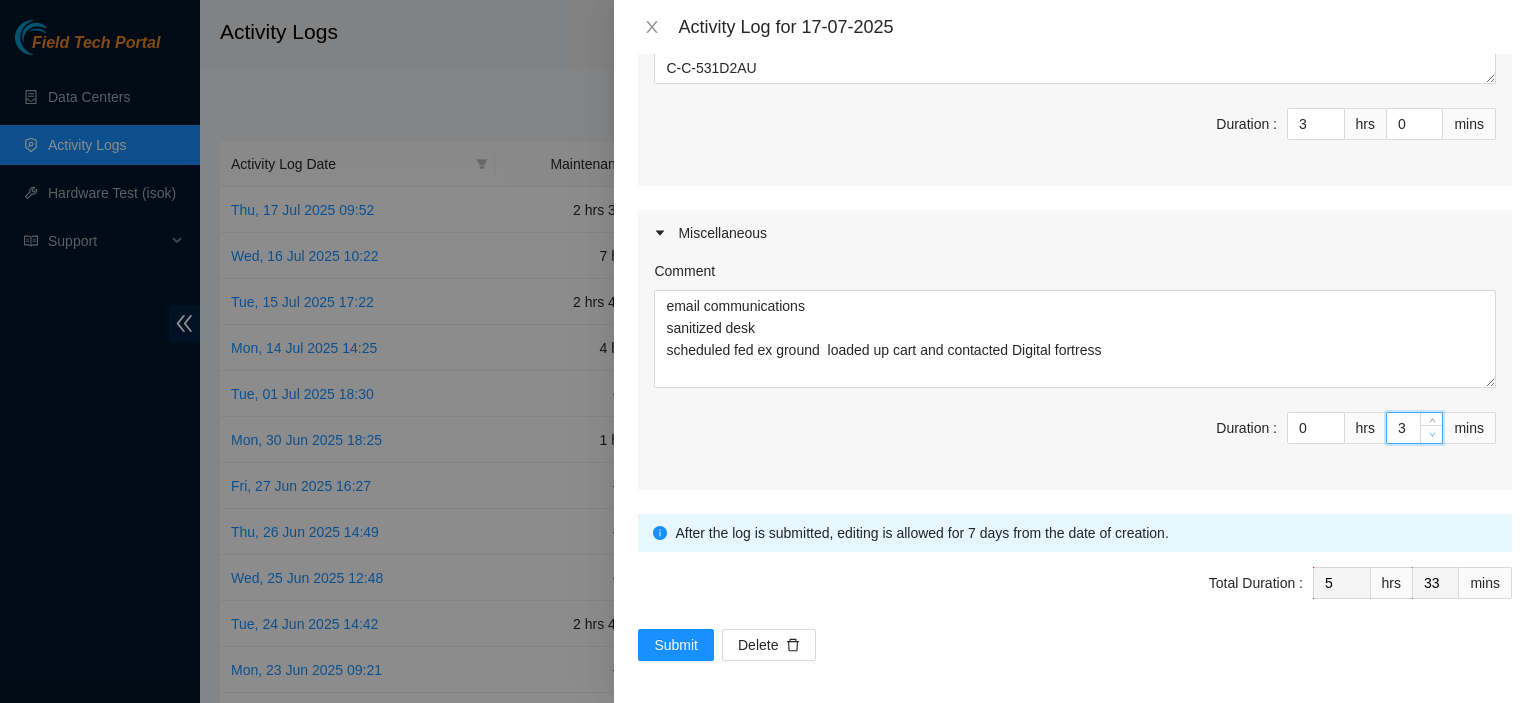 click at bounding box center (1432, 435) 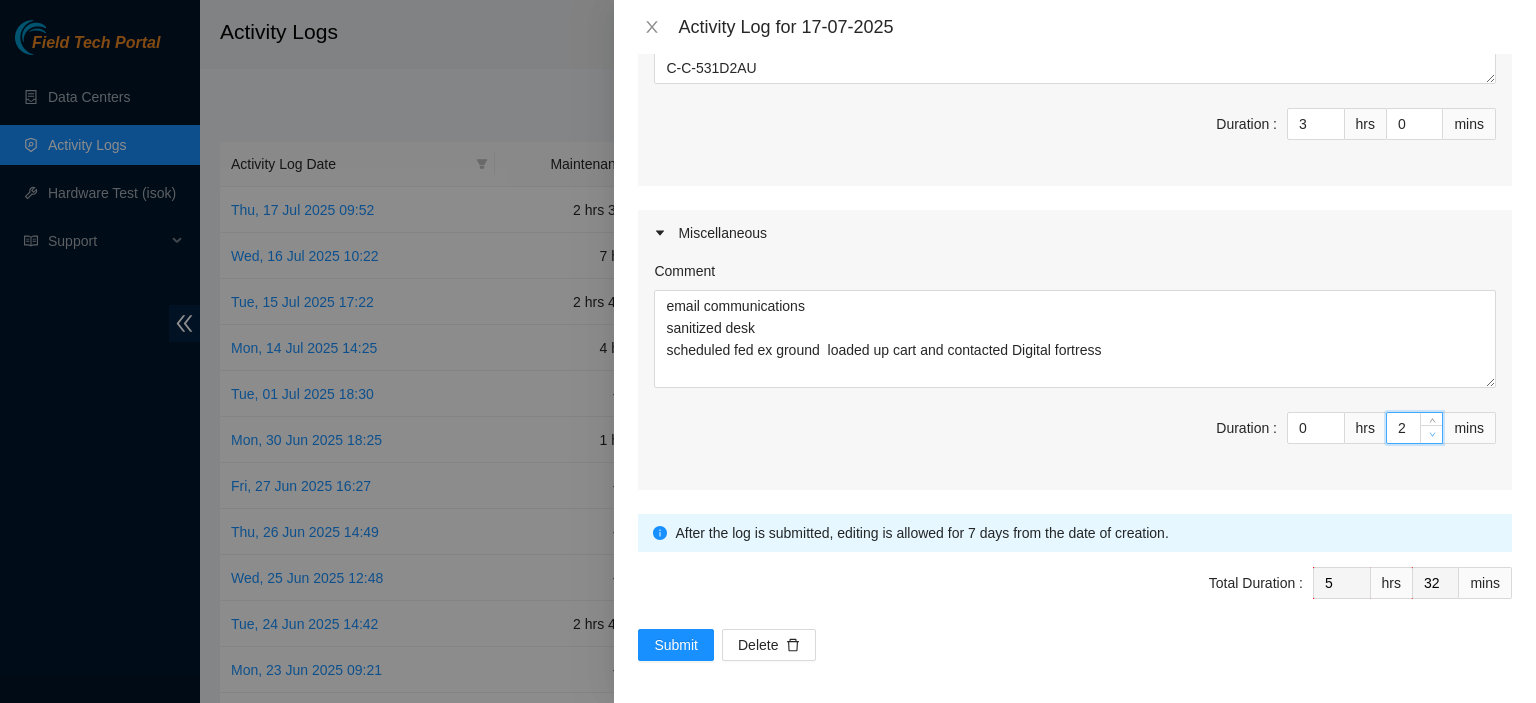 click at bounding box center (1432, 435) 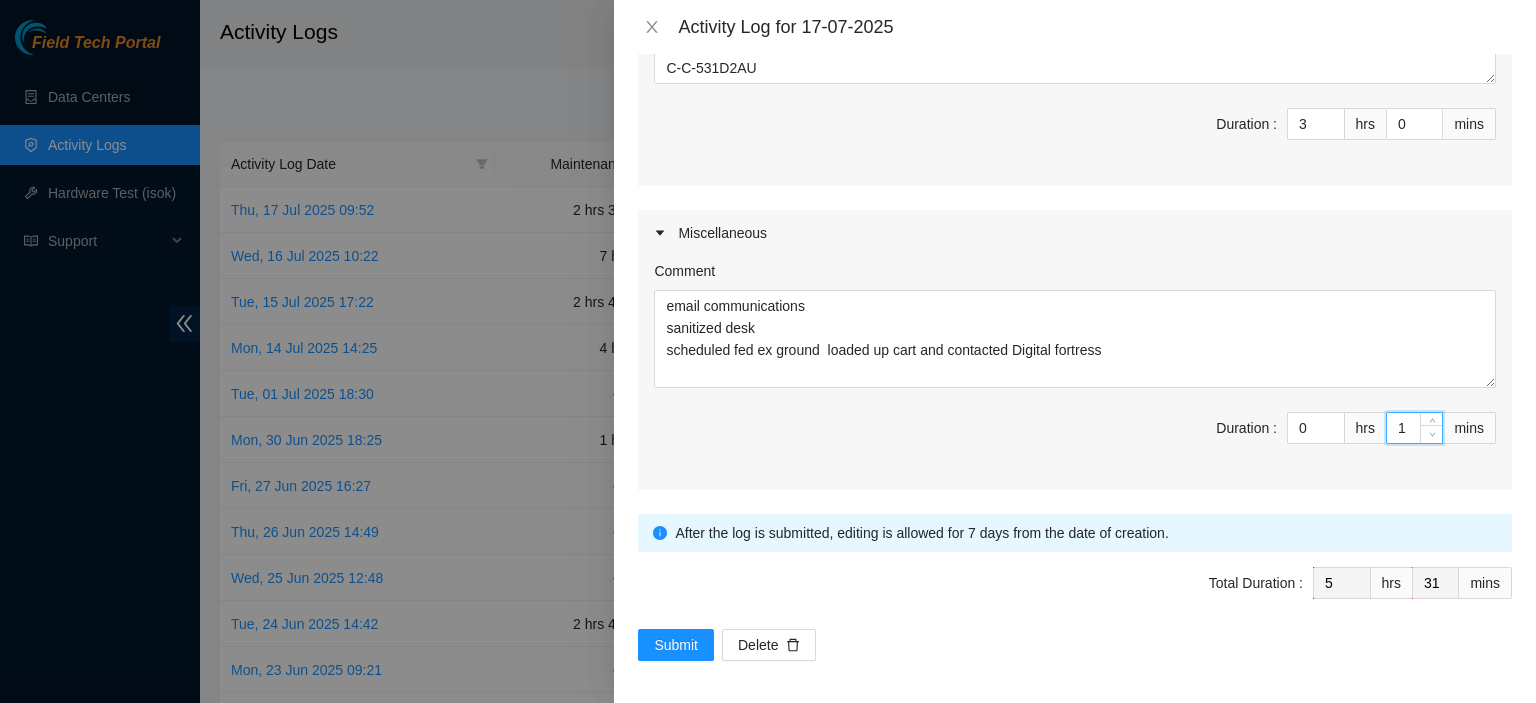 click at bounding box center (1432, 435) 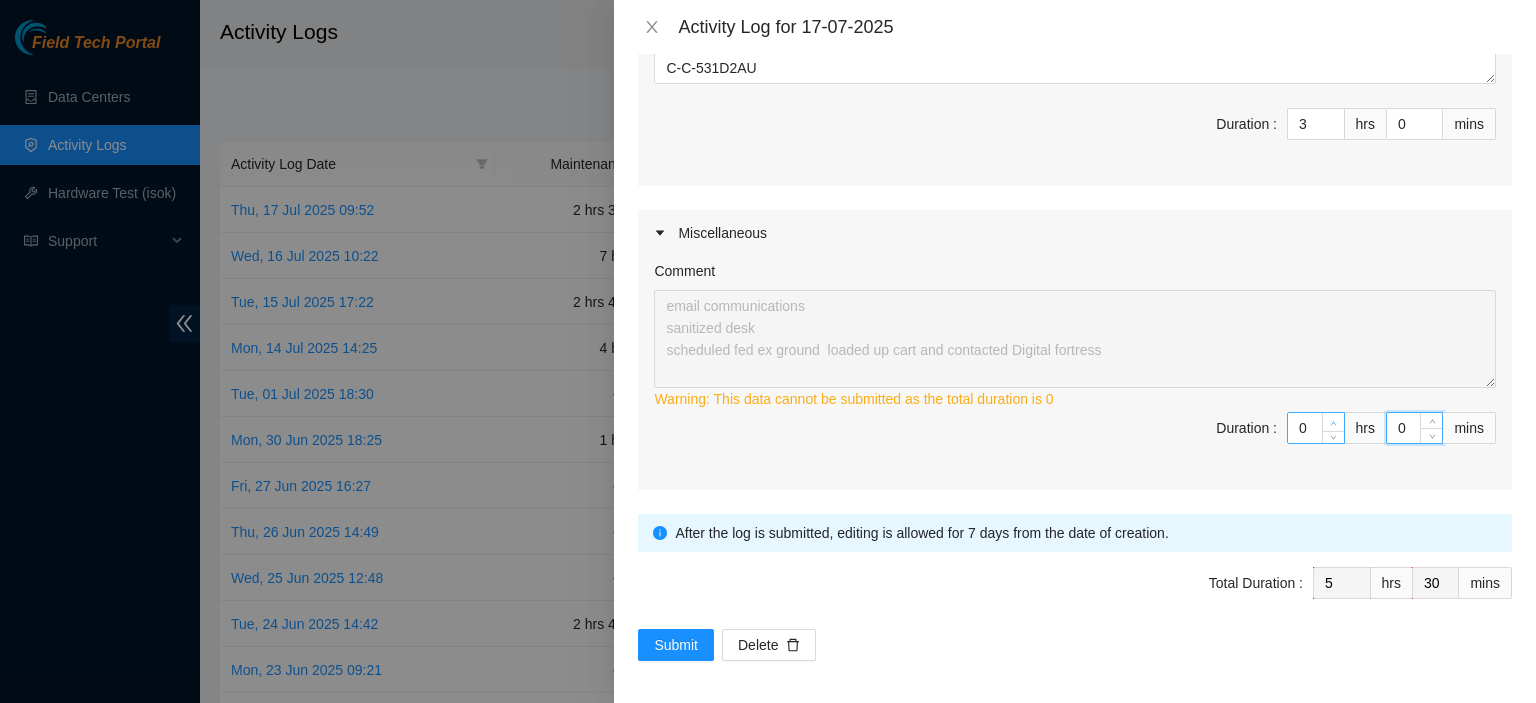 type on "1" 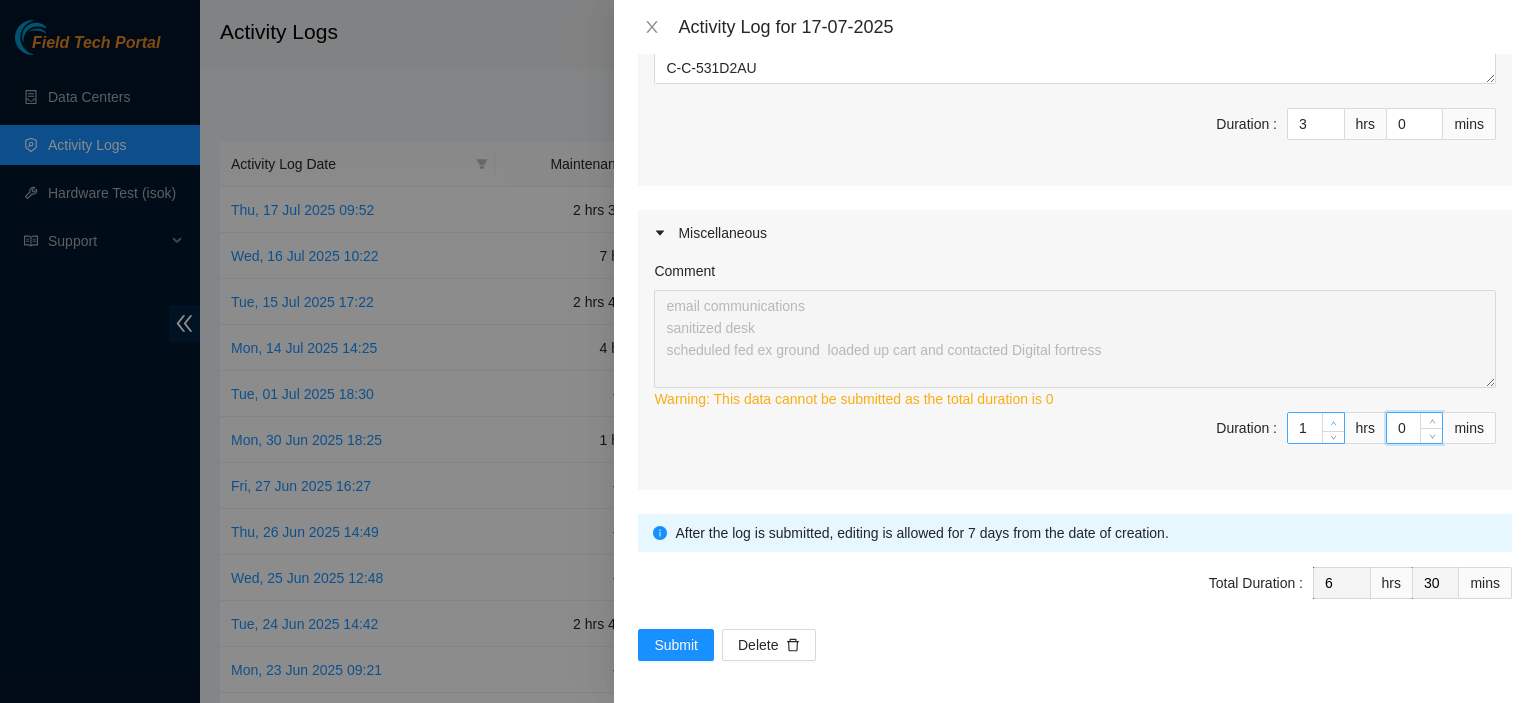 click at bounding box center (1334, 423) 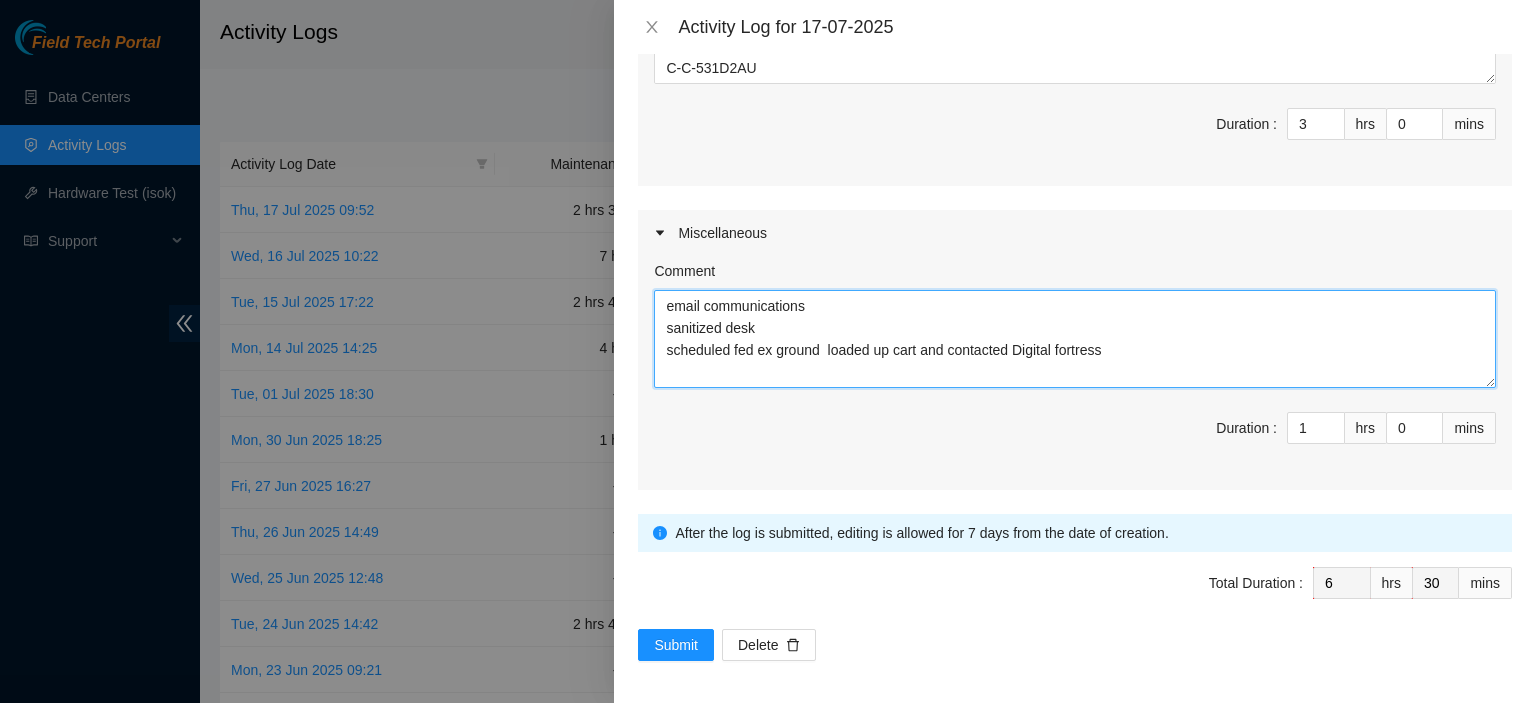 click on "email communications
sanitized desk
scheduled fed ex ground  loaded up cart and contacted Digital fortress" at bounding box center [1075, 339] 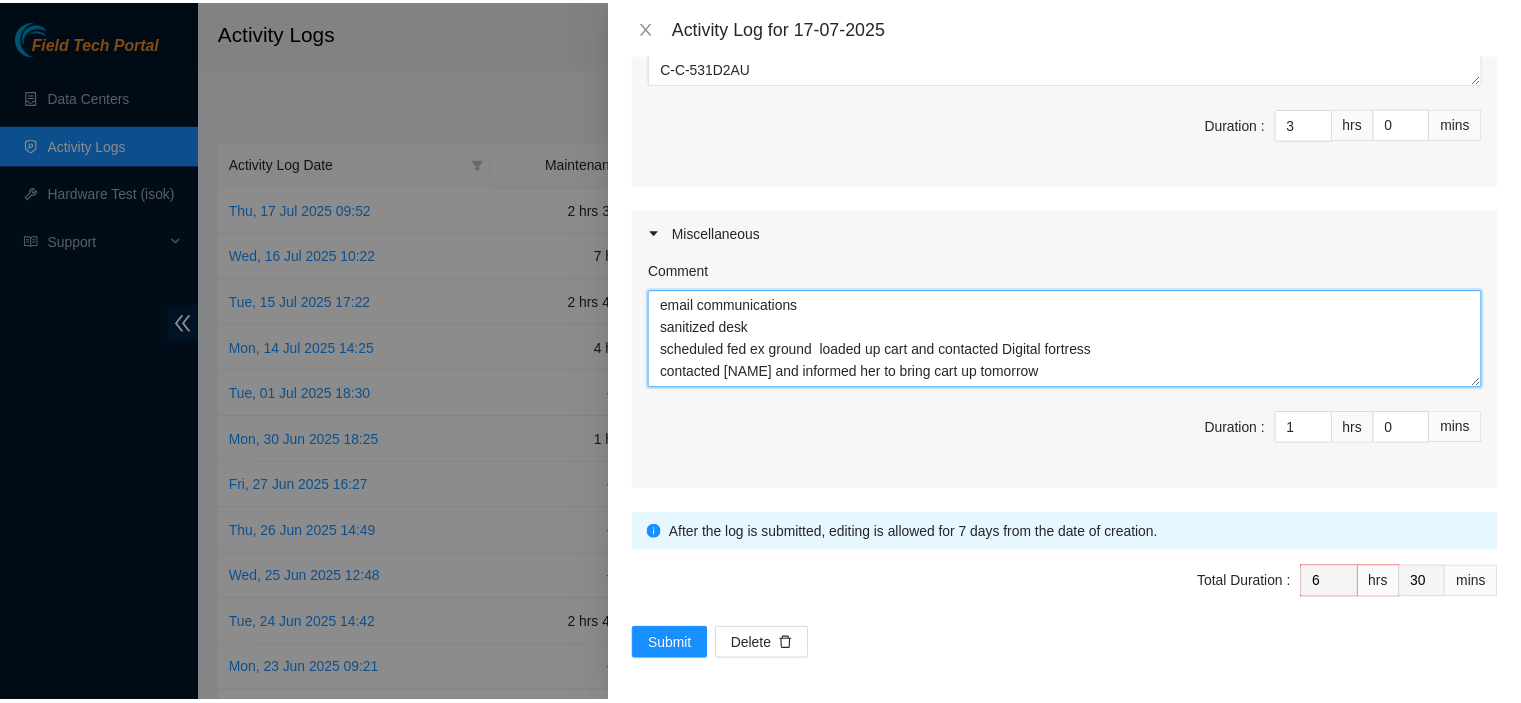 scroll, scrollTop: 16, scrollLeft: 0, axis: vertical 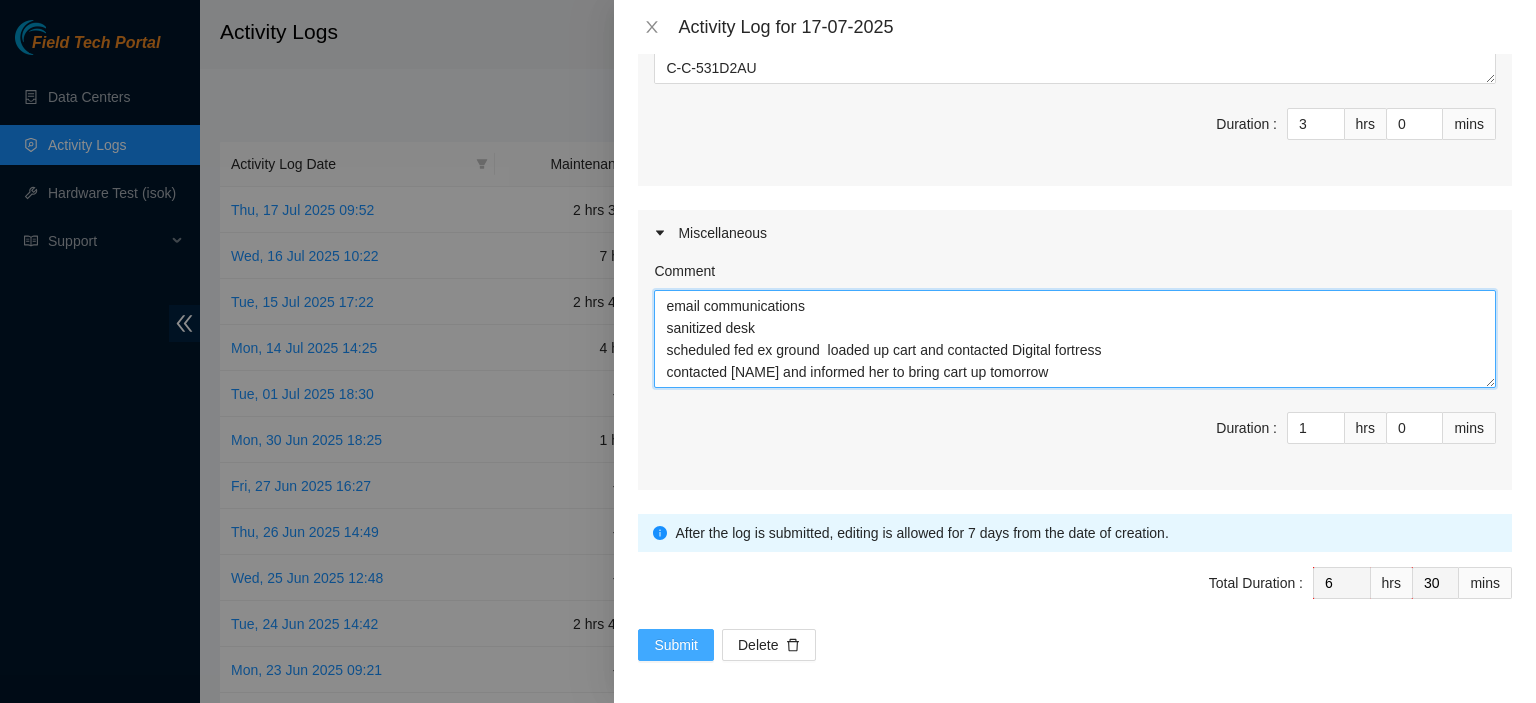 type on "email communications
sanitized desk
scheduled fed ex ground  loaded up cart and contacted Digital fortress
contacted [NAME] and informed her to bring cart up tomorrow" 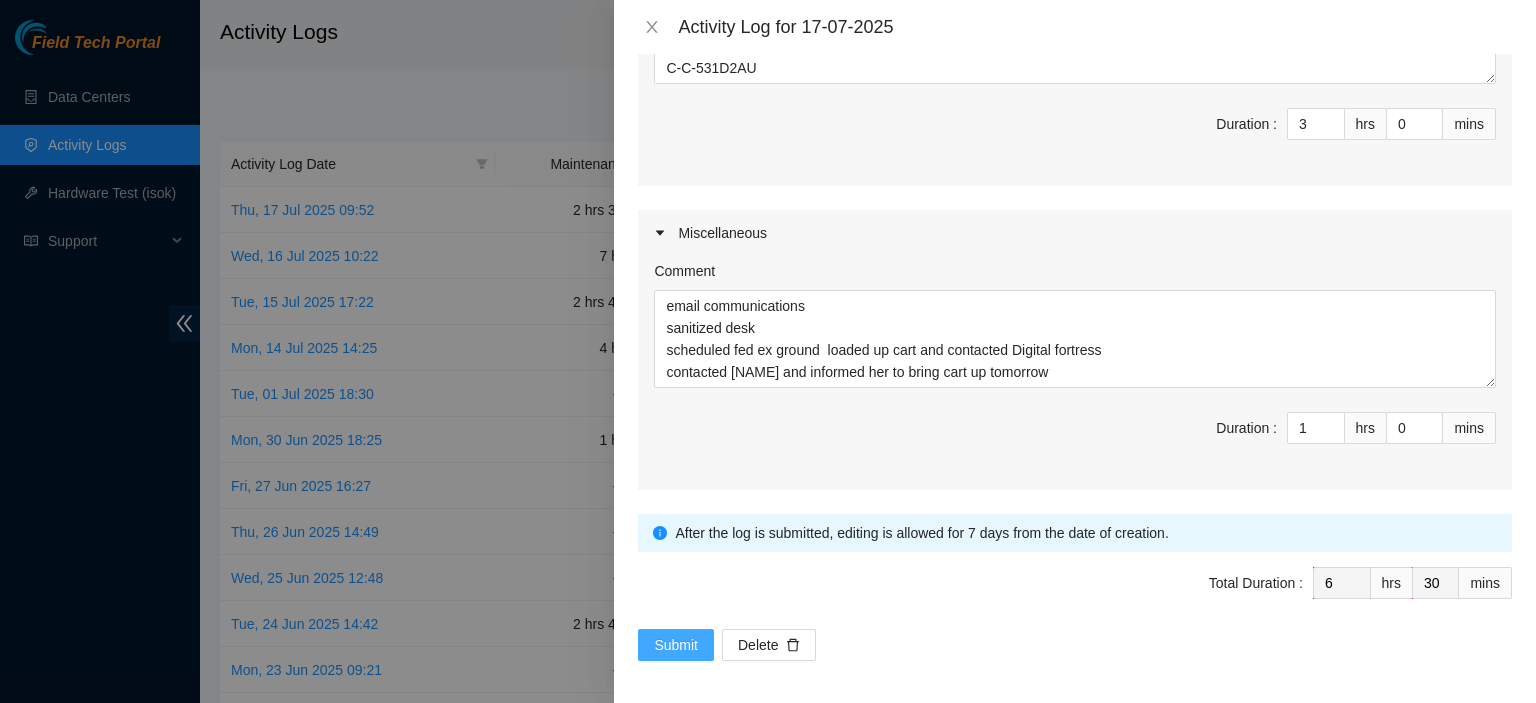 click on "Submit" at bounding box center [676, 645] 